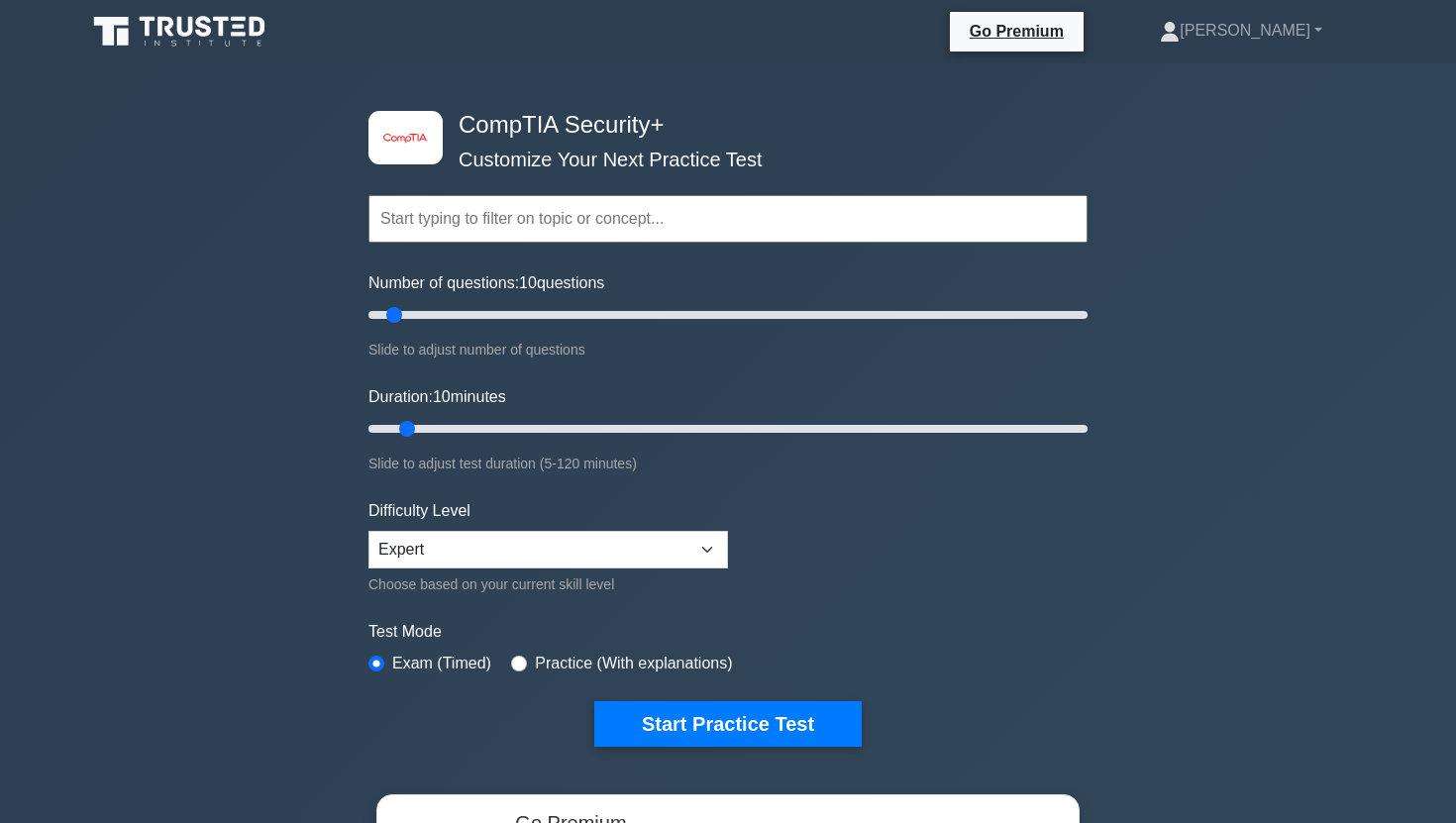 scroll, scrollTop: 0, scrollLeft: 0, axis: both 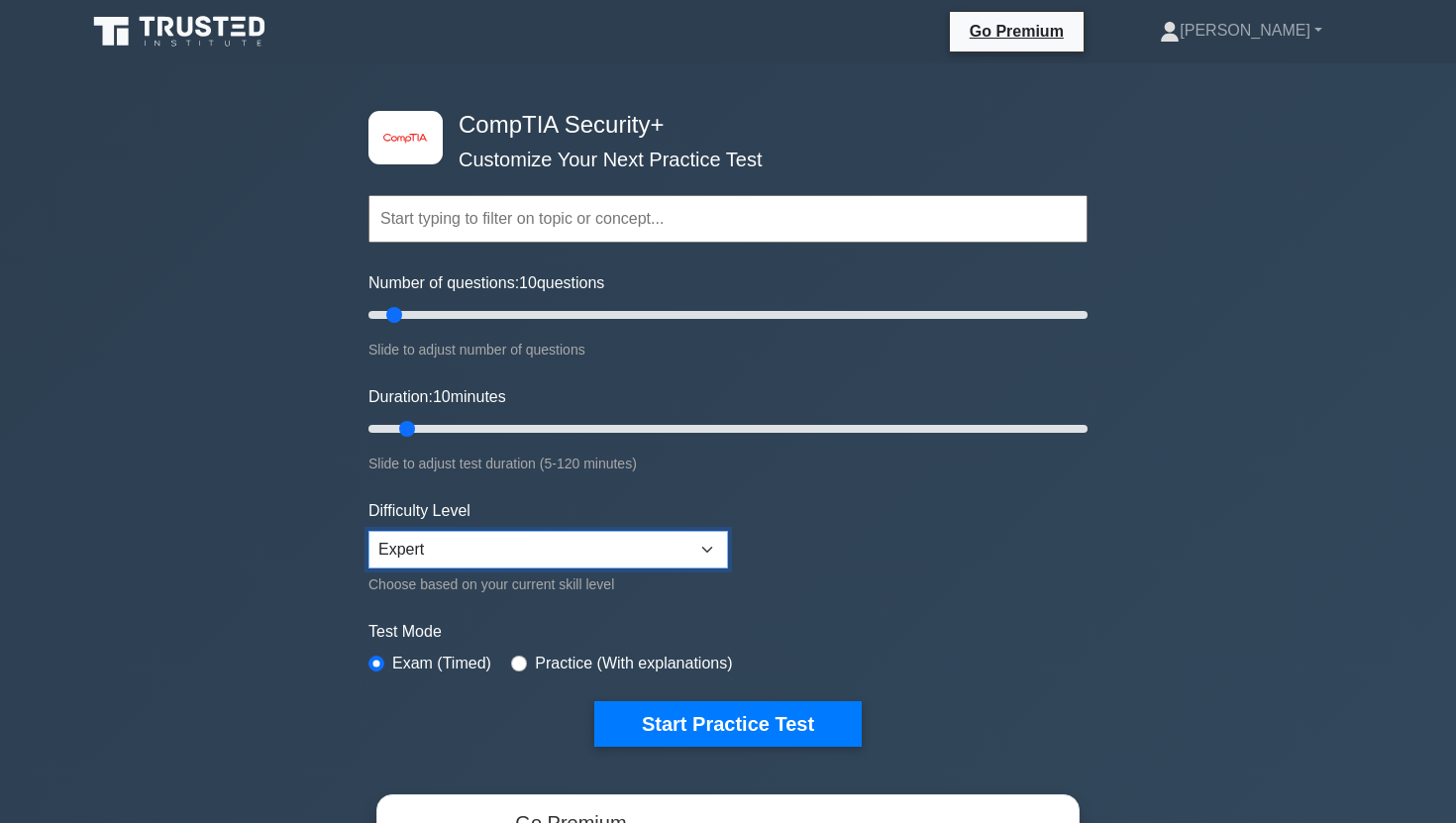 click on "Beginner
Intermediate
Expert" at bounding box center [548, 550] 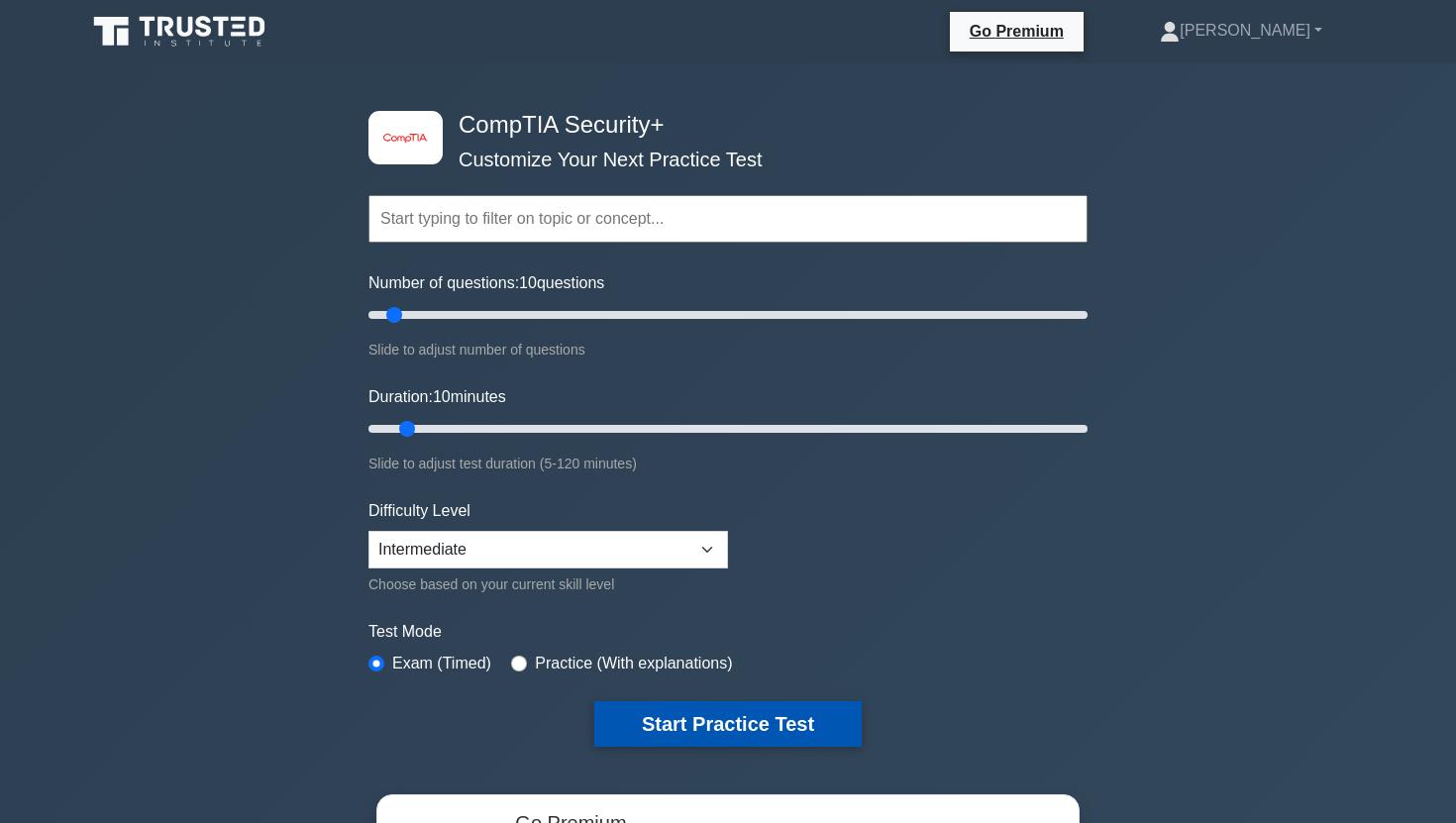 click on "Start Practice Test" at bounding box center (728, 724) 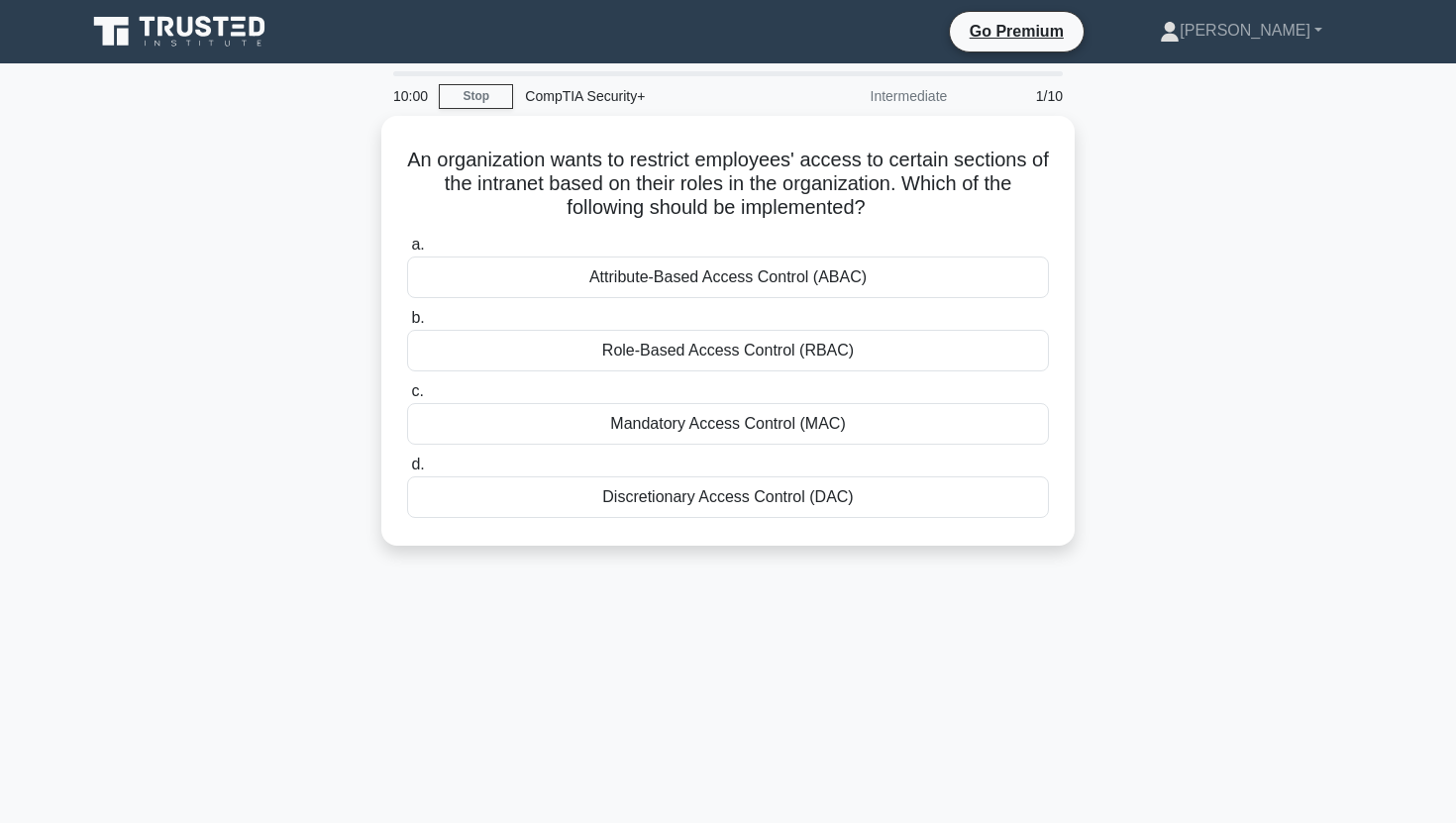 scroll, scrollTop: 0, scrollLeft: 0, axis: both 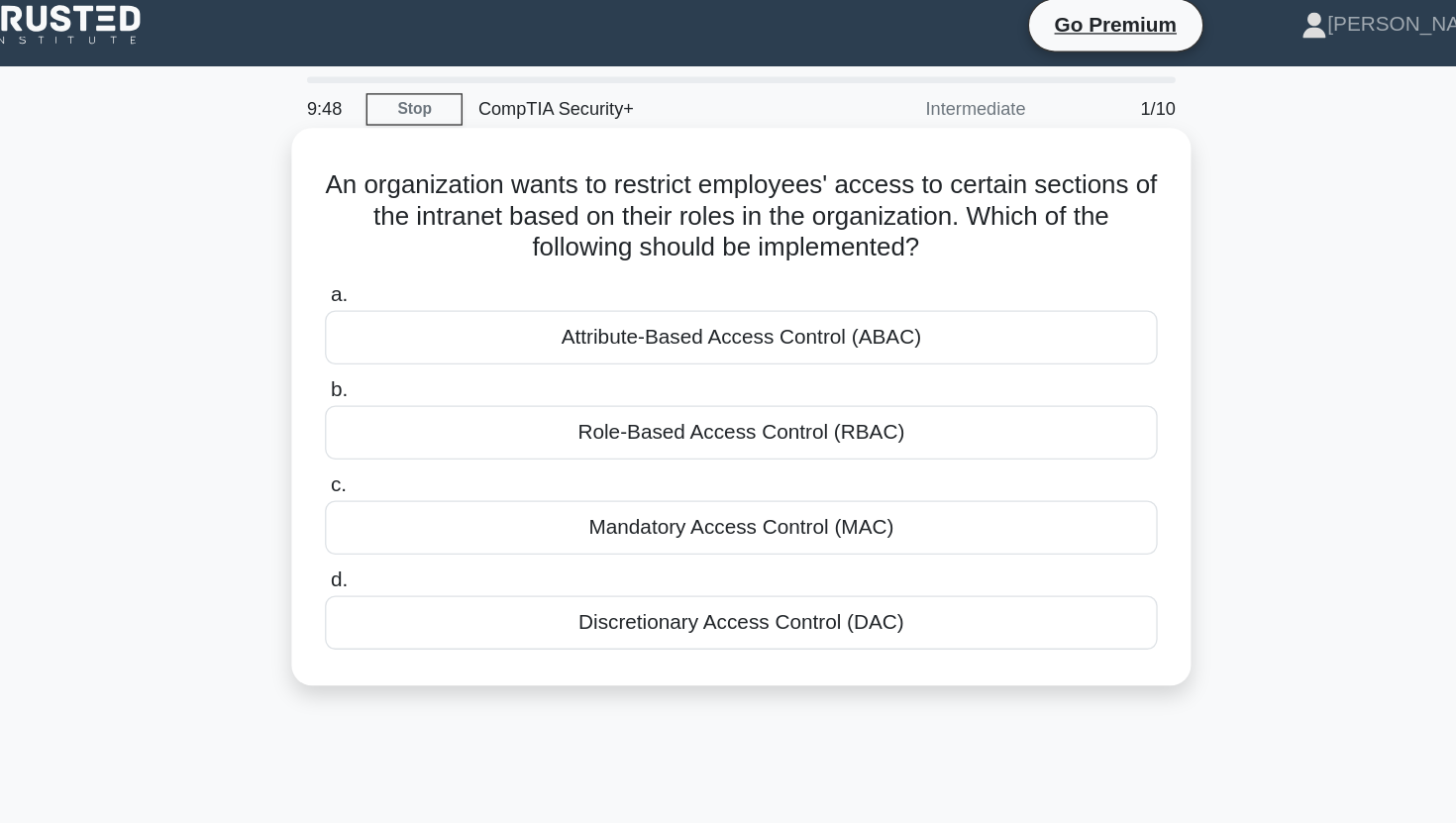 click on "Role-Based Access Control (RBAC)" at bounding box center [728, 346] 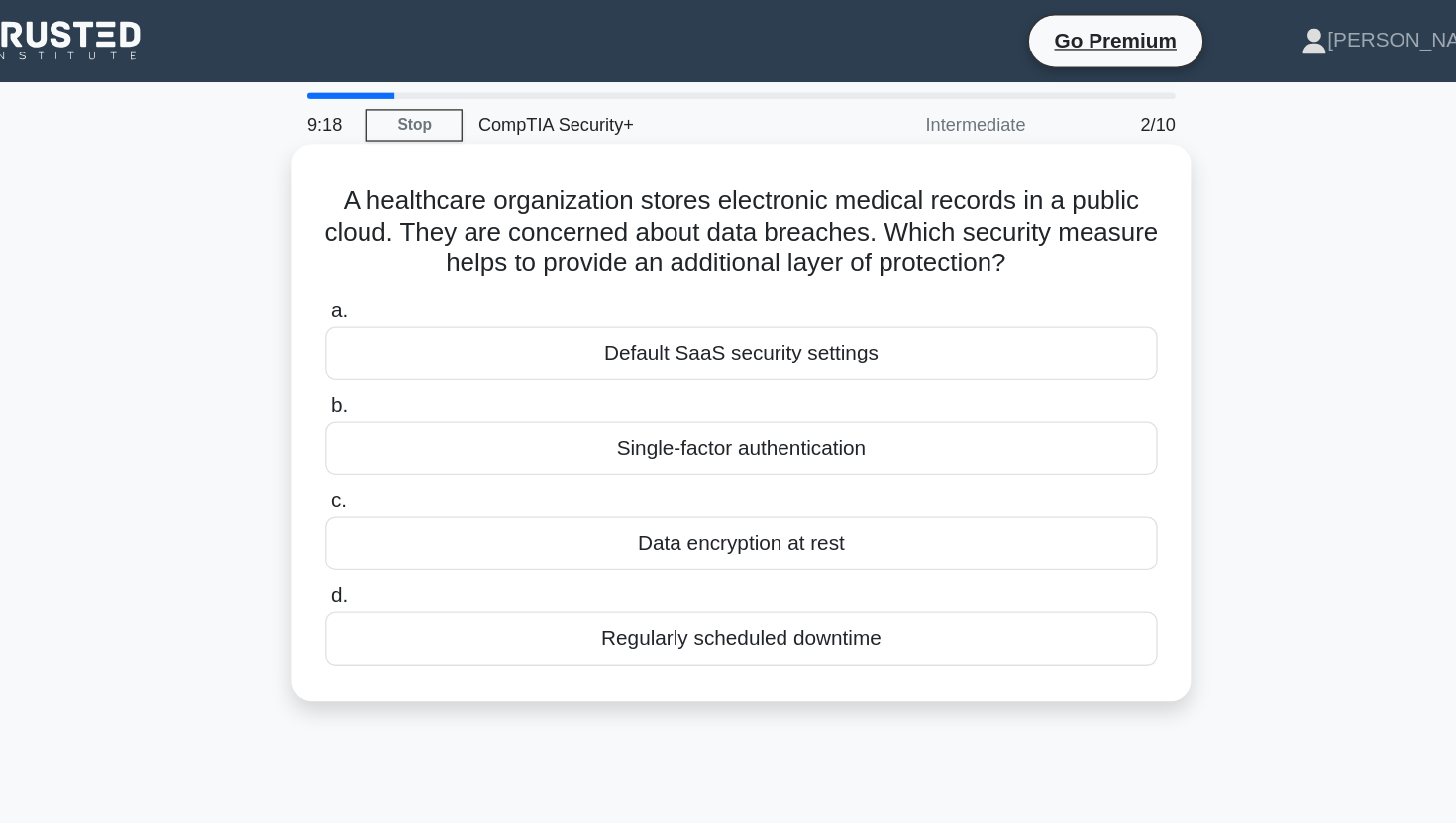 click on "Data encryption at rest" at bounding box center [728, 419] 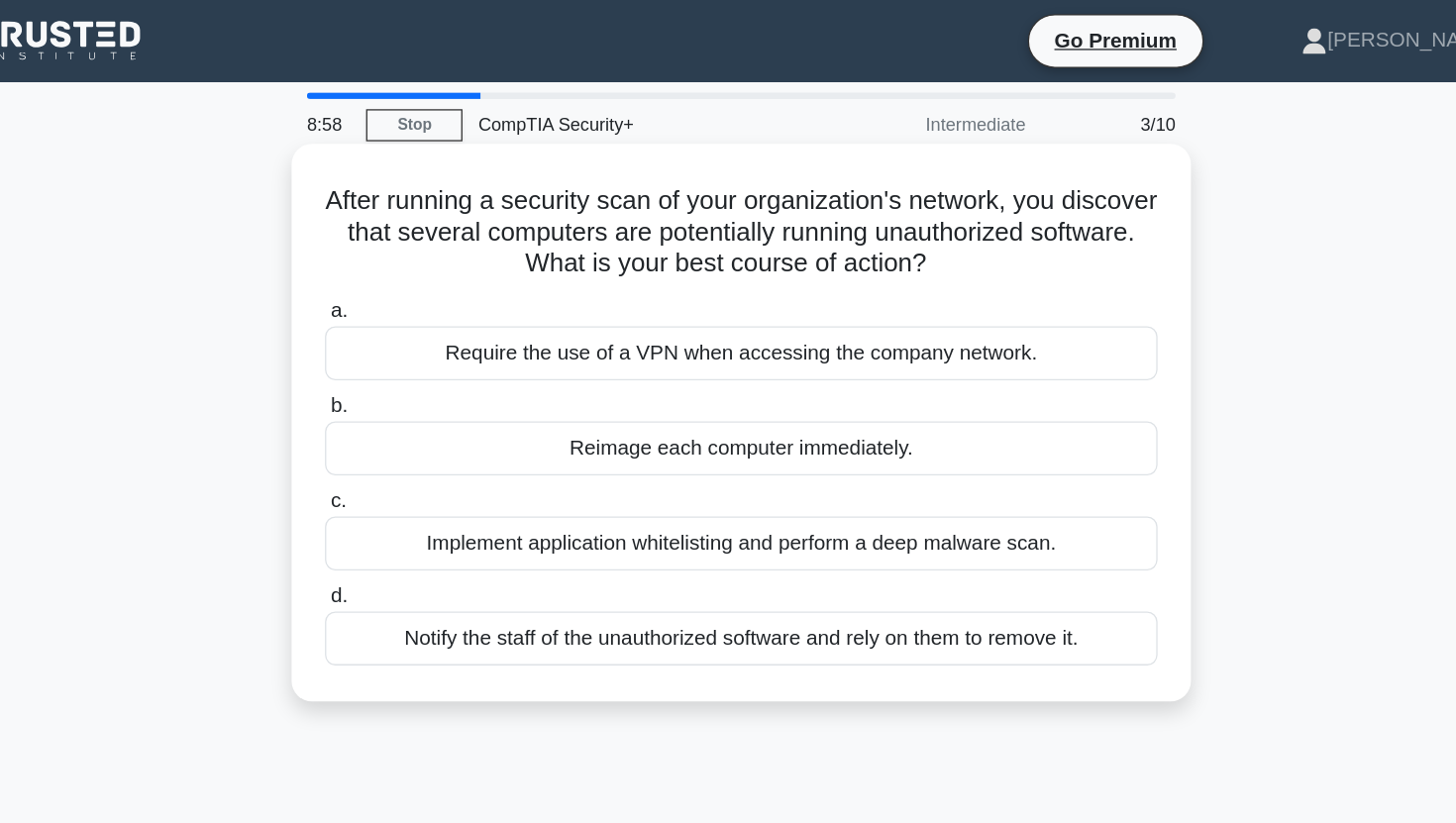 click on "Notify the staff of the unauthorized software and rely on them to remove it." at bounding box center [728, 492] 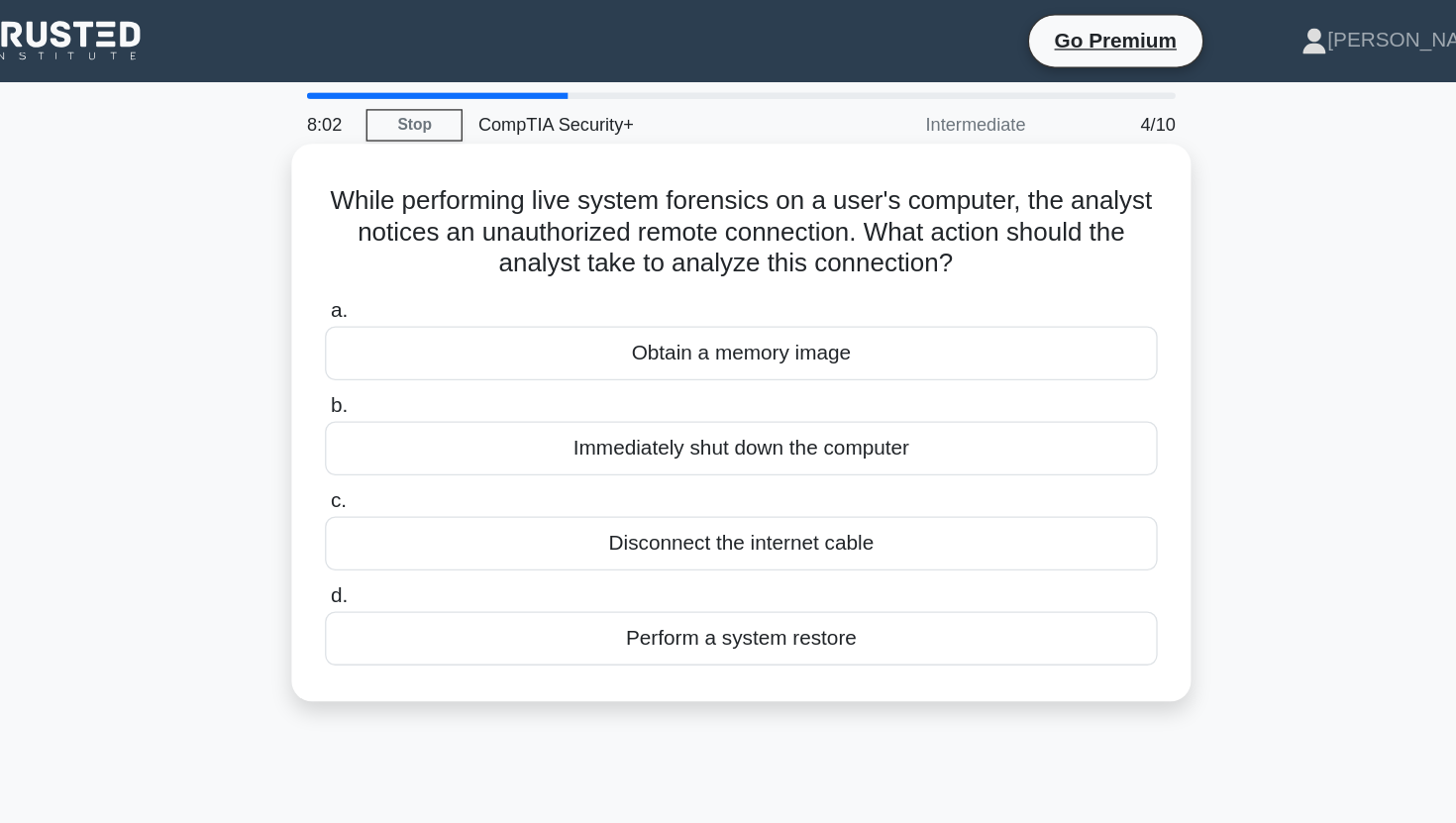 click on "While performing live system forensics on a user's computer, the analyst notices an unauthorized remote connection. What action should the analyst take to analyze this connection?
.spinner_0XTQ{transform-origin:center;animation:spinner_y6GP .75s linear infinite}@keyframes spinner_y6GP{100%{transform:rotate(360deg)}}
a.
Obtain a memory image
b. c. d." at bounding box center [728, 326] 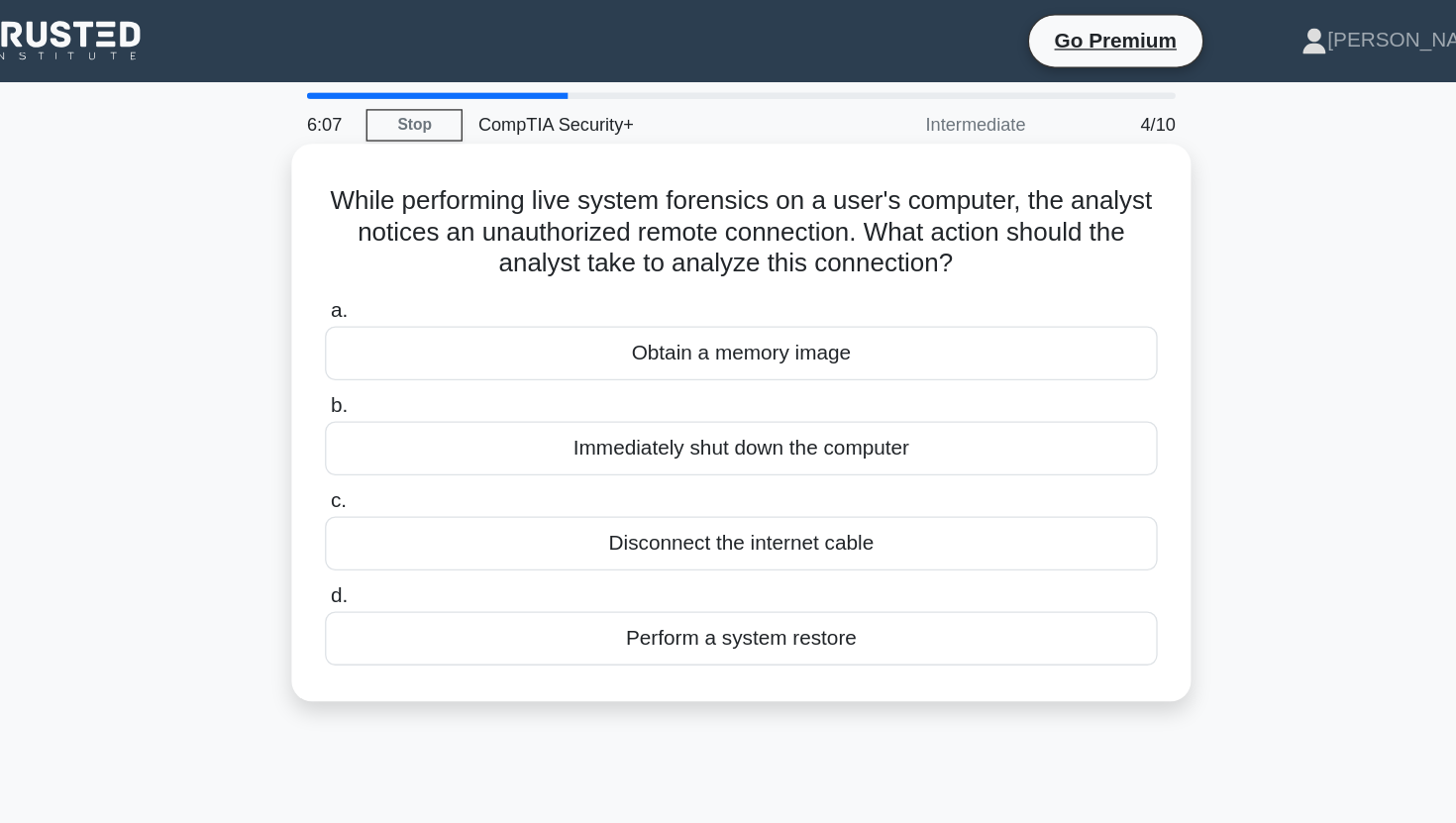 click on "Obtain a memory image" at bounding box center (728, 272) 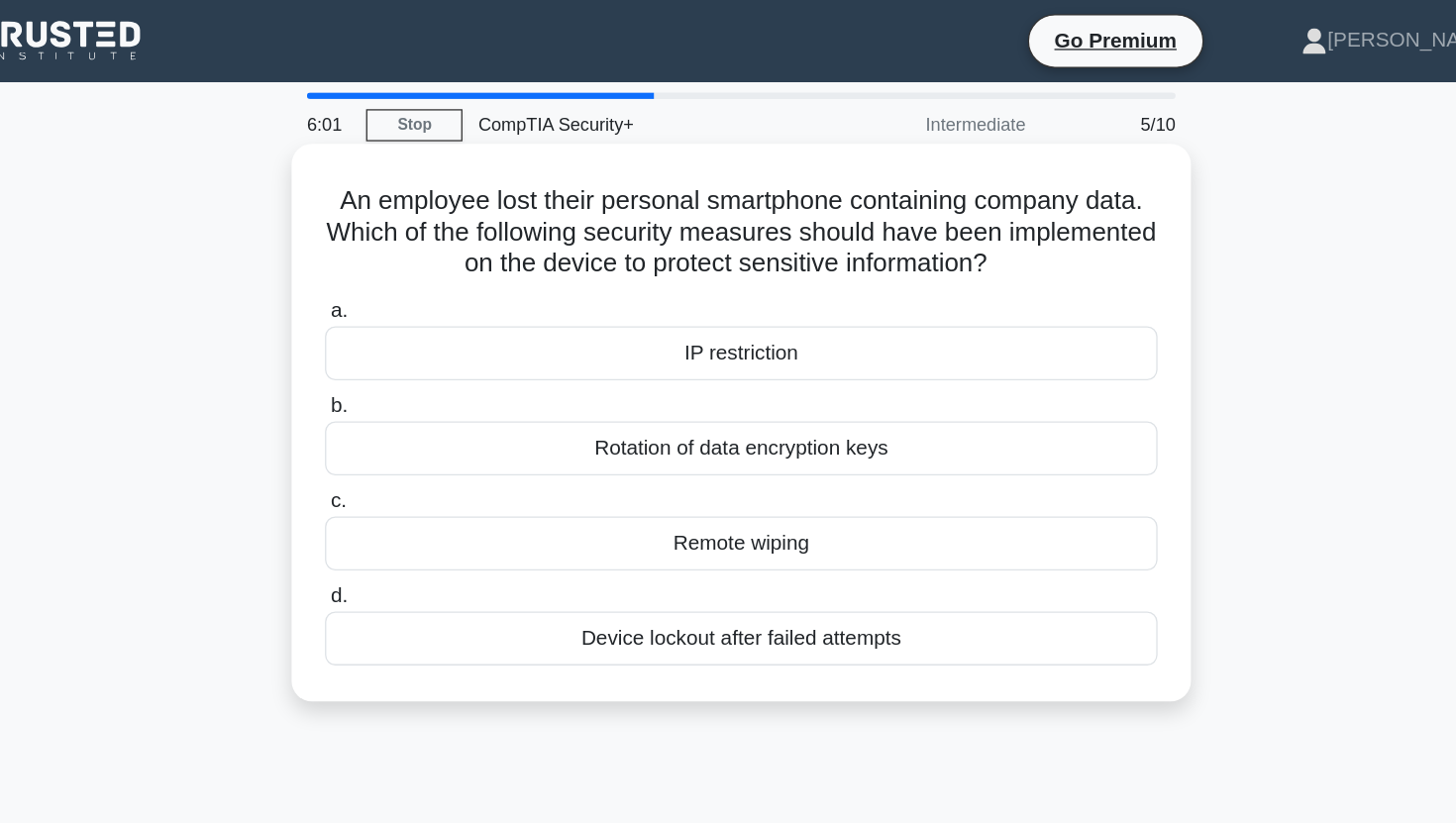click on "Remote wiping" at bounding box center (728, 419) 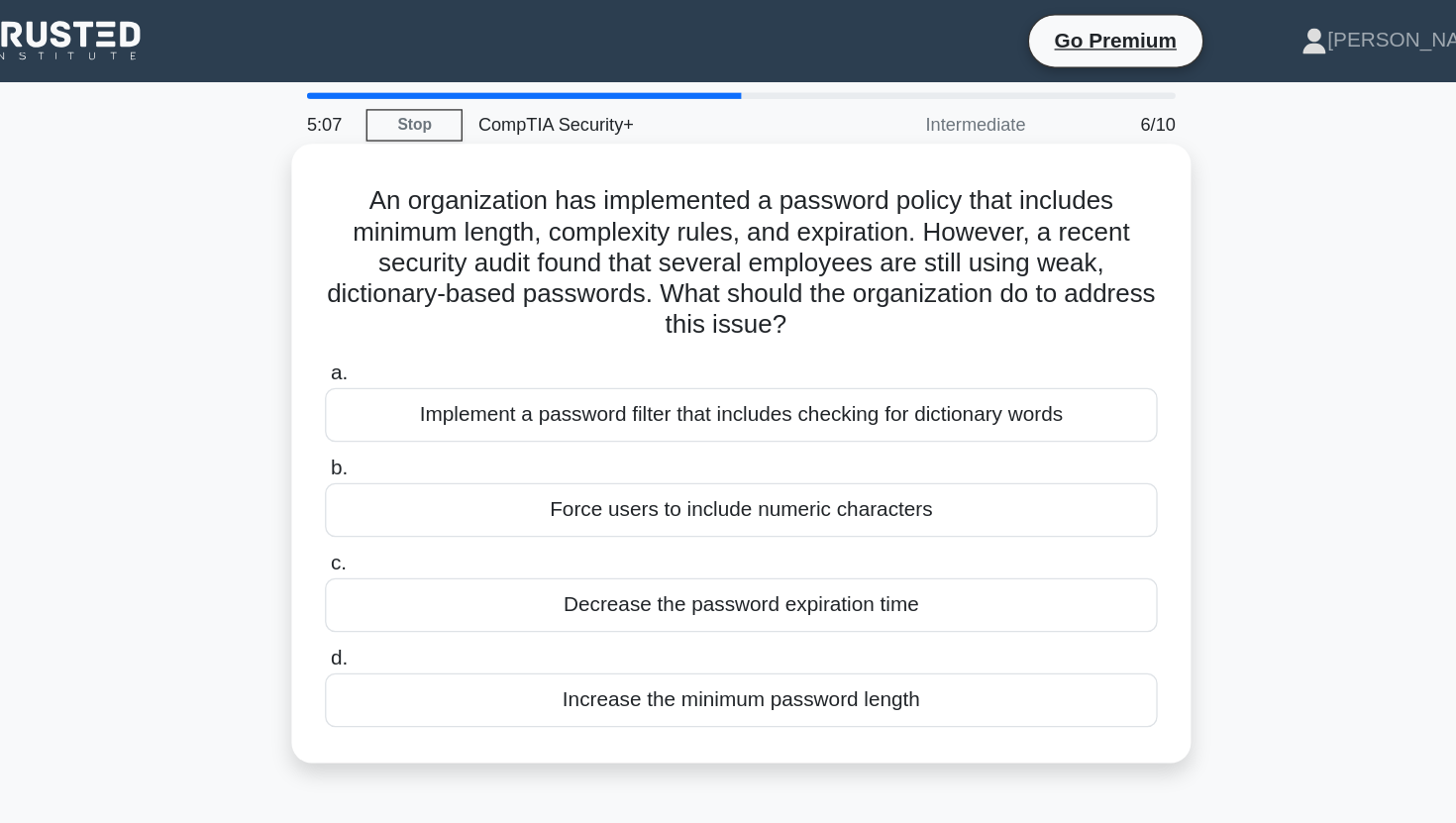 click on "Implement a password filter that includes checking for dictionary words" at bounding box center (728, 320) 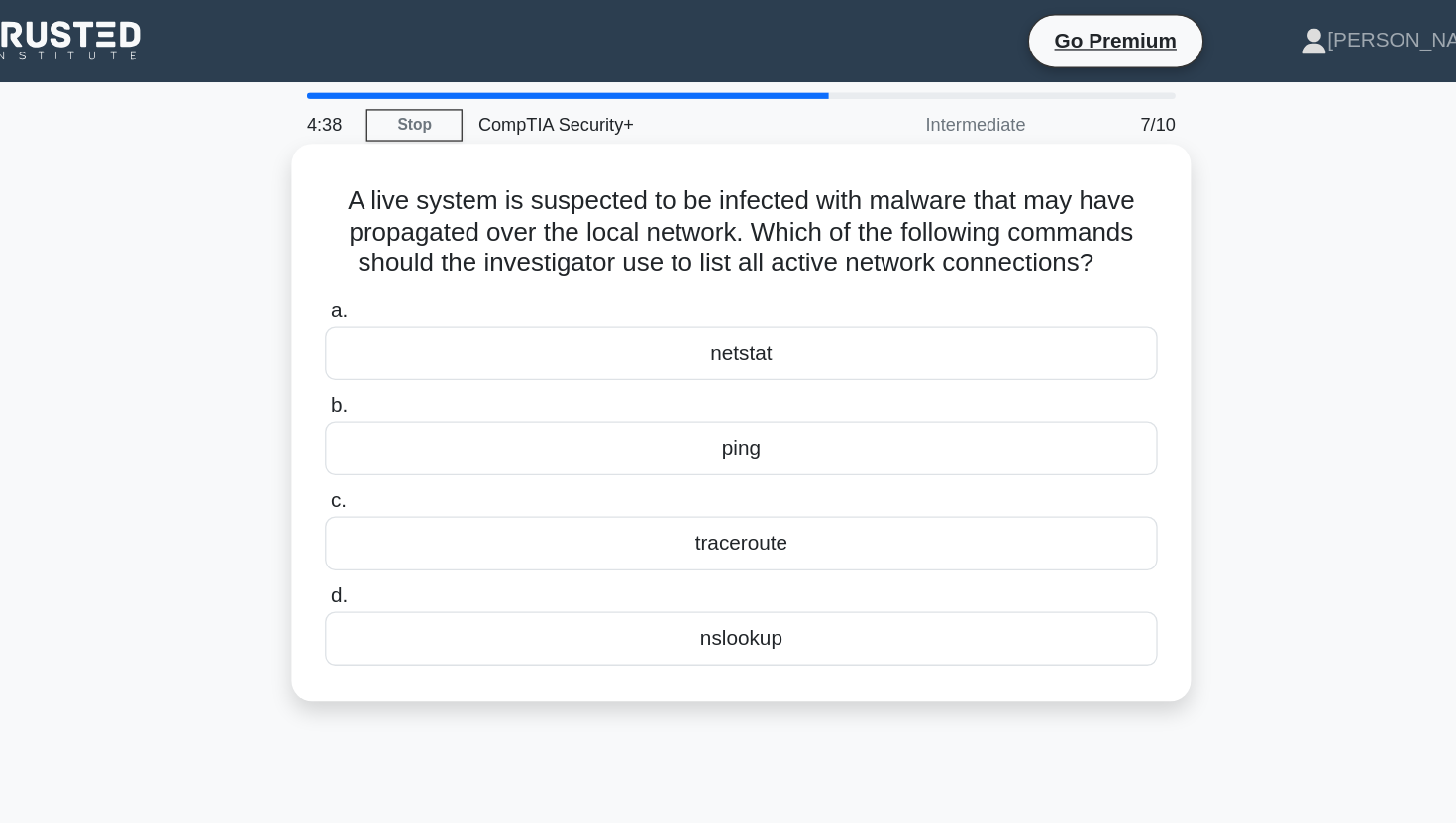 click on "ping" at bounding box center (728, 346) 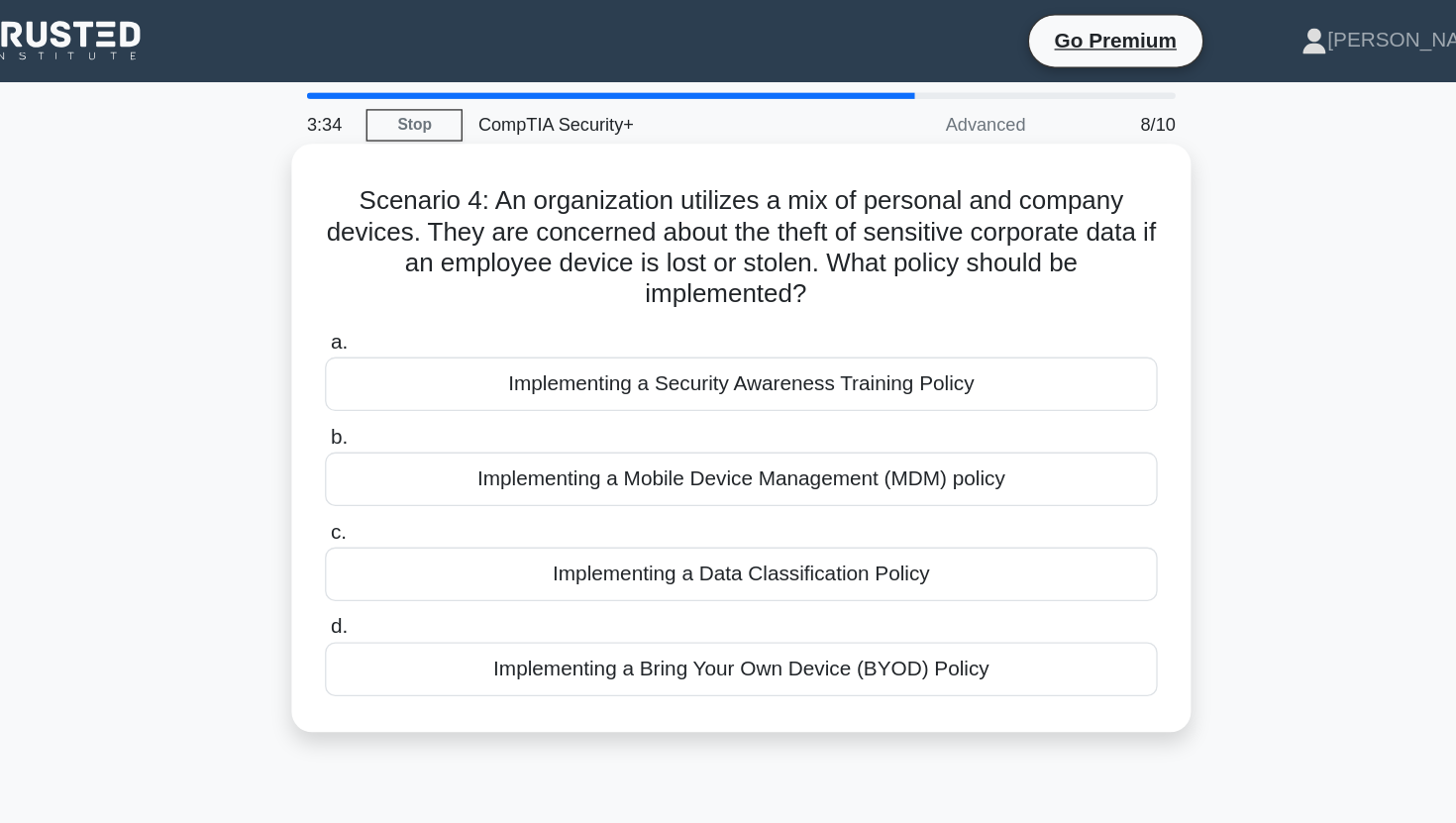 click on "Implementing a Mobile Device Management (MDM) policy" at bounding box center (728, 369) 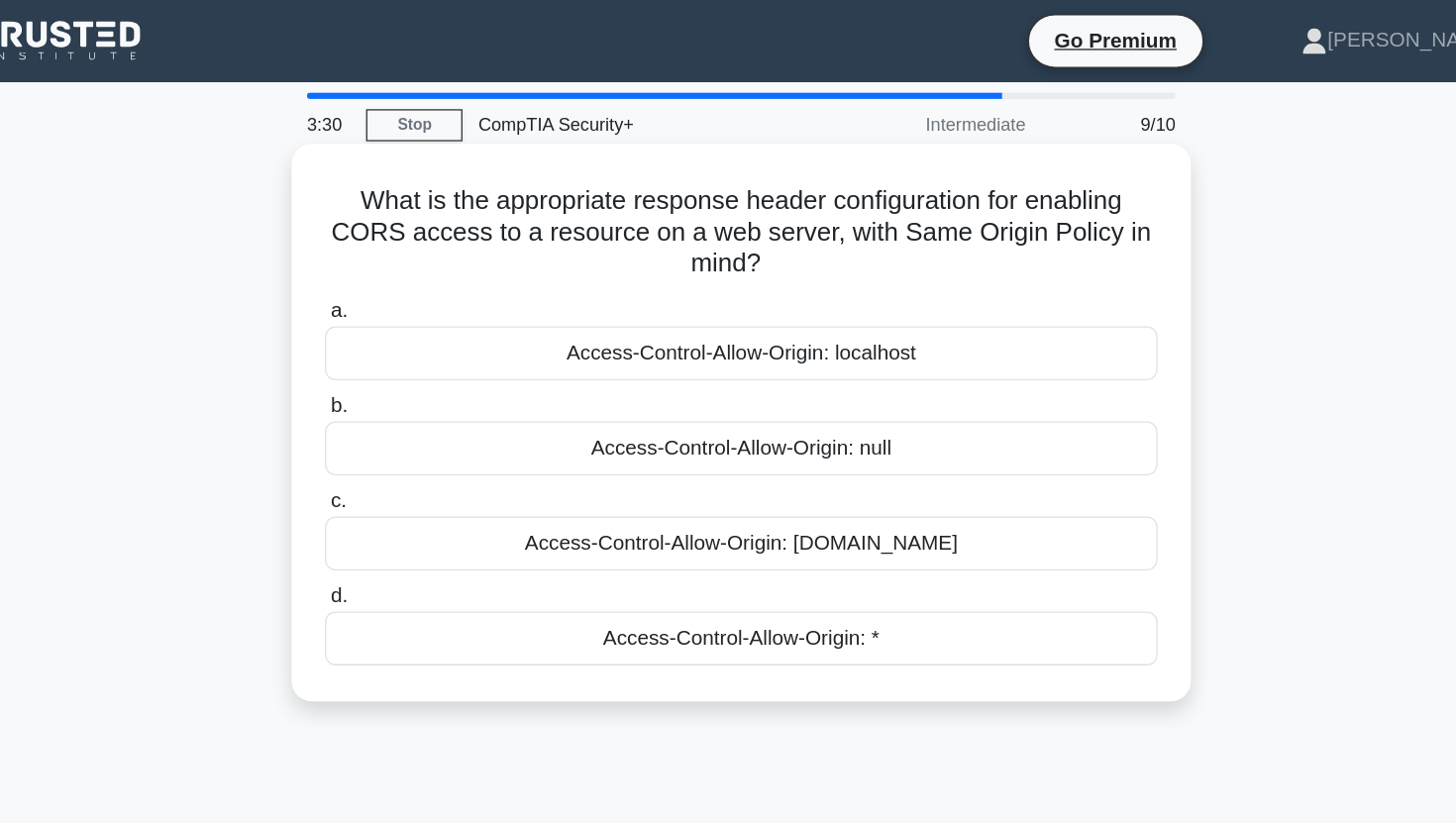 click on "What is the appropriate response header configuration for enabling CORS access to a resource on a web server, with Same Origin Policy in mind?
.spinner_0XTQ{transform-origin:center;animation:spinner_y6GP .75s linear infinite}@keyframes spinner_y6GP{100%{transform:rotate(360deg)}}" at bounding box center [728, 179] 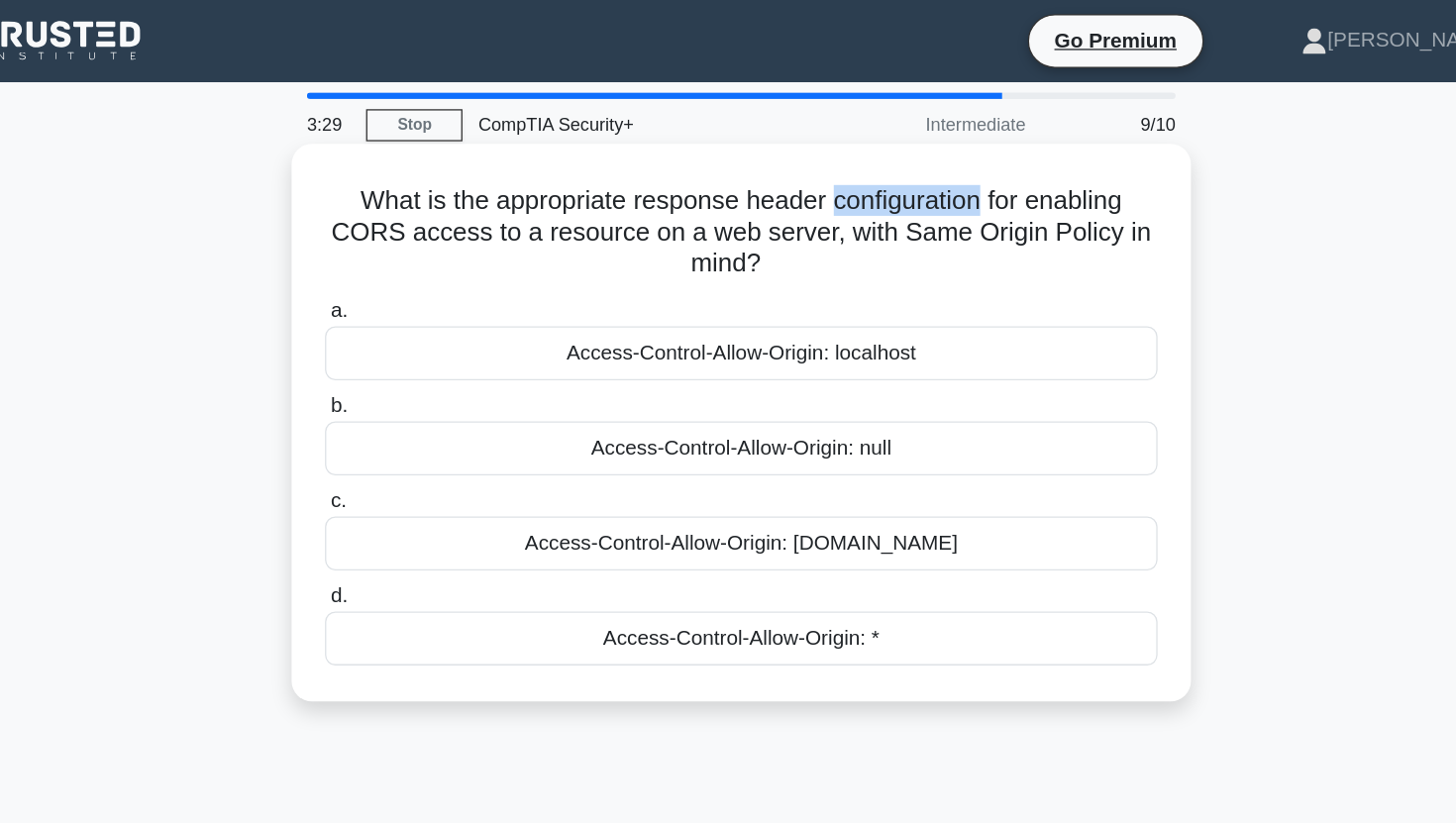click on "What is the appropriate response header configuration for enabling CORS access to a resource on a web server, with Same Origin Policy in mind?
.spinner_0XTQ{transform-origin:center;animation:spinner_y6GP .75s linear infinite}@keyframes spinner_y6GP{100%{transform:rotate(360deg)}}" at bounding box center (728, 179) 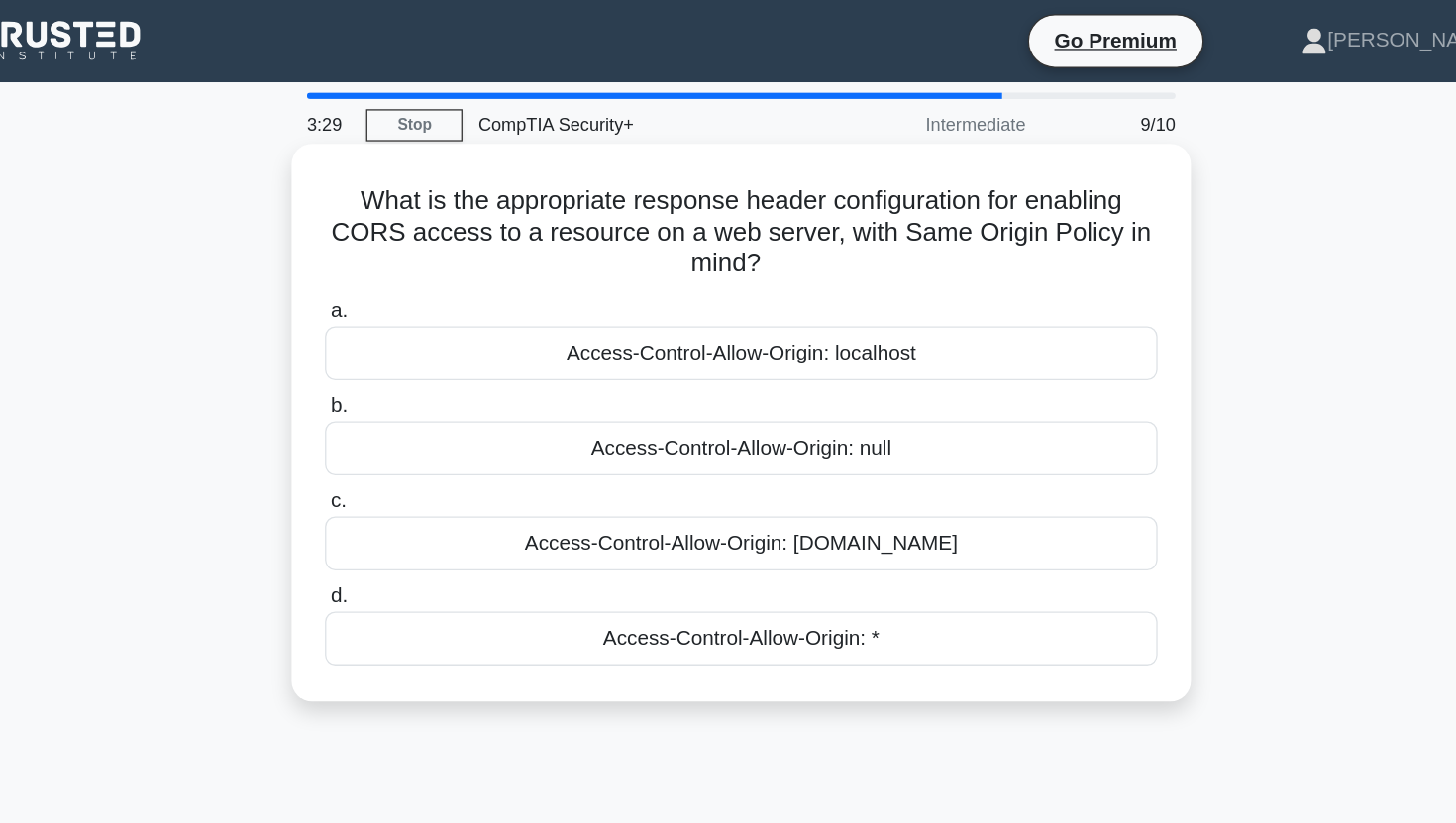click on "What is the appropriate response header configuration for enabling CORS access to a resource on a web server, with Same Origin Policy in mind?
.spinner_0XTQ{transform-origin:center;animation:spinner_y6GP .75s linear infinite}@keyframes spinner_y6GP{100%{transform:rotate(360deg)}}" at bounding box center (728, 179) 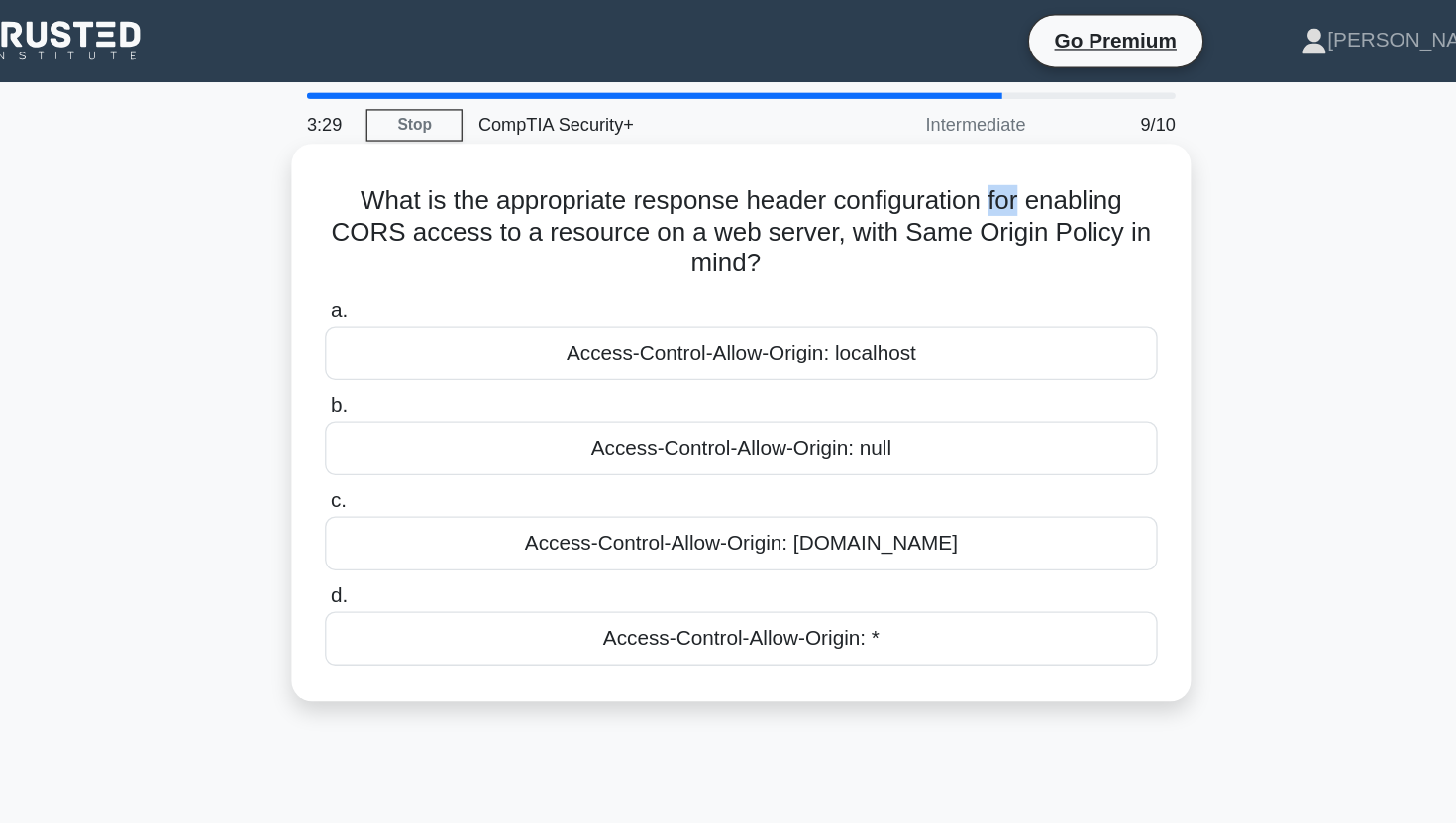 click on "What is the appropriate response header configuration for enabling CORS access to a resource on a web server, with Same Origin Policy in mind?
.spinner_0XTQ{transform-origin:center;animation:spinner_y6GP .75s linear infinite}@keyframes spinner_y6GP{100%{transform:rotate(360deg)}}" at bounding box center (728, 179) 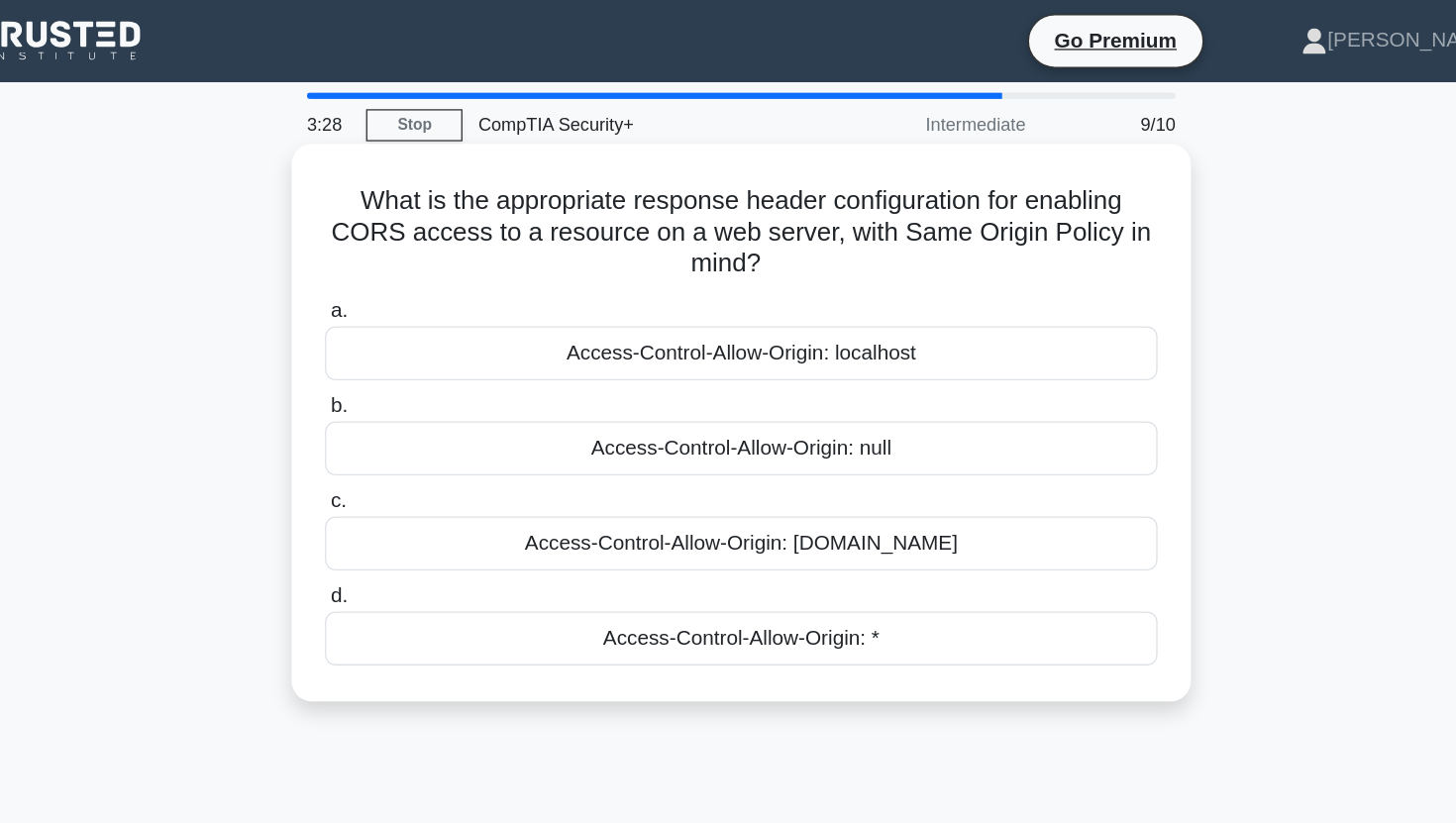 click on "What is the appropriate response header configuration for enabling CORS access to a resource on a web server, with Same Origin Policy in mind?
.spinner_0XTQ{transform-origin:center;animation:spinner_y6GP .75s linear infinite}@keyframes spinner_y6GP{100%{transform:rotate(360deg)}}" at bounding box center [728, 179] 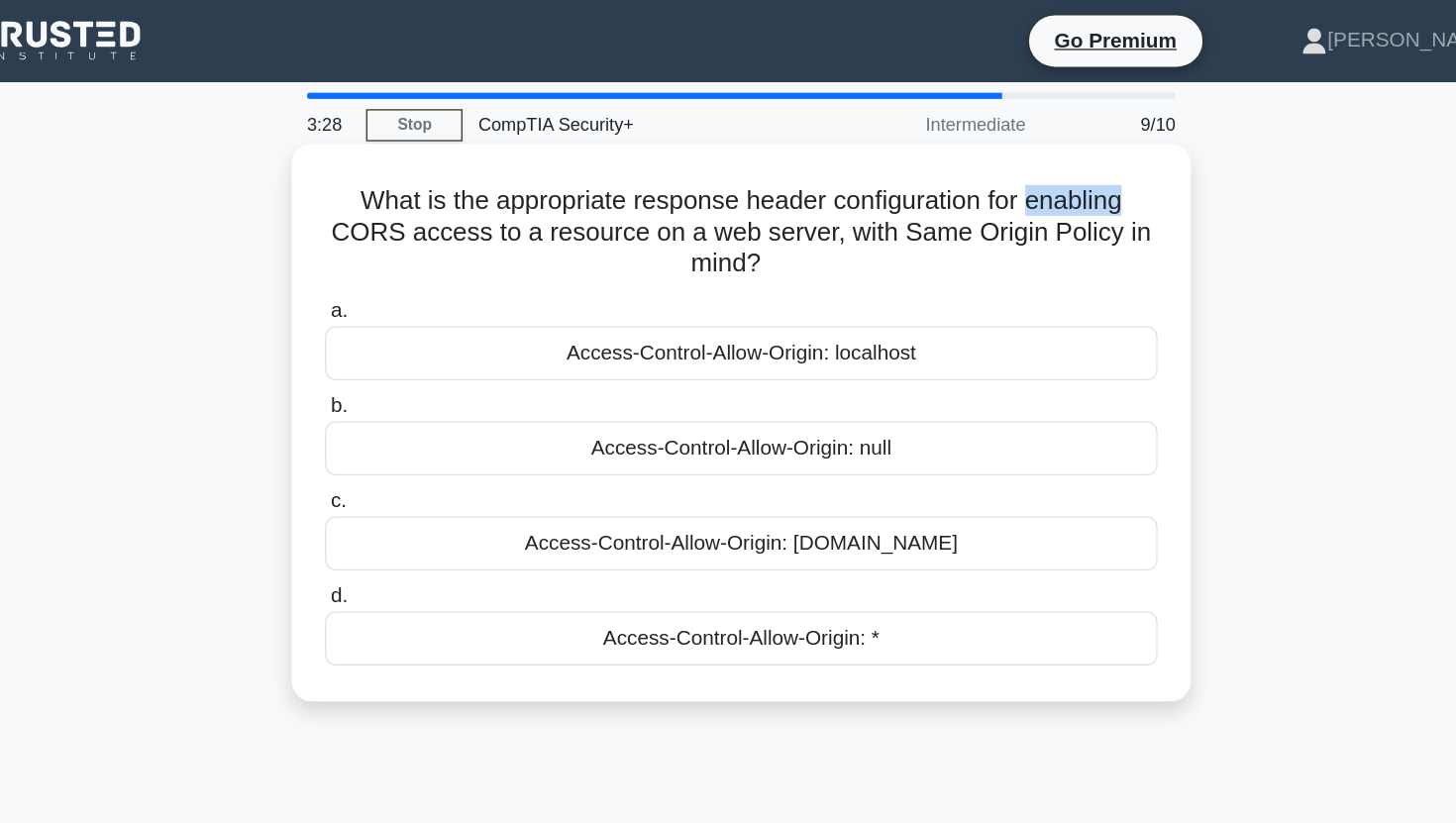click on "What is the appropriate response header configuration for enabling CORS access to a resource on a web server, with Same Origin Policy in mind?
.spinner_0XTQ{transform-origin:center;animation:spinner_y6GP .75s linear infinite}@keyframes spinner_y6GP{100%{transform:rotate(360deg)}}" at bounding box center (728, 179) 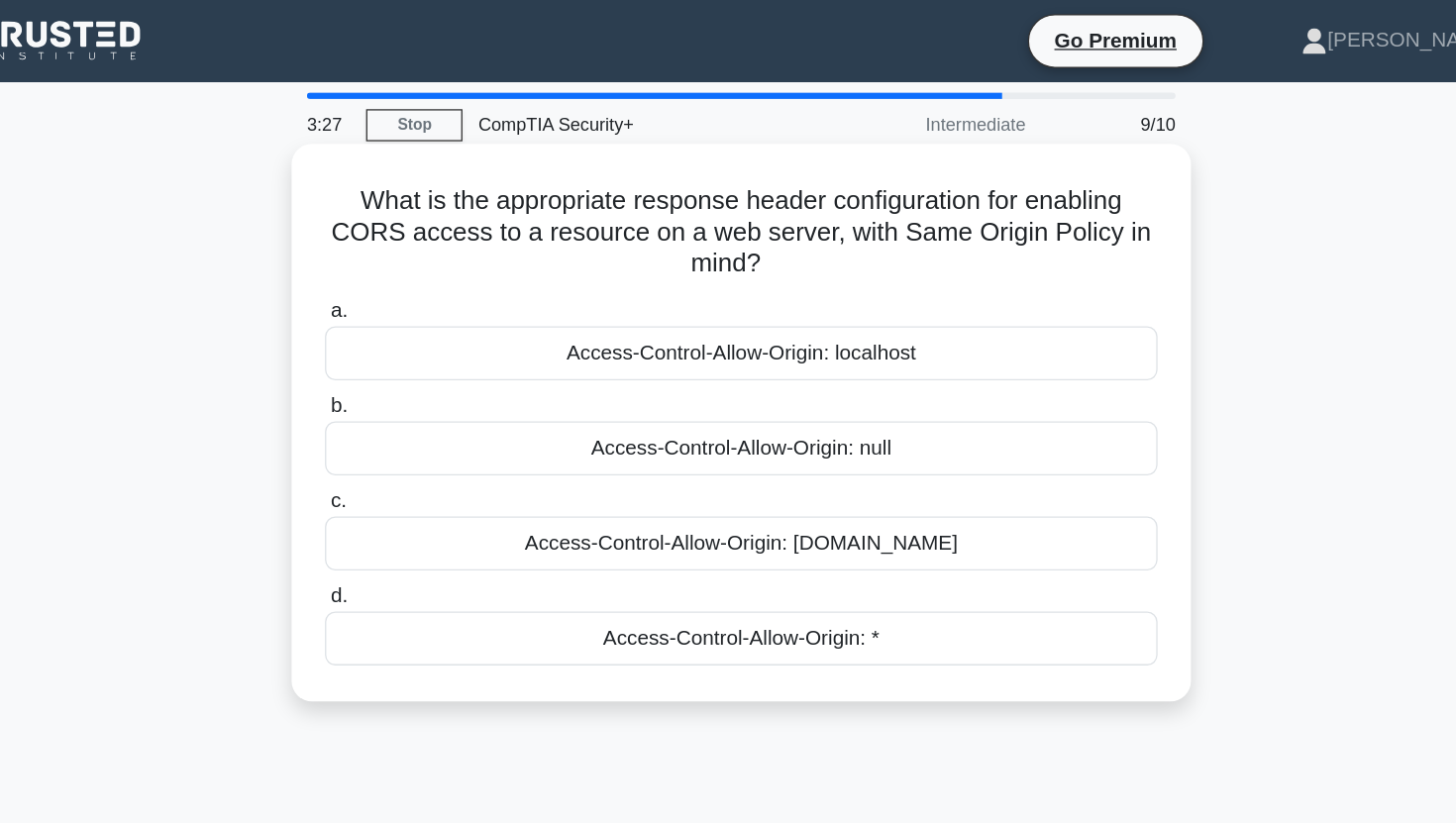 click on "What is the appropriate response header configuration for enabling CORS access to a resource on a web server, with Same Origin Policy in mind?
.spinner_0XTQ{transform-origin:center;animation:spinner_y6GP .75s linear infinite}@keyframes spinner_y6GP{100%{transform:rotate(360deg)}}" at bounding box center (728, 179) 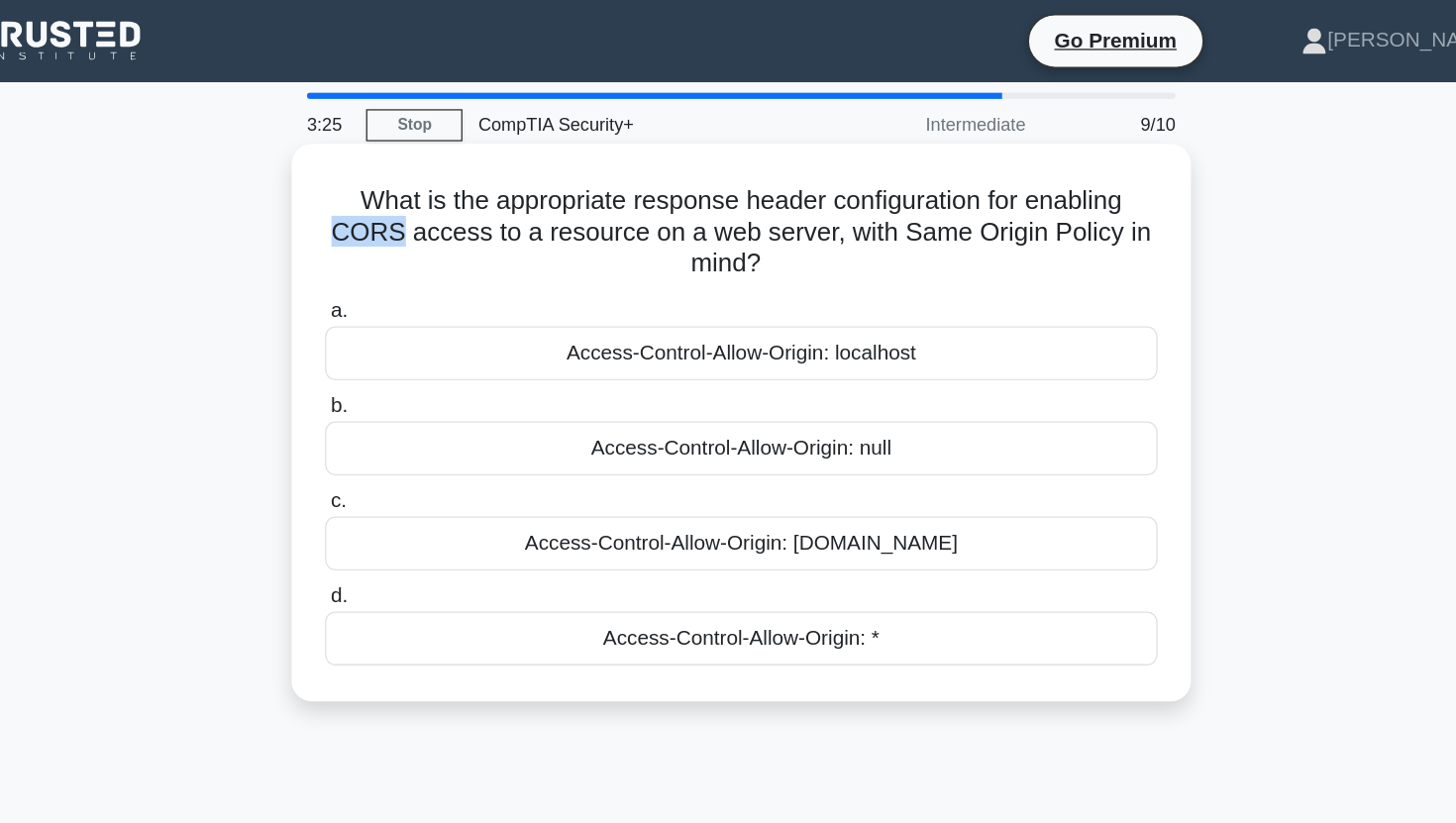 click on "What is the appropriate response header configuration for enabling CORS access to a resource on a web server, with Same Origin Policy in mind?
.spinner_0XTQ{transform-origin:center;animation:spinner_y6GP .75s linear infinite}@keyframes spinner_y6GP{100%{transform:rotate(360deg)}}" at bounding box center [728, 179] 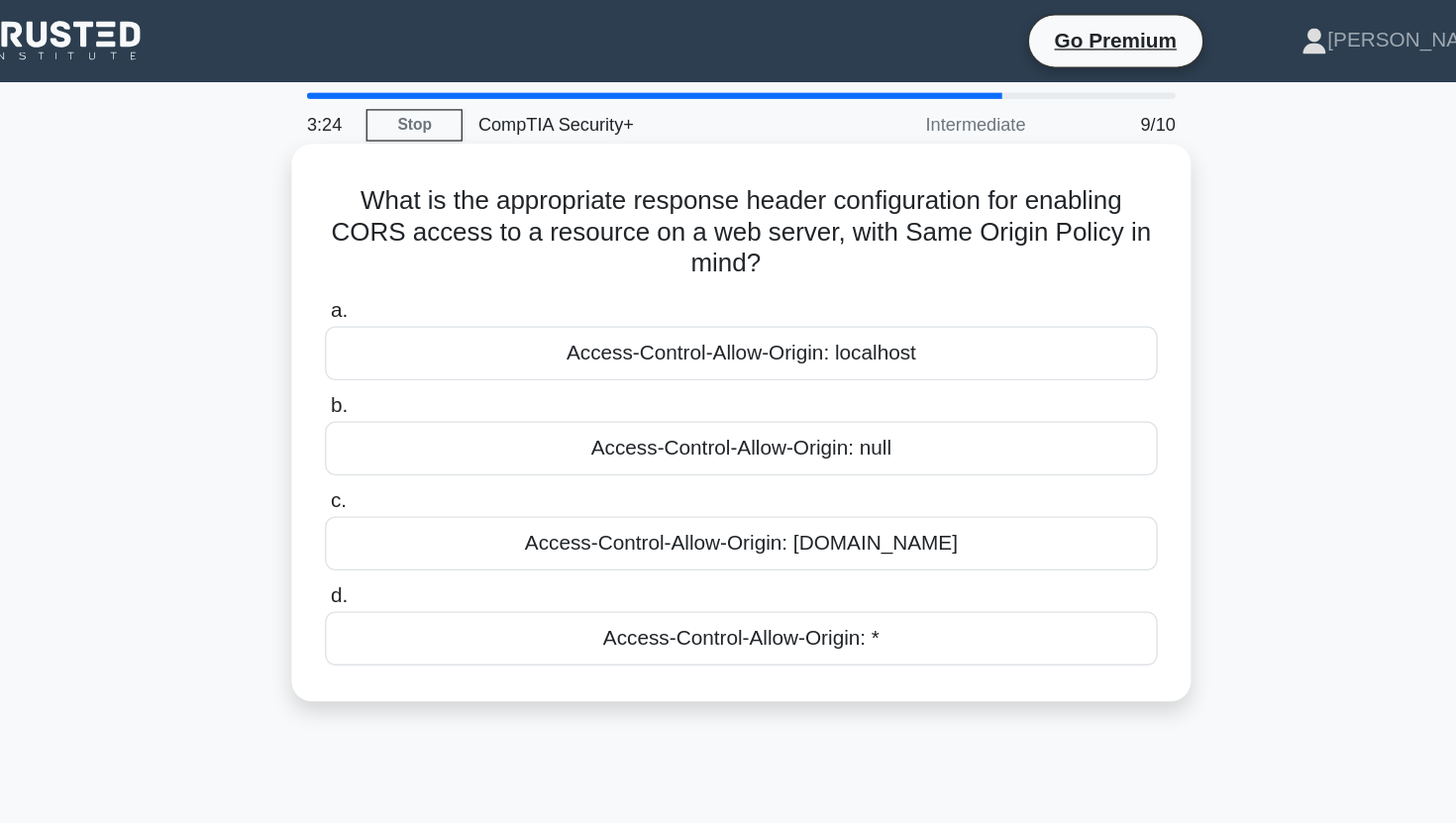 click on "What is the appropriate response header configuration for enabling CORS access to a resource on a web server, with Same Origin Policy in mind?
.spinner_0XTQ{transform-origin:center;animation:spinner_y6GP .75s linear infinite}@keyframes spinner_y6GP{100%{transform:rotate(360deg)}}" at bounding box center [728, 179] 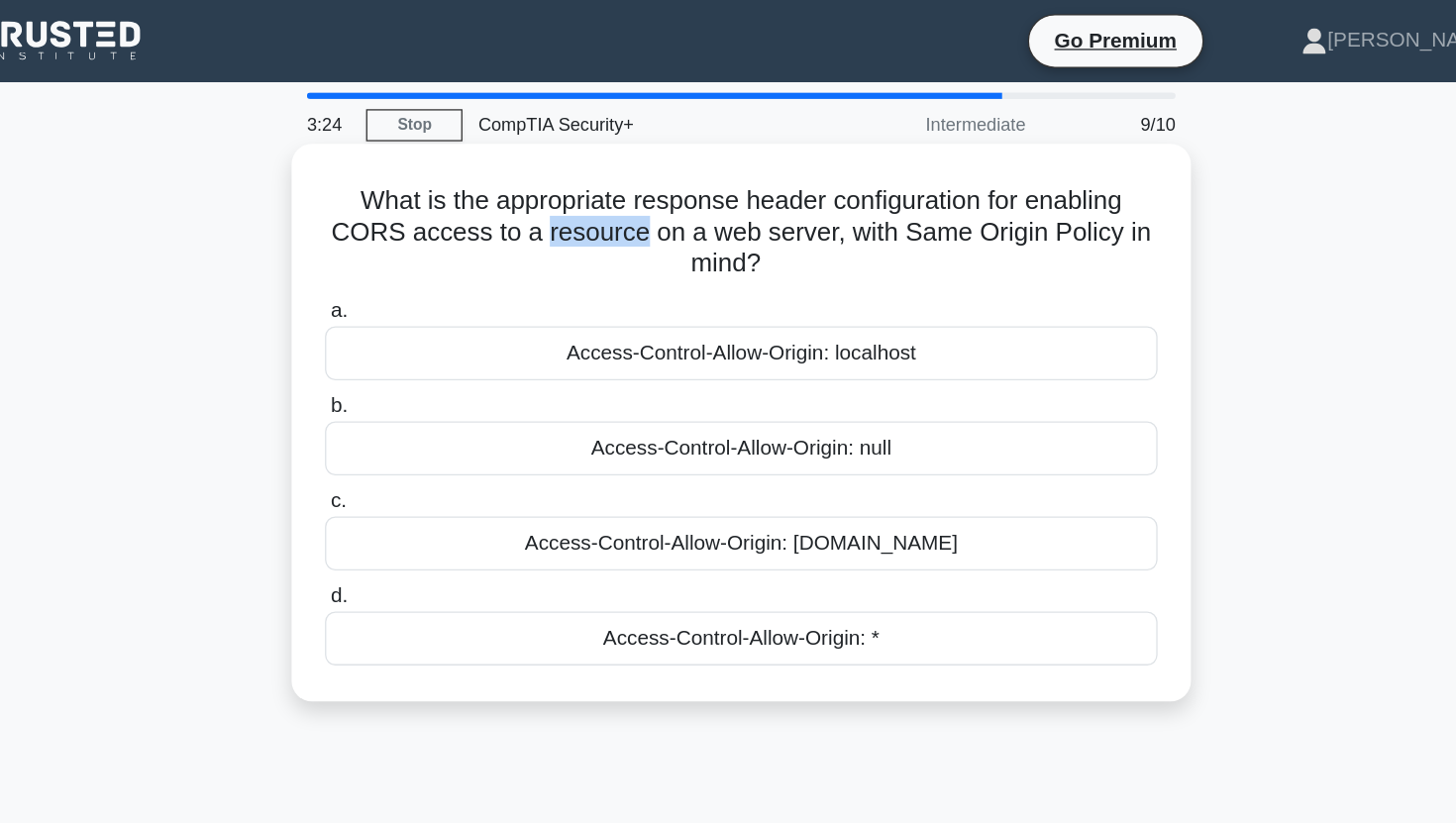 click on "What is the appropriate response header configuration for enabling CORS access to a resource on a web server, with Same Origin Policy in mind?
.spinner_0XTQ{transform-origin:center;animation:spinner_y6GP .75s linear infinite}@keyframes spinner_y6GP{100%{transform:rotate(360deg)}}" at bounding box center [728, 179] 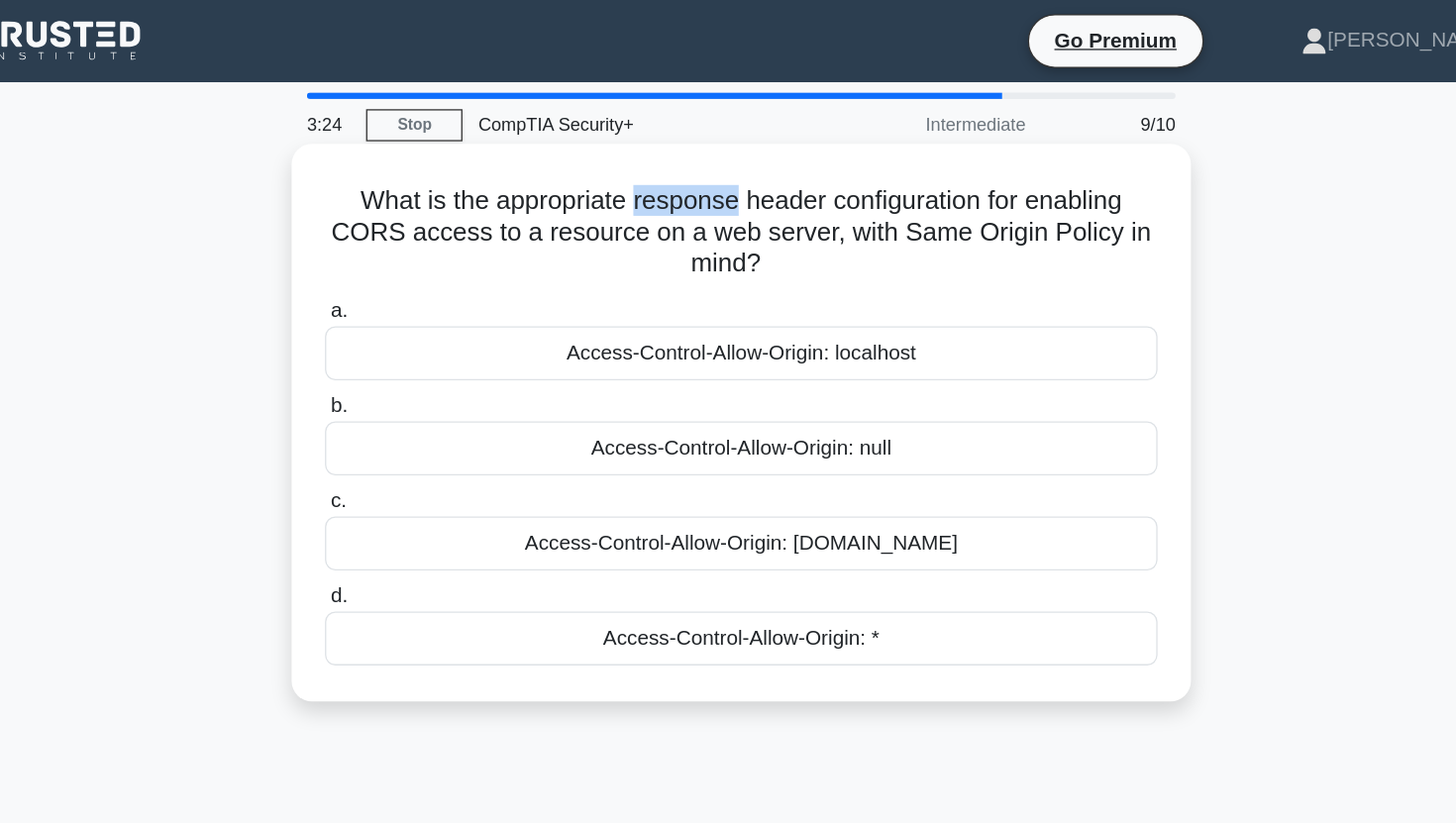 click on "What is the appropriate response header configuration for enabling CORS access to a resource on a web server, with Same Origin Policy in mind?
.spinner_0XTQ{transform-origin:center;animation:spinner_y6GP .75s linear infinite}@keyframes spinner_y6GP{100%{transform:rotate(360deg)}}" at bounding box center [728, 179] 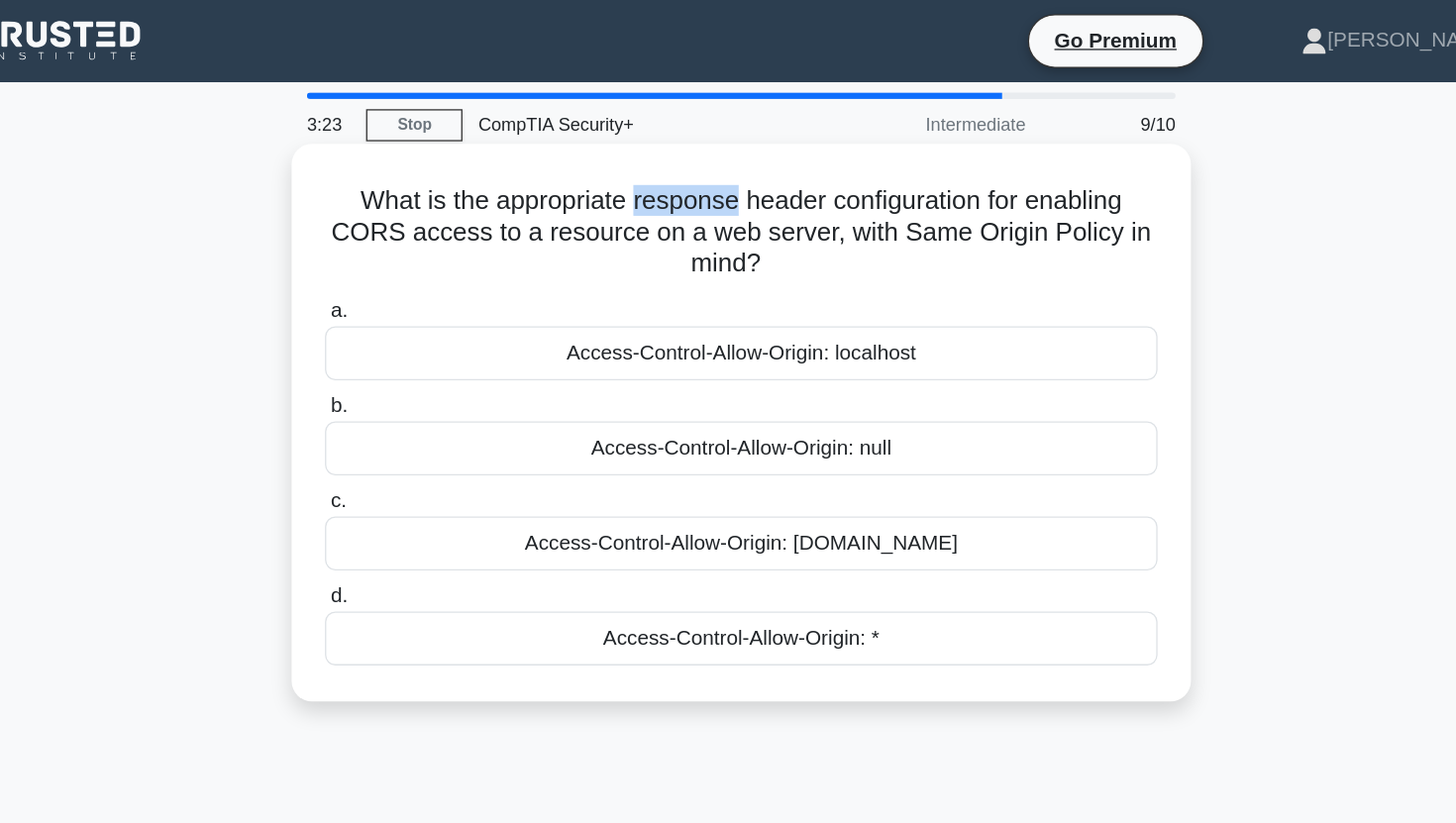 click on "What is the appropriate response header configuration for enabling CORS access to a resource on a web server, with Same Origin Policy in mind?
.spinner_0XTQ{transform-origin:center;animation:spinner_y6GP .75s linear infinite}@keyframes spinner_y6GP{100%{transform:rotate(360deg)}}" at bounding box center [728, 179] 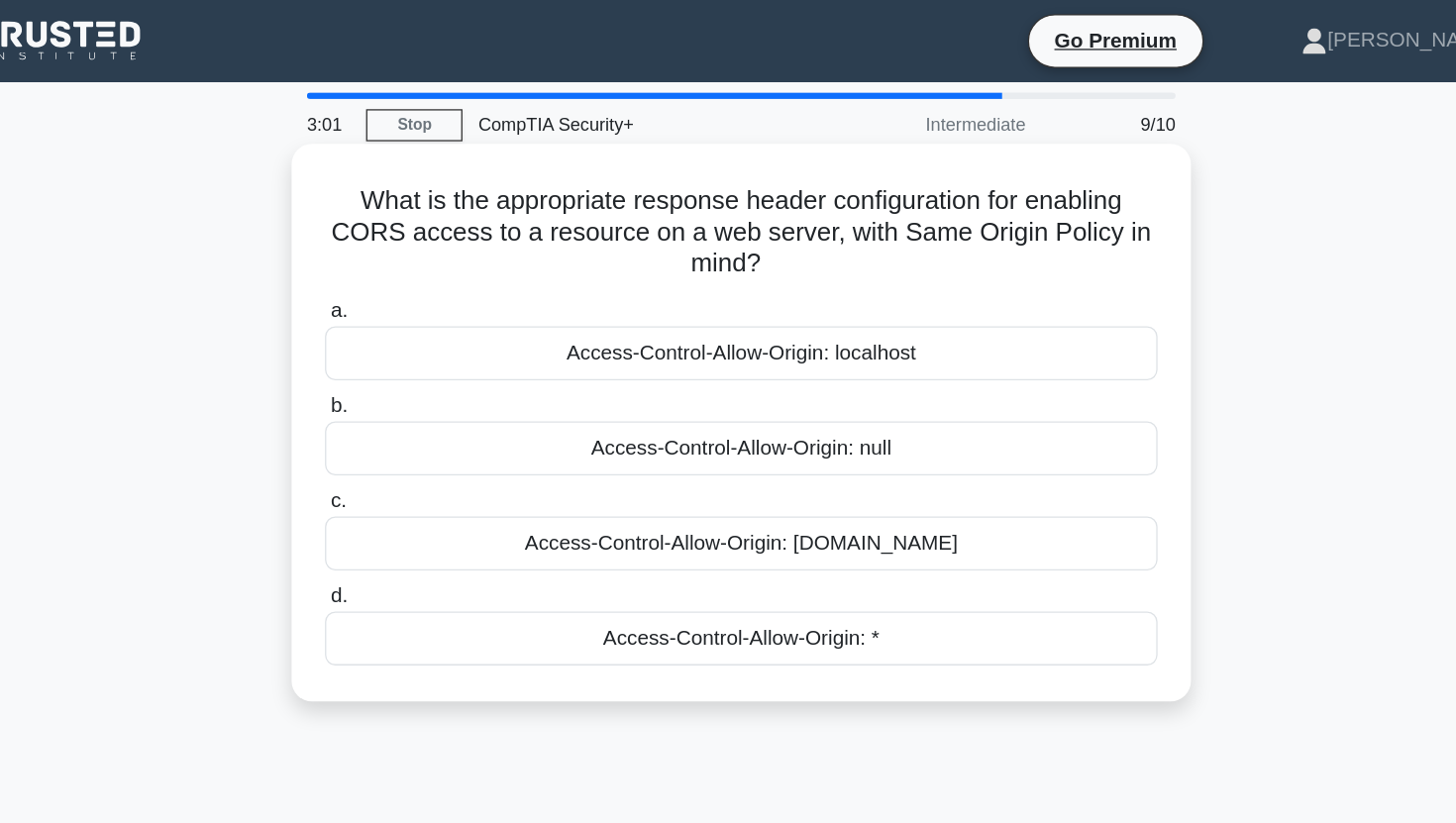 click on "Access-Control-Allow-Origin: specific-domain.com" at bounding box center (728, 419) 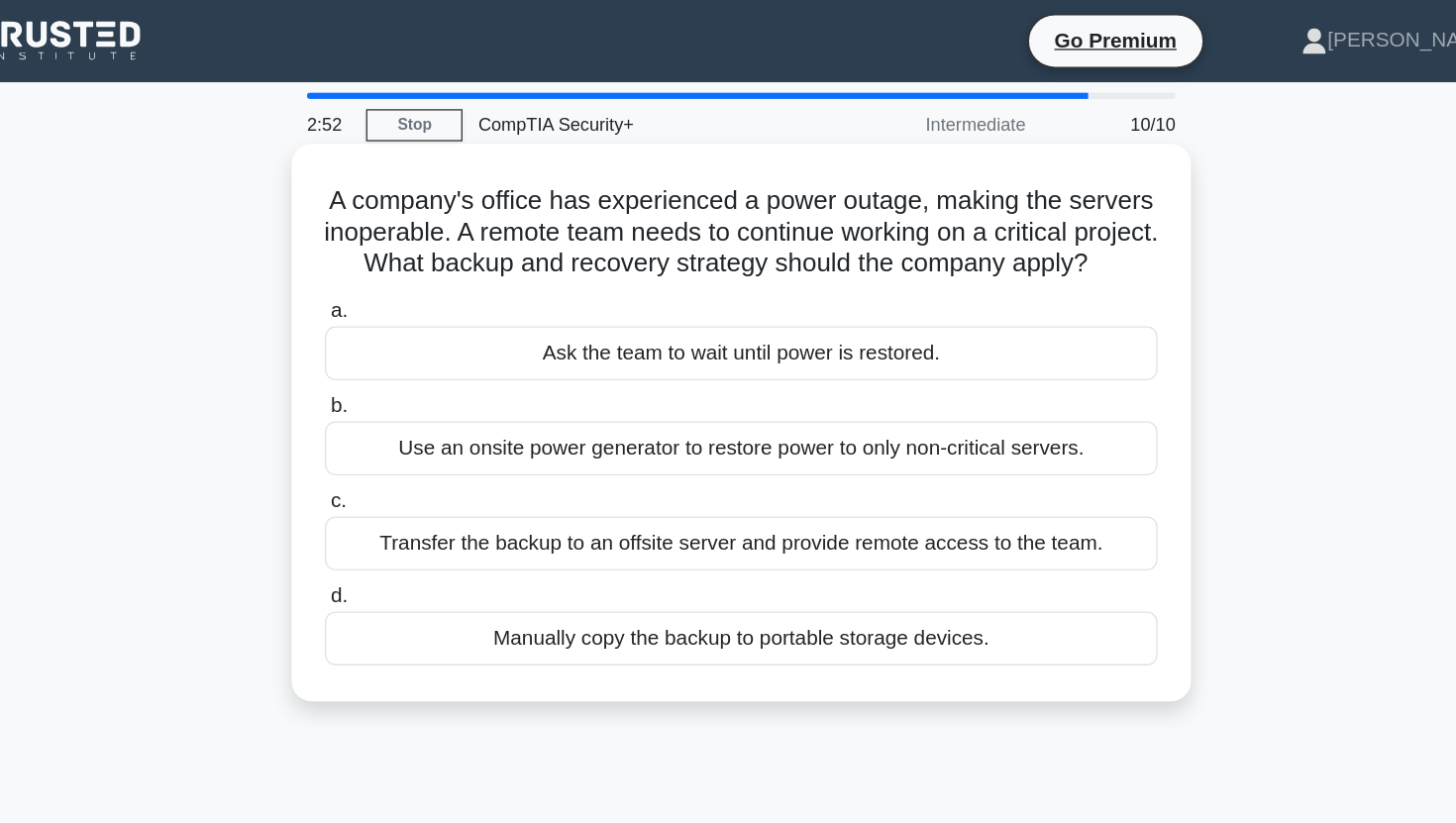click on "Use an onsite power generator to restore power to only non-critical servers." at bounding box center (728, 346) 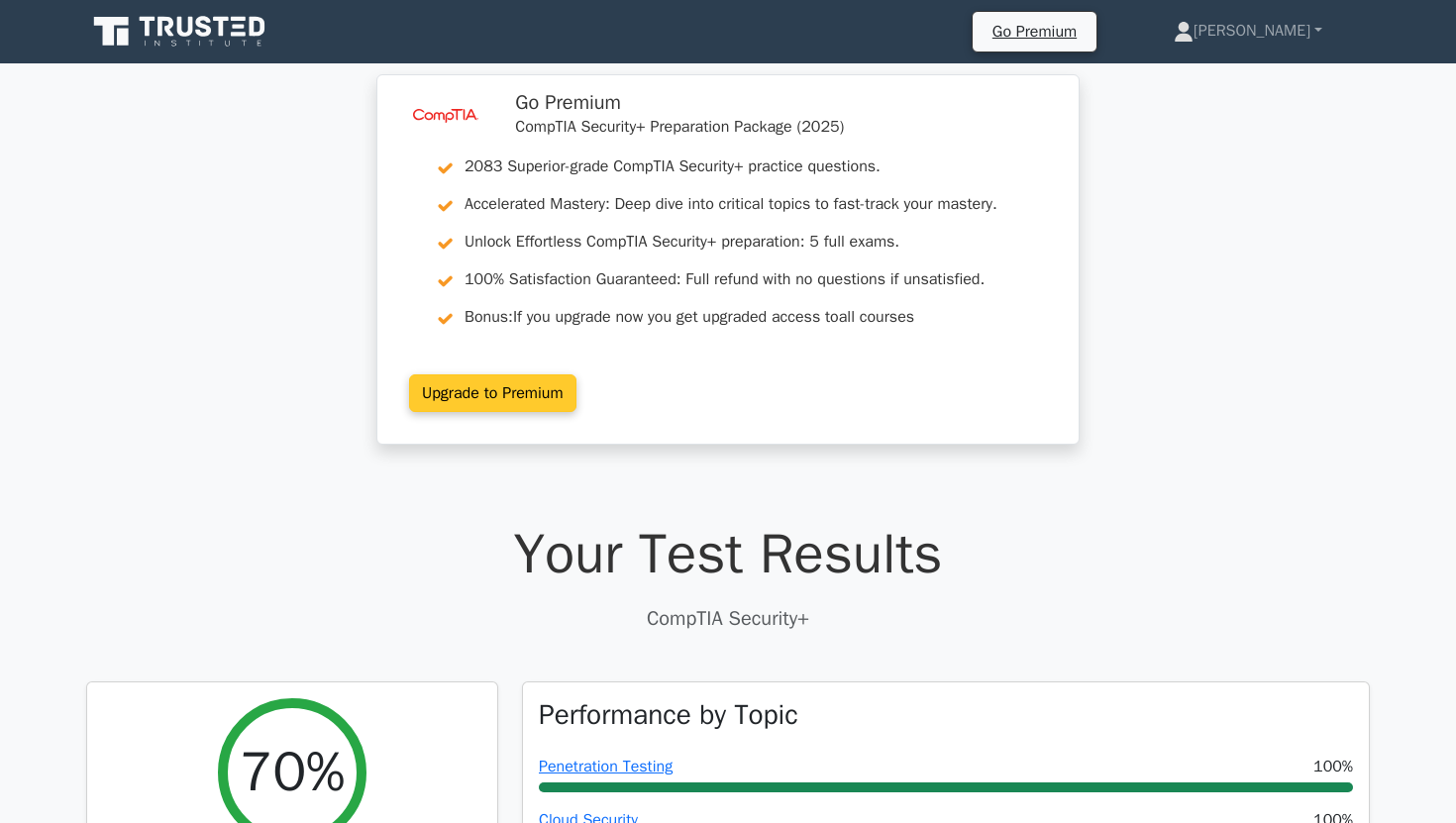 scroll, scrollTop: 0, scrollLeft: 0, axis: both 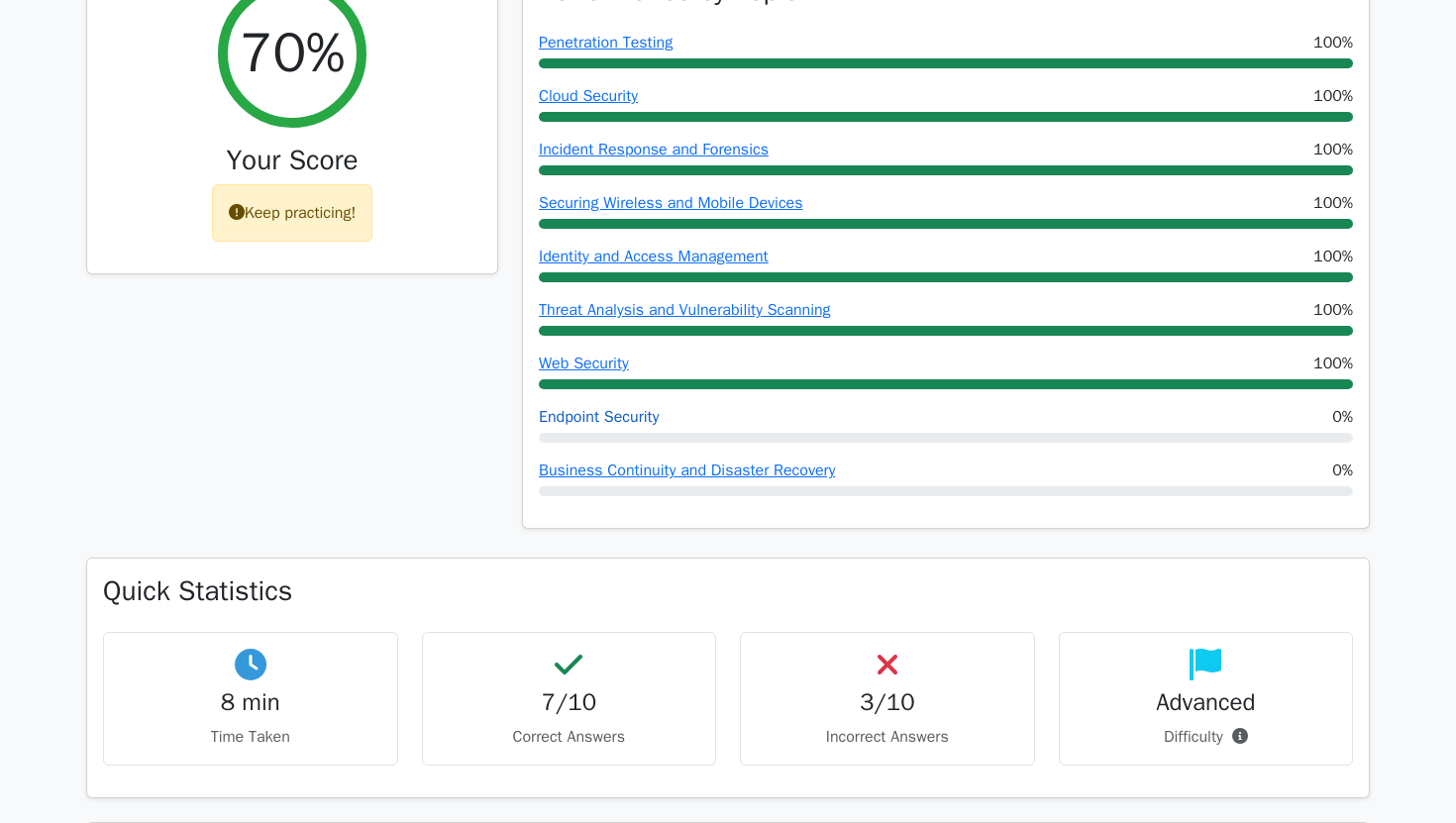 click on "Endpoint Security" at bounding box center [598, 417] 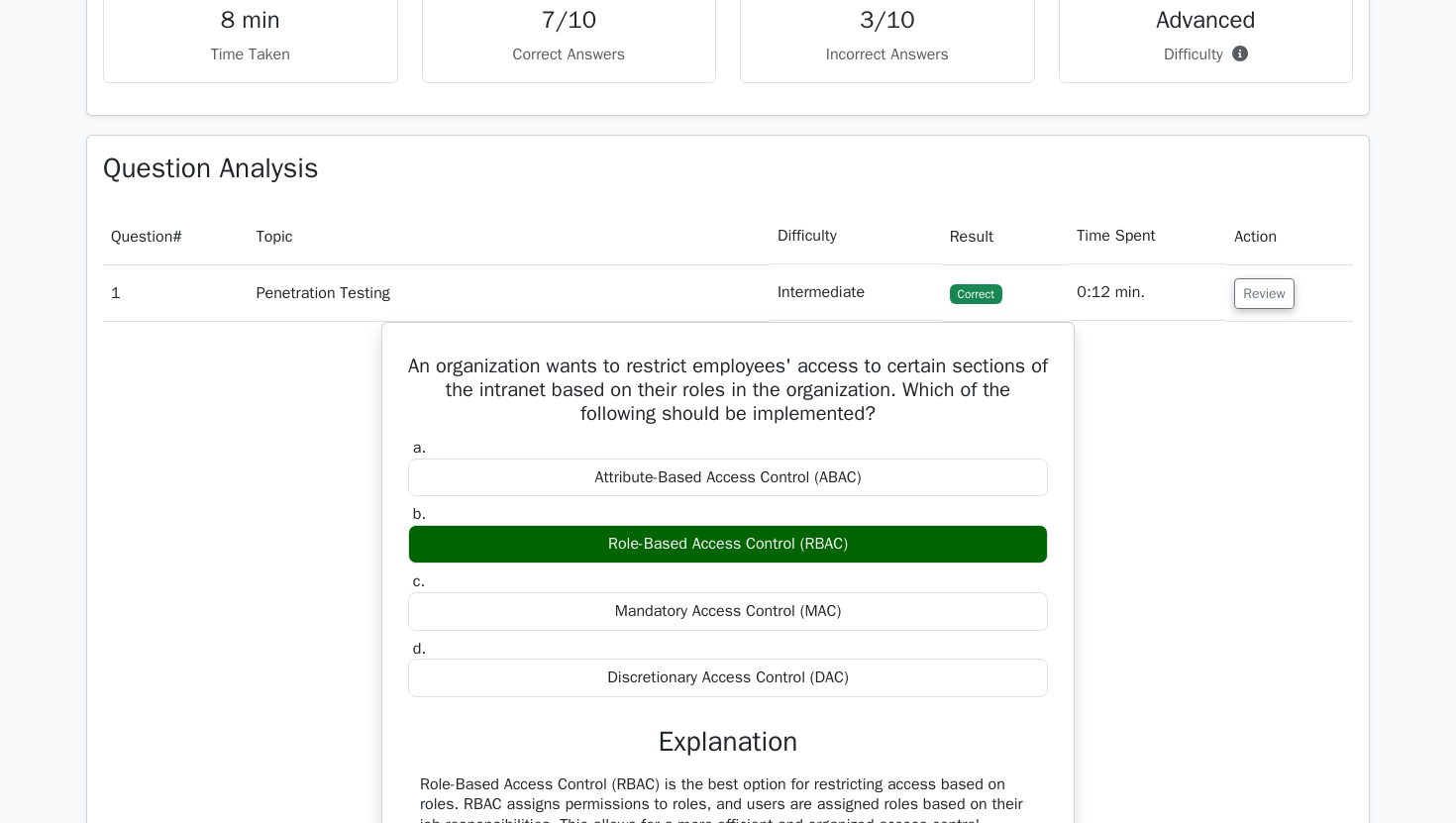 scroll, scrollTop: 1426, scrollLeft: 0, axis: vertical 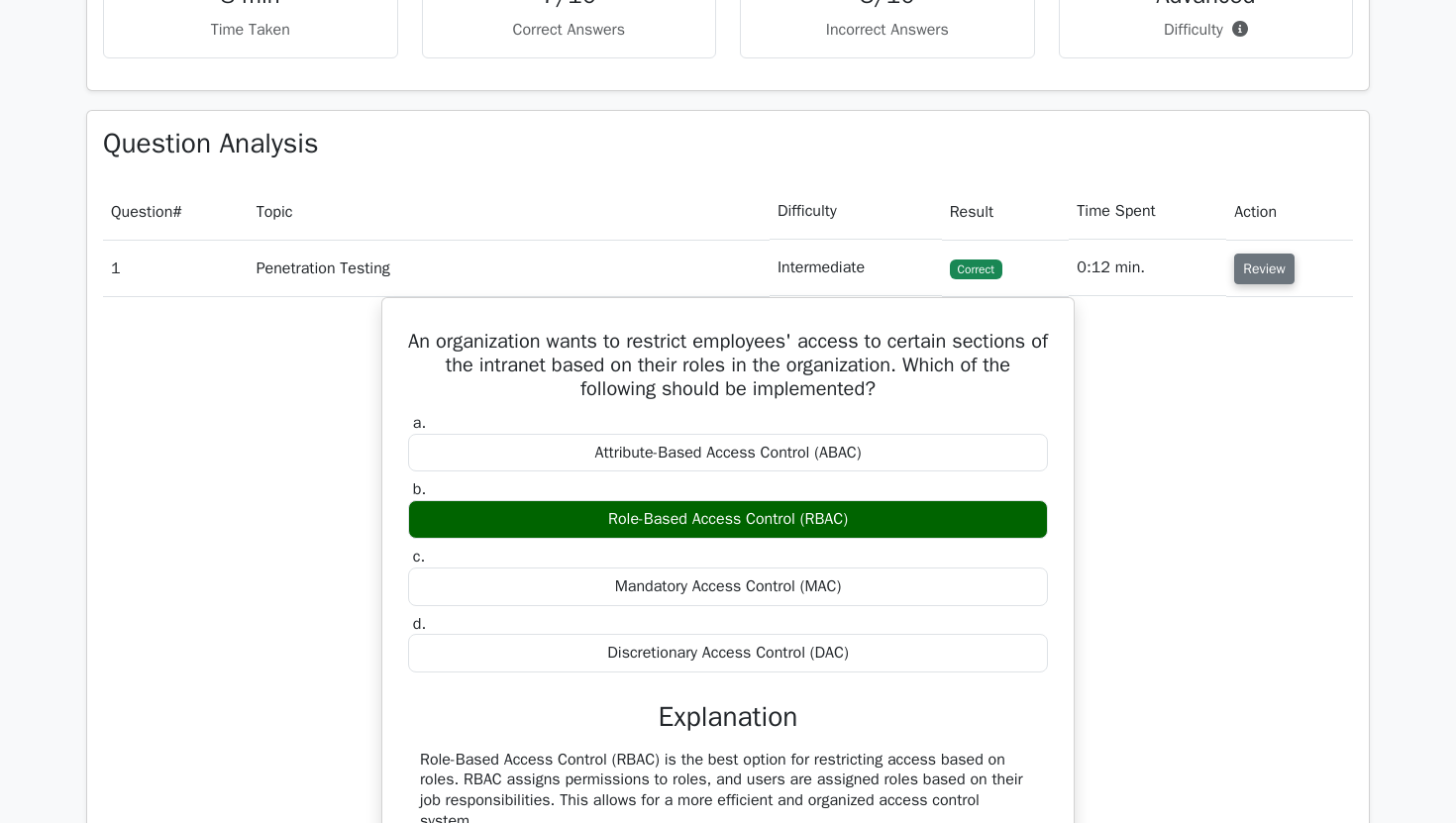 click on "Review" at bounding box center [1264, 268] 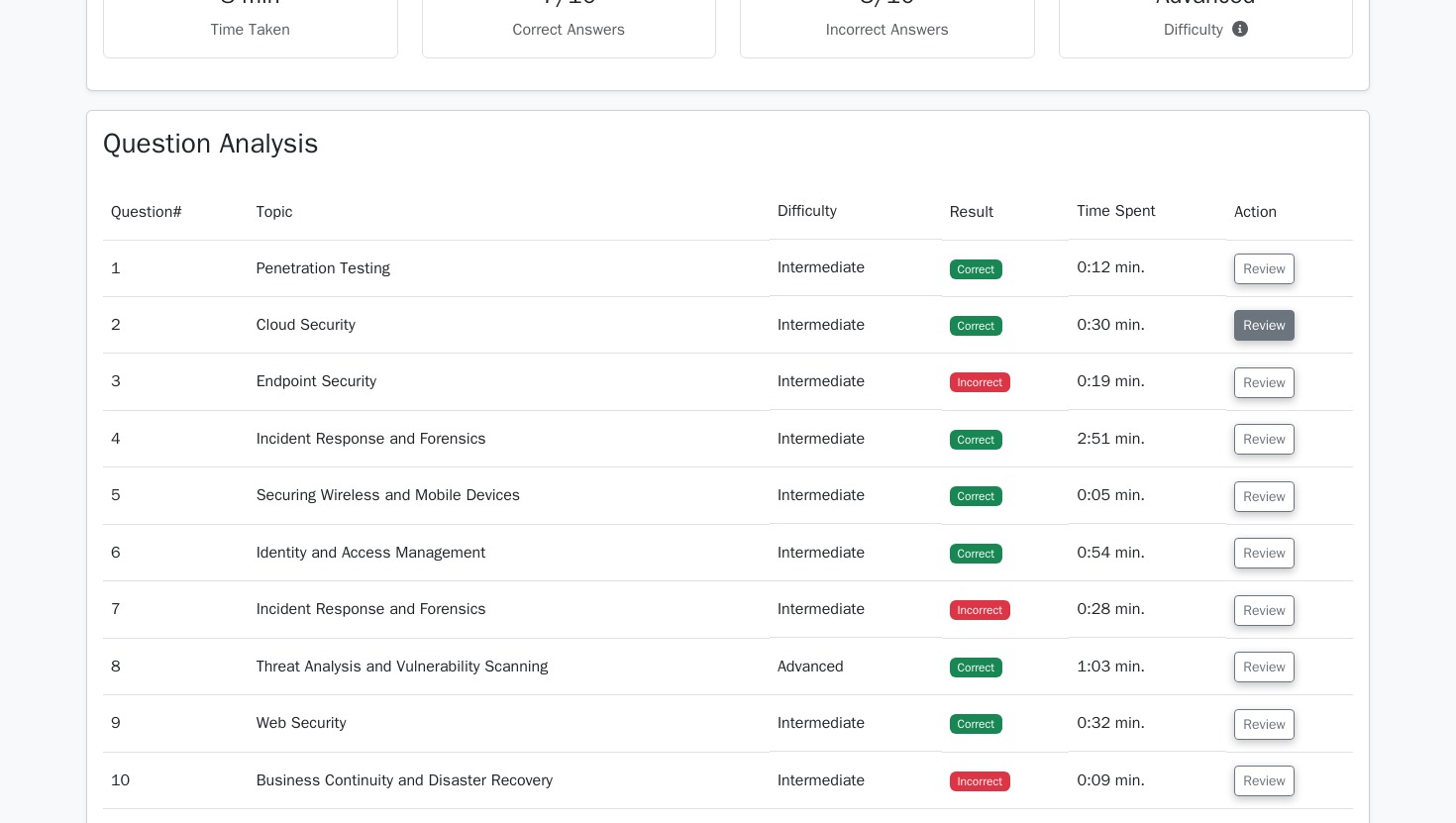 click on "Review" at bounding box center (1264, 325) 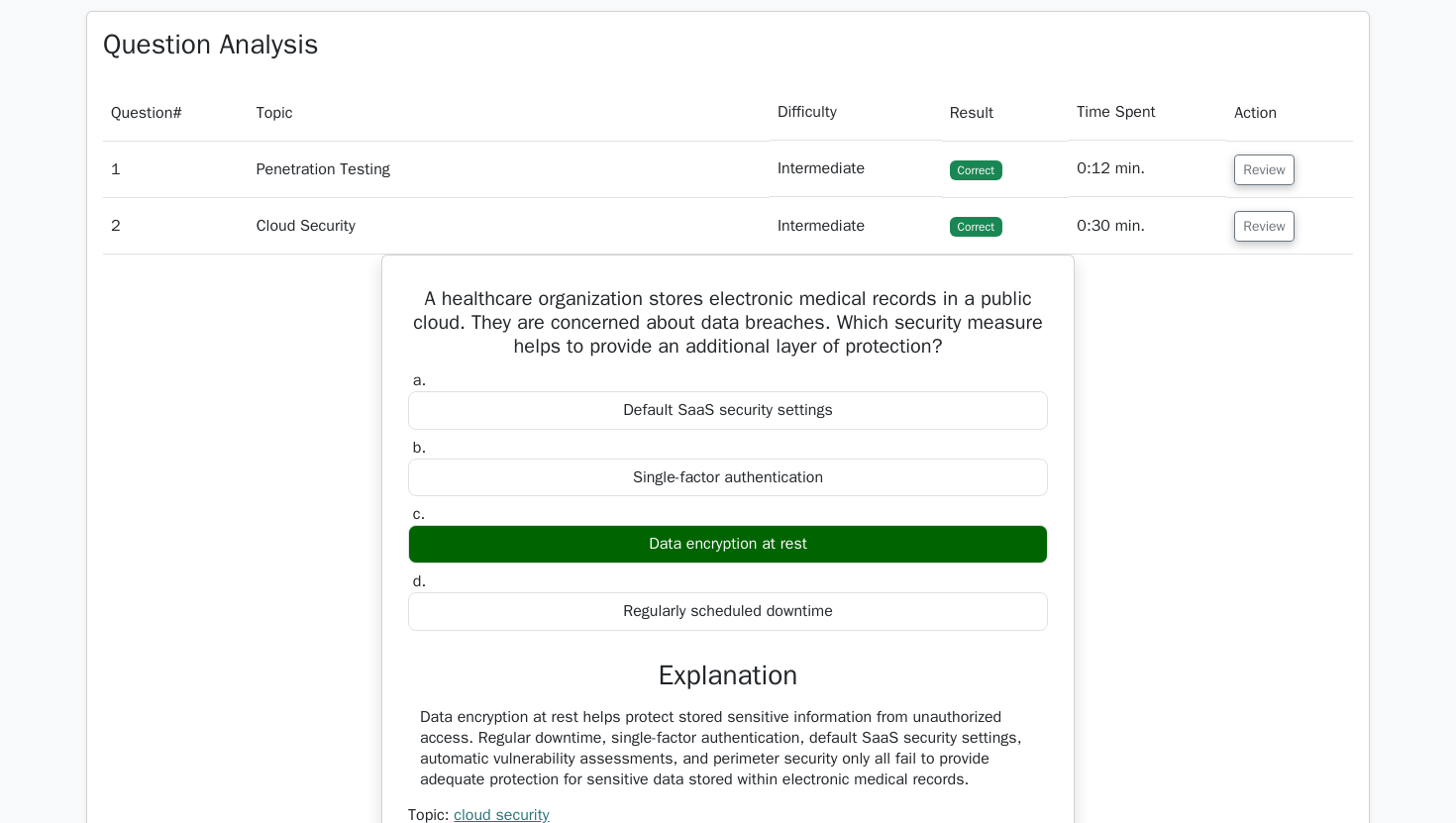 scroll, scrollTop: 1528, scrollLeft: 0, axis: vertical 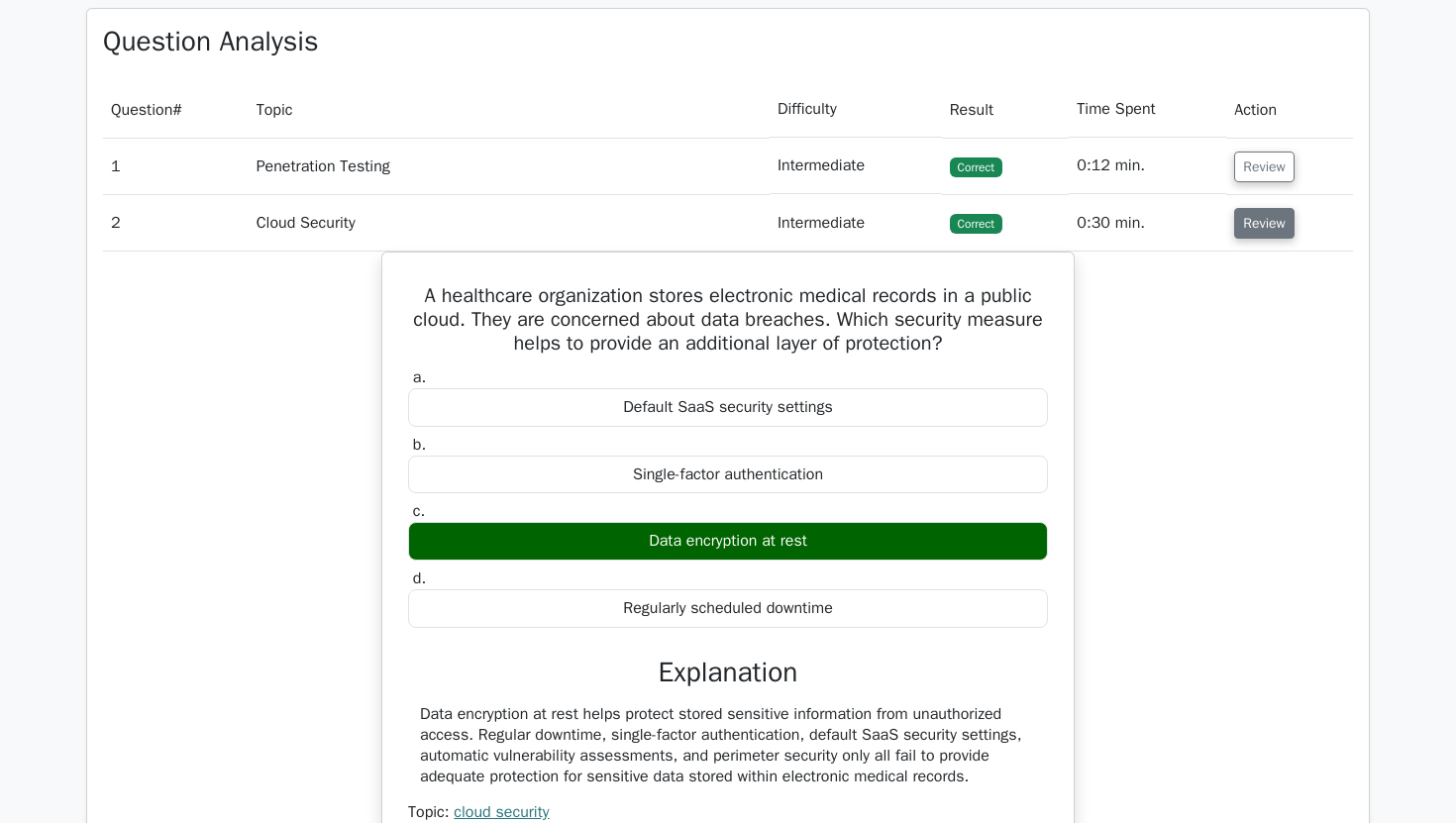 click on "Review" at bounding box center [1264, 223] 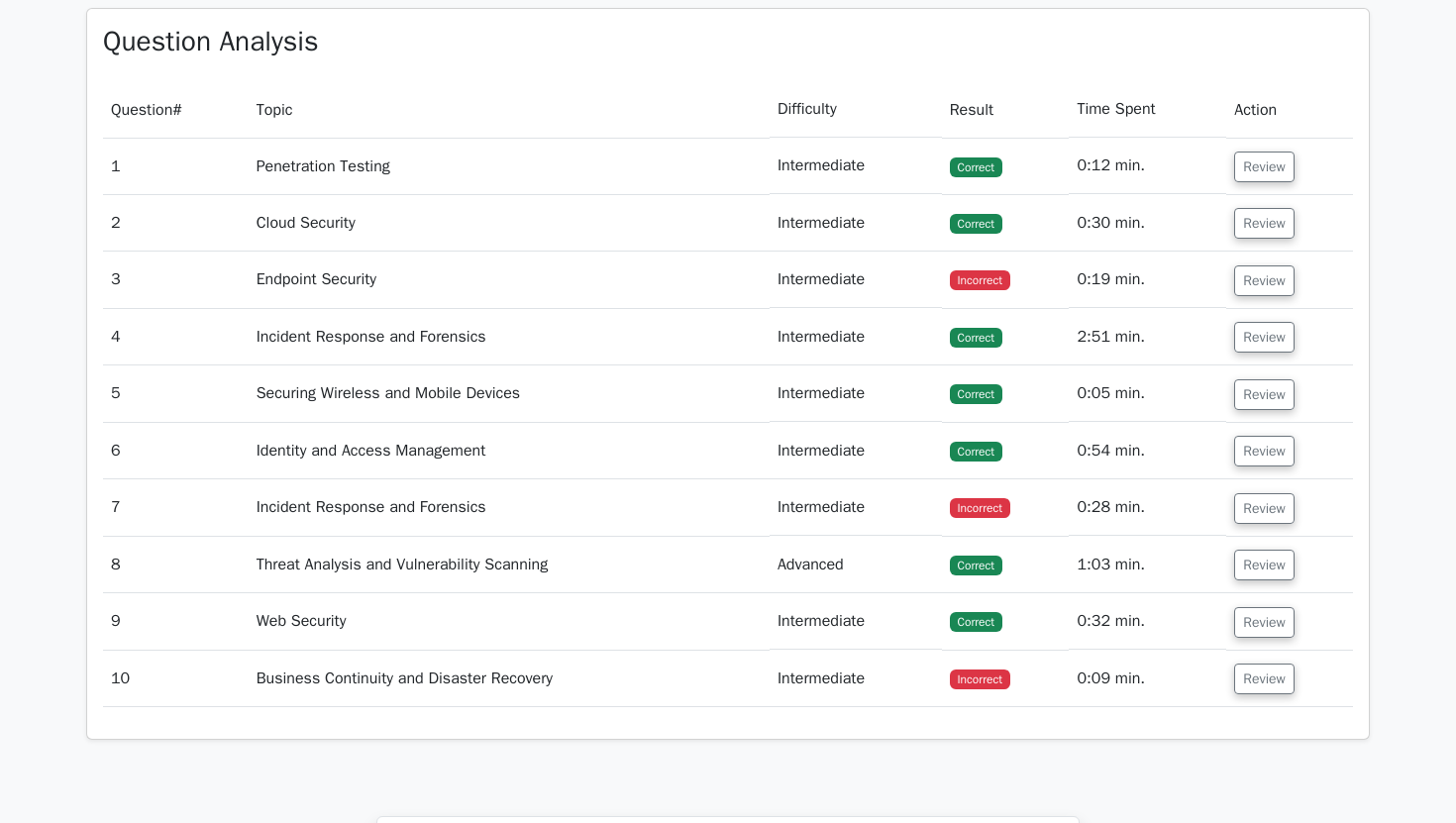 click on "Review" at bounding box center [1290, 279] 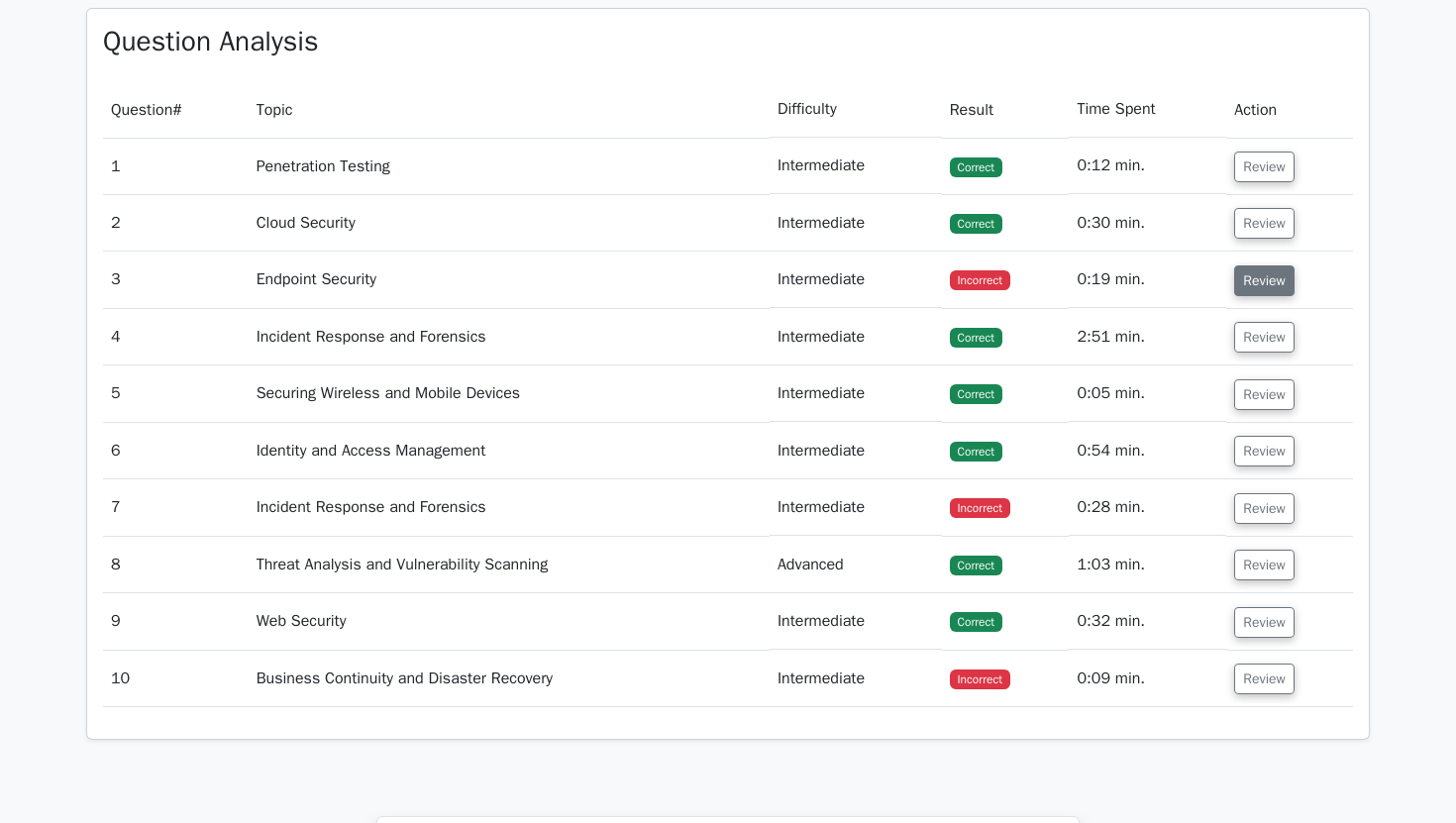 click on "Review" at bounding box center (1264, 280) 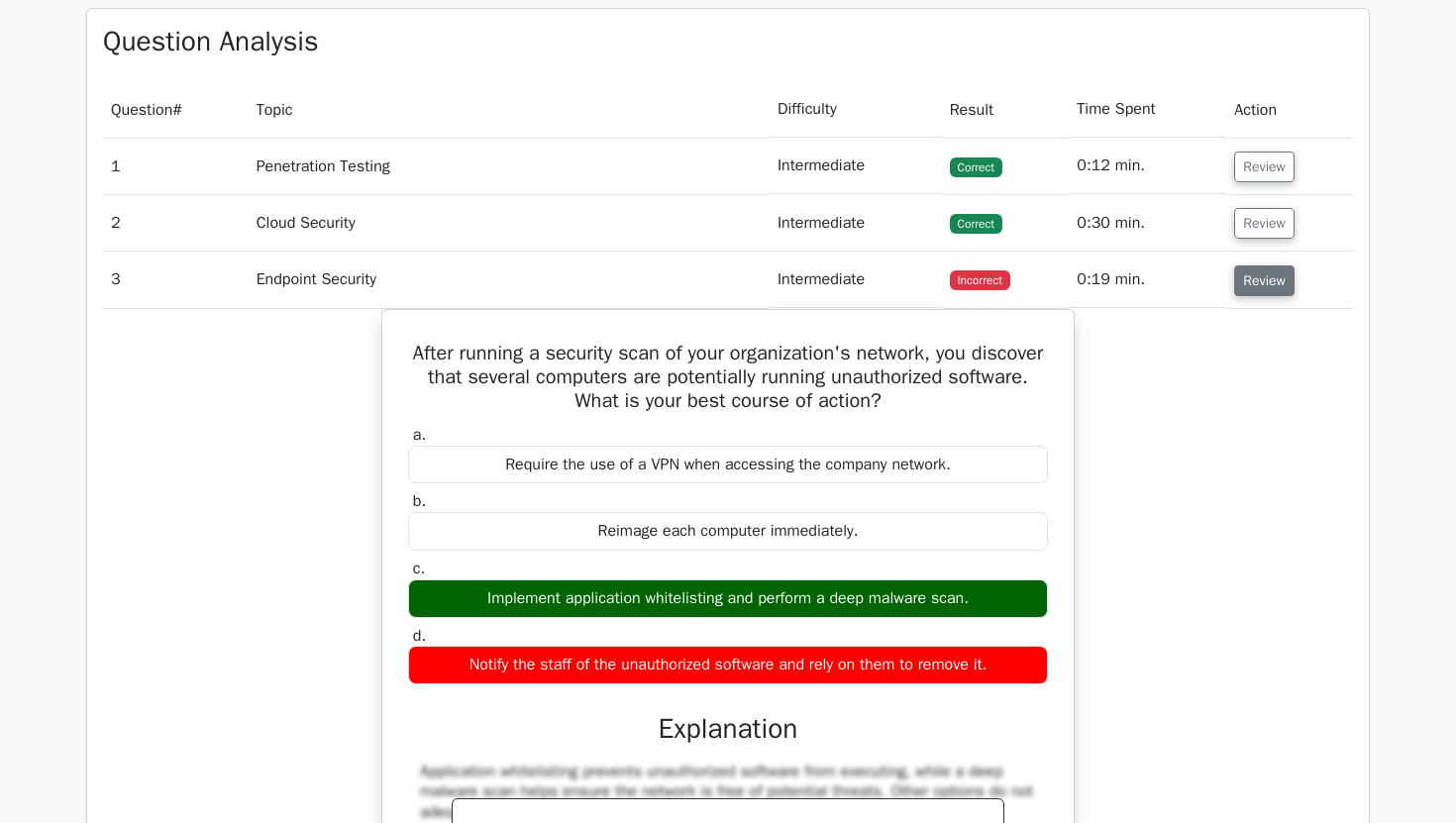 click on "Review" at bounding box center [1264, 280] 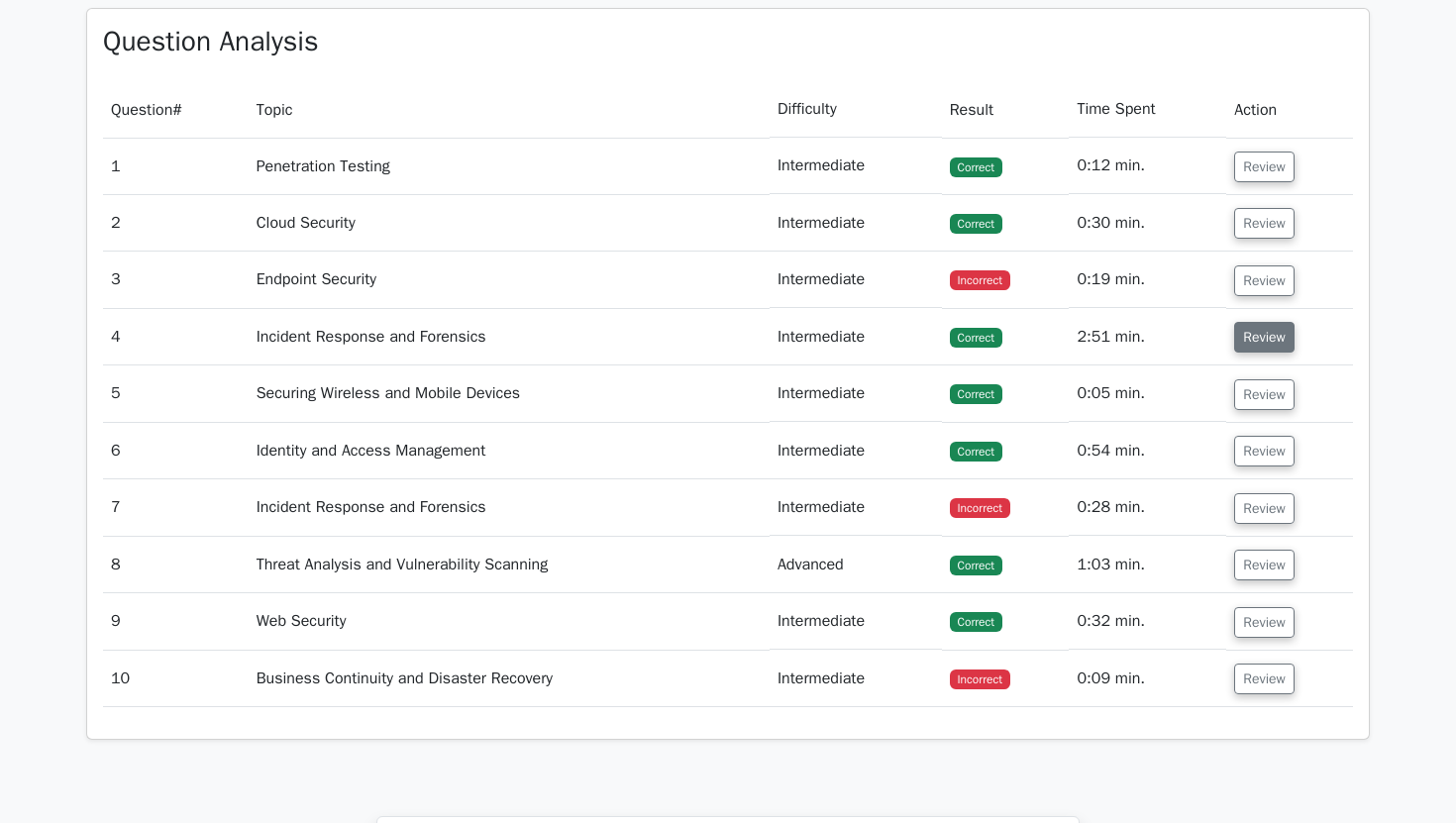 click on "Review" at bounding box center (1264, 337) 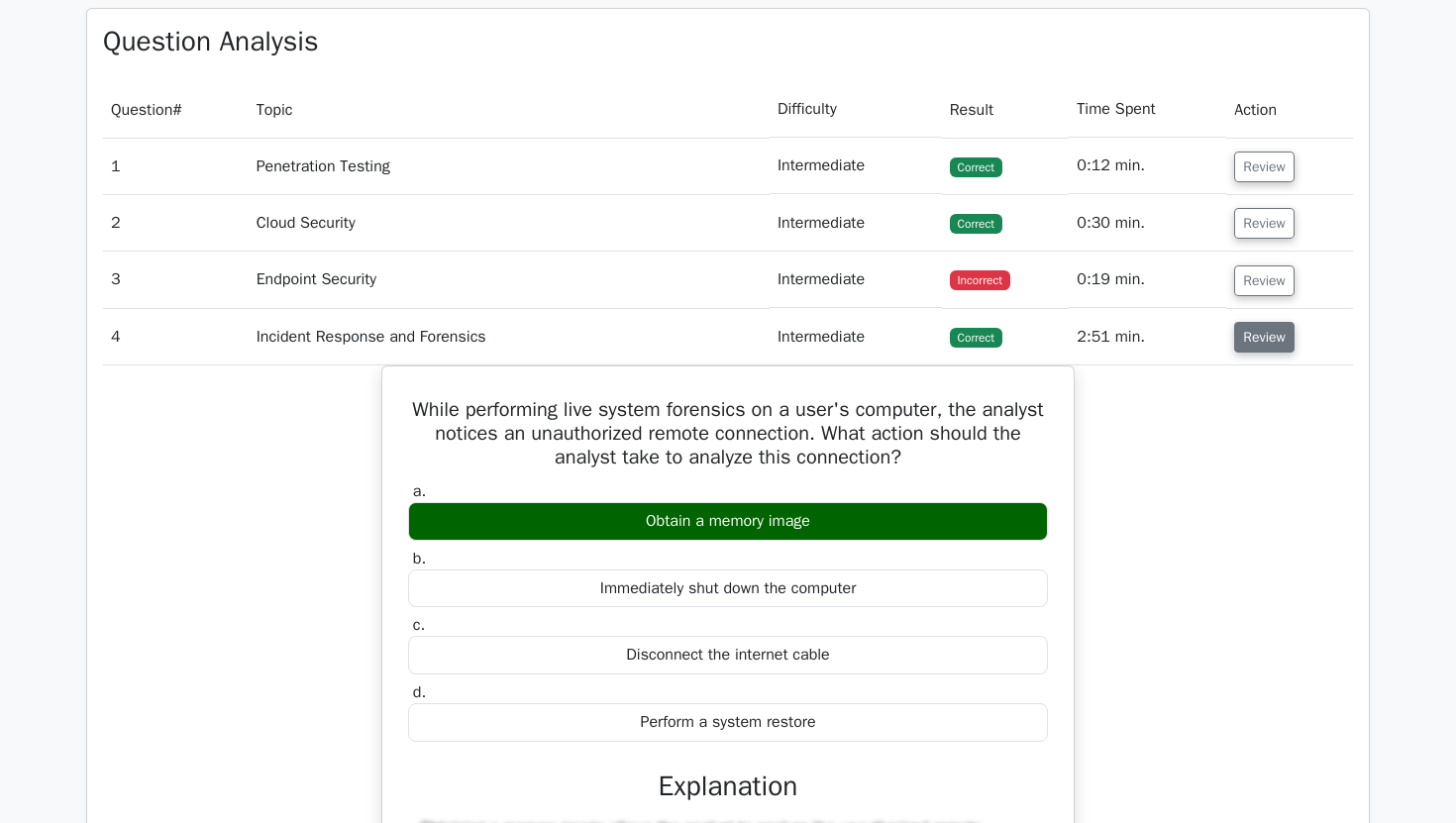 click on "Review" at bounding box center [1264, 337] 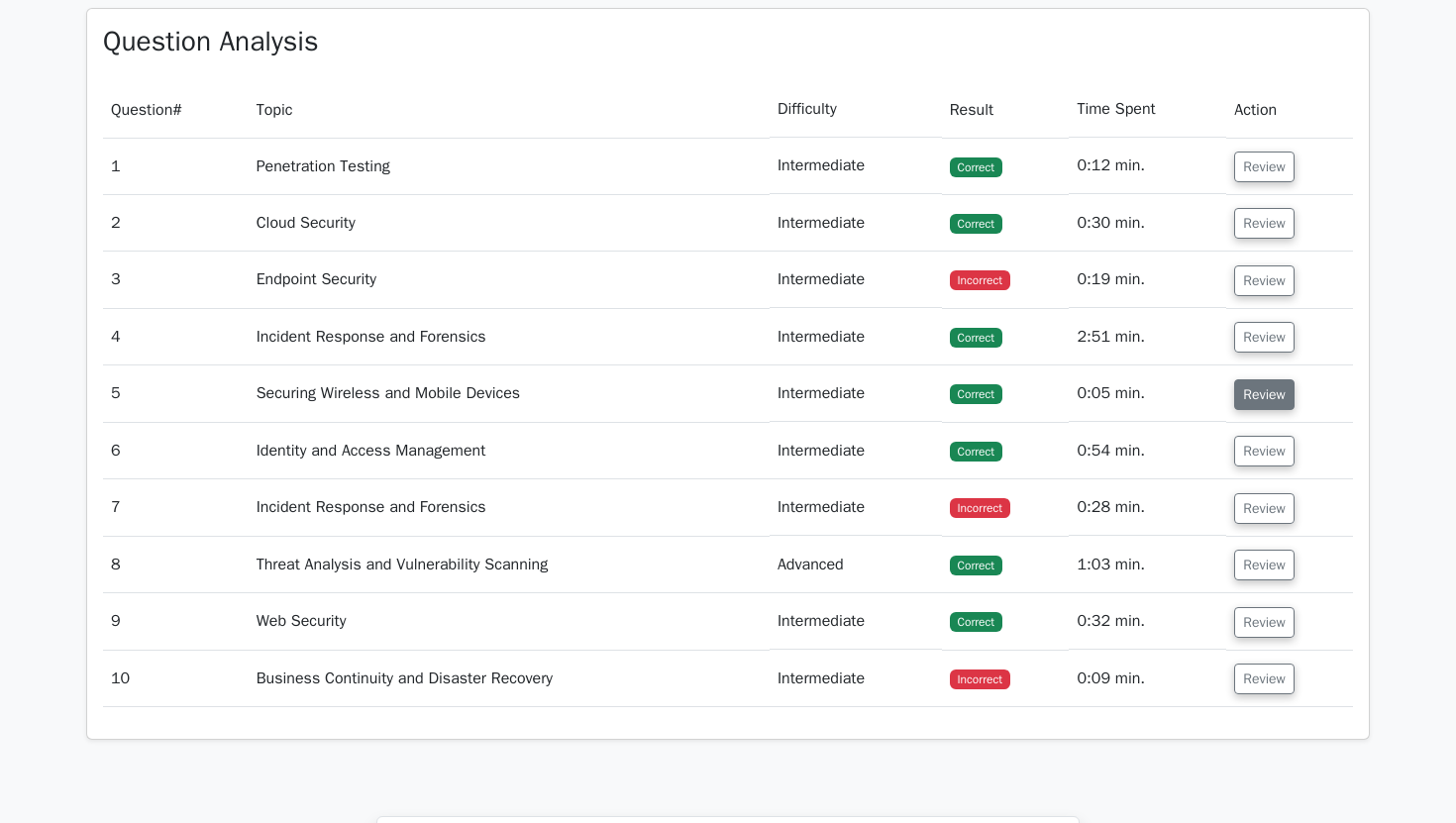 click on "Review" at bounding box center (1264, 394) 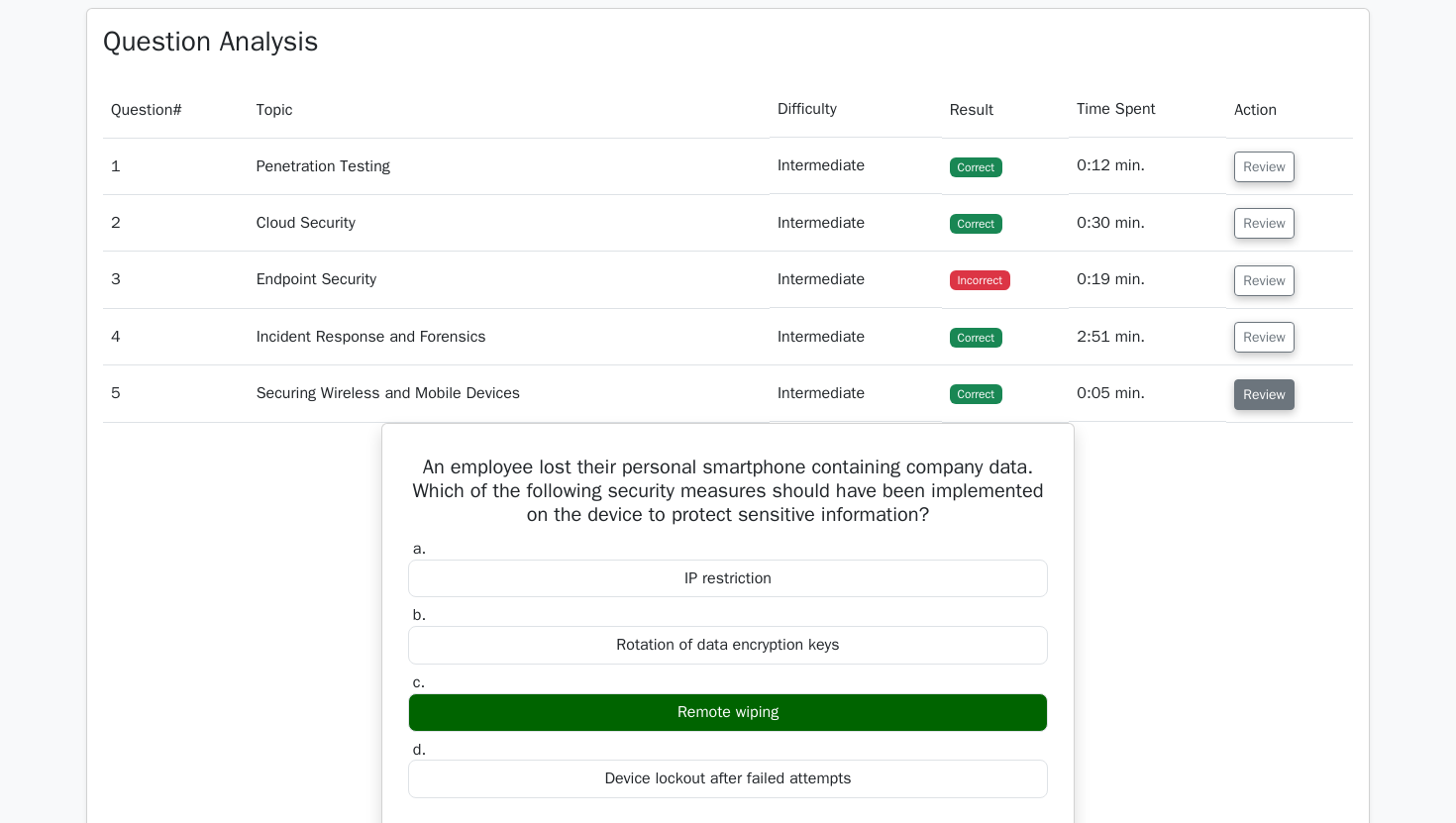 click on "Review" at bounding box center (1264, 394) 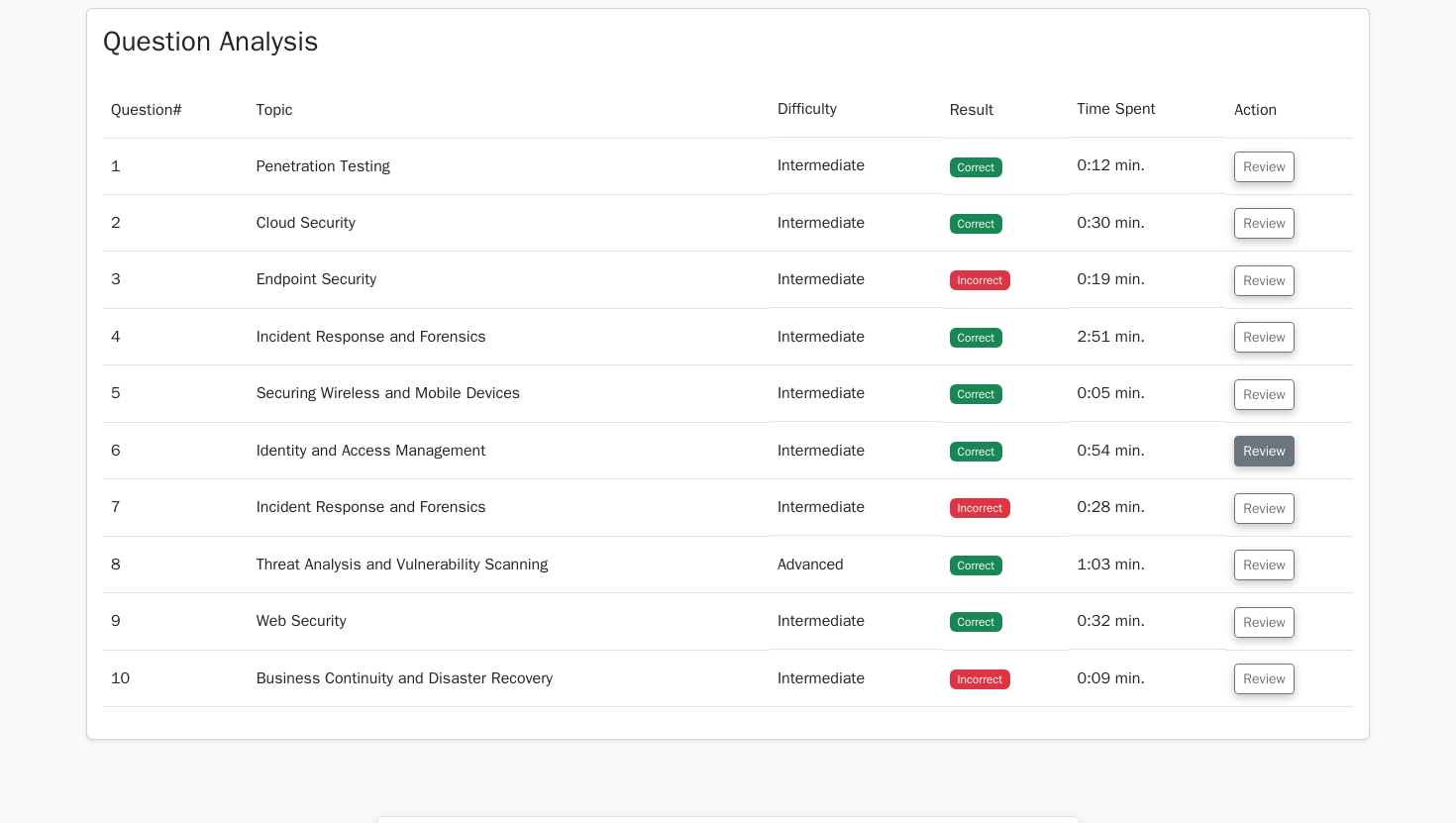 click on "Review" at bounding box center (1264, 451) 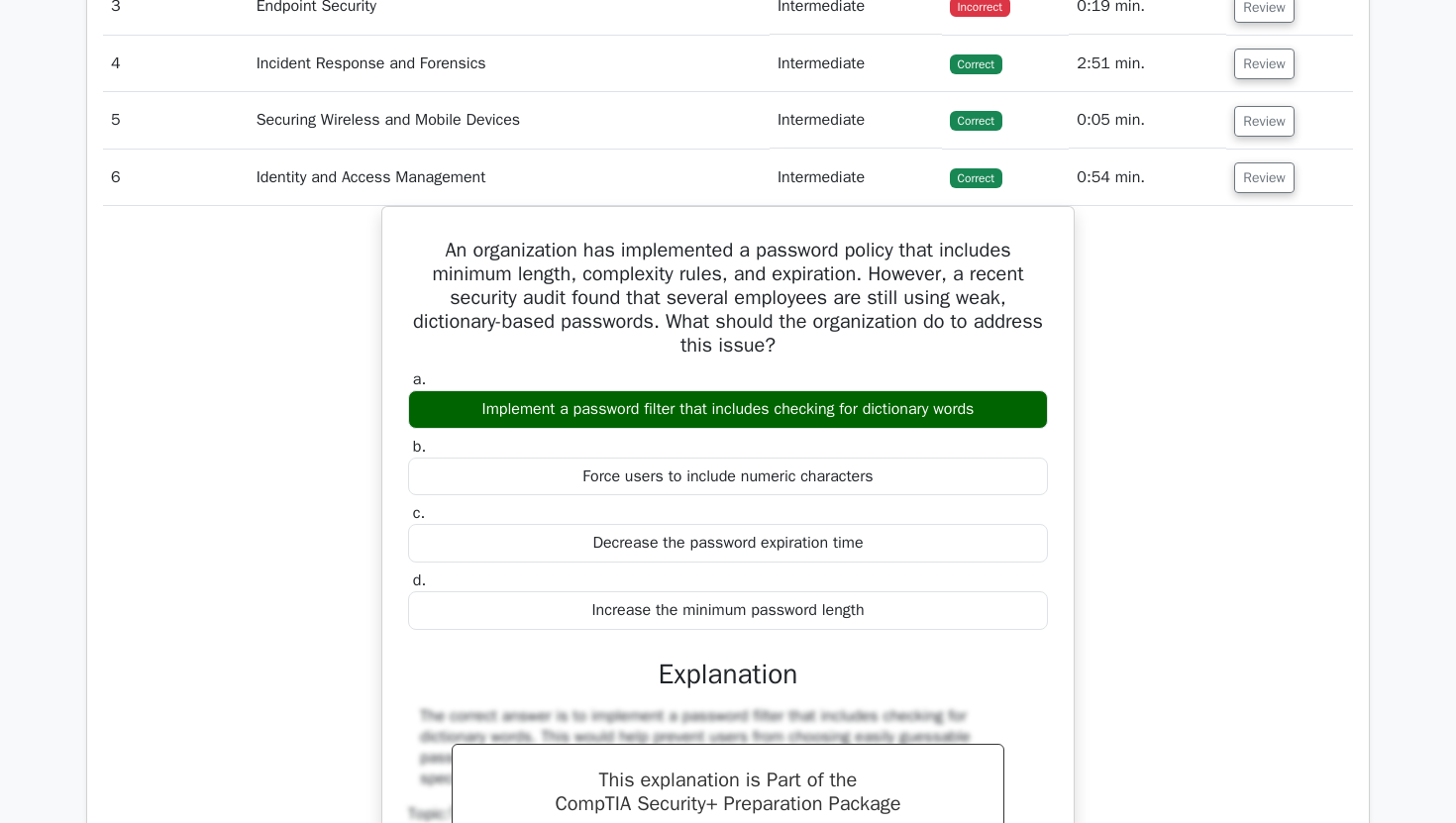 scroll, scrollTop: 1810, scrollLeft: 0, axis: vertical 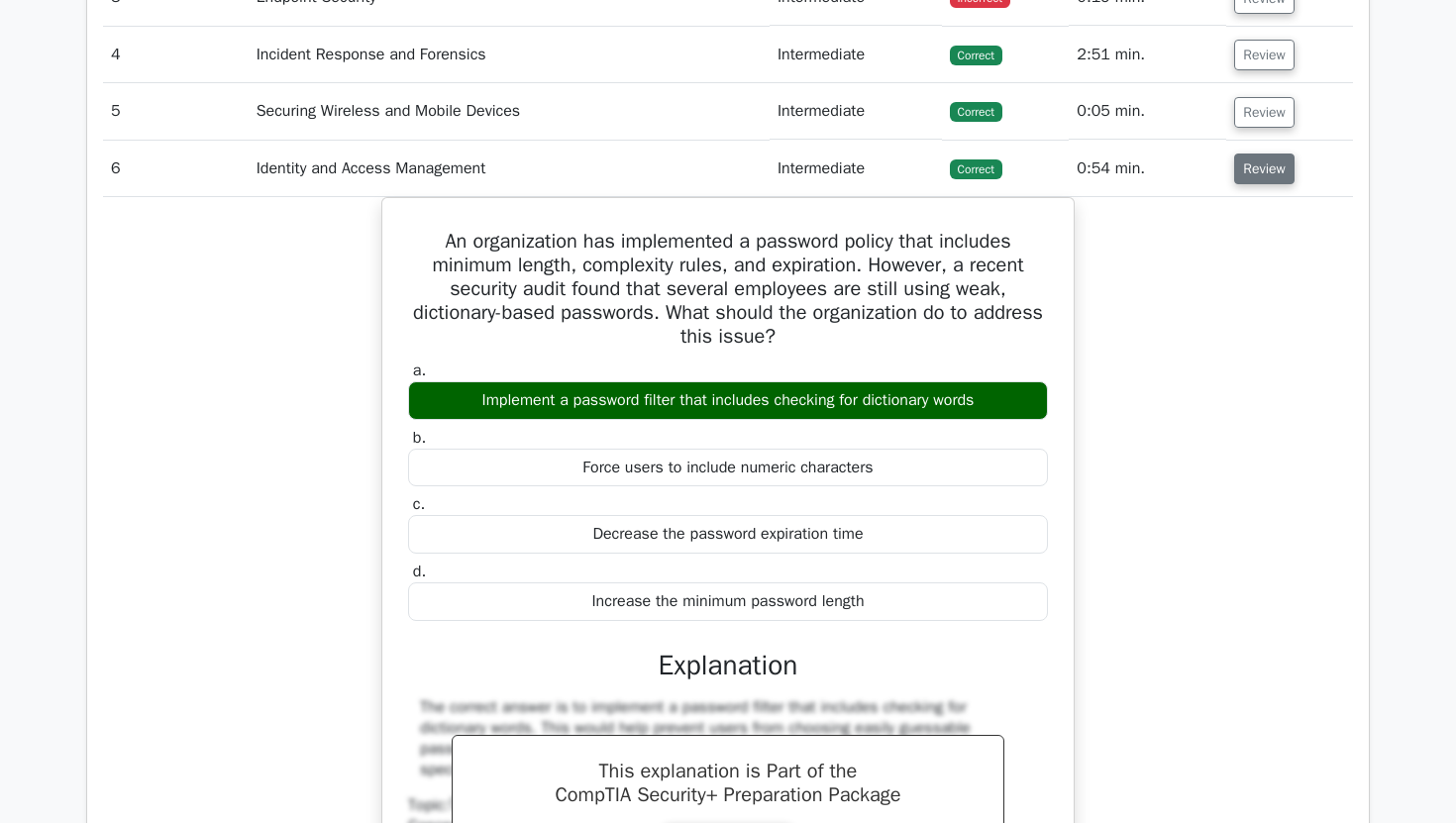 click on "Review" at bounding box center [1264, 168] 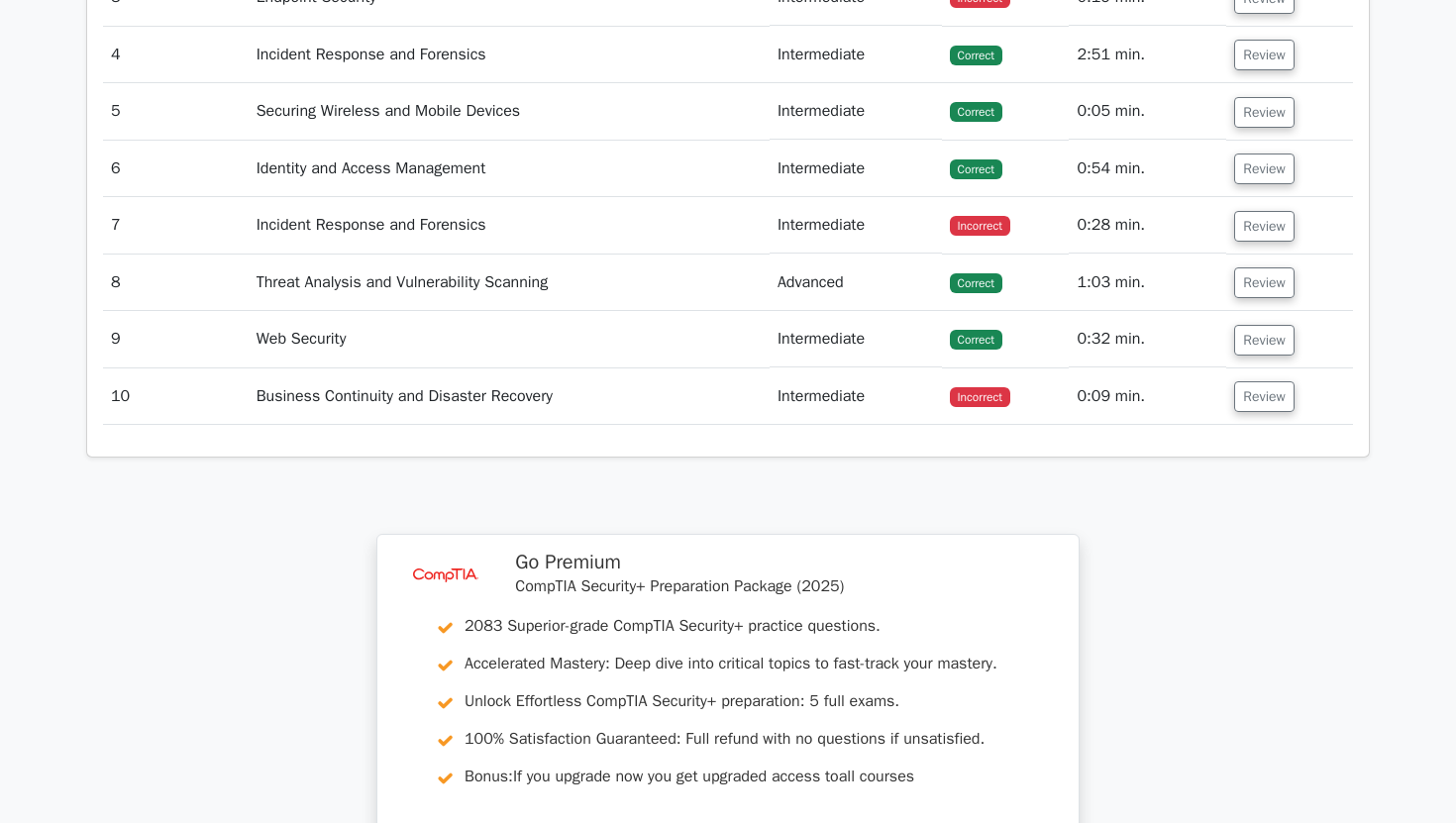 click on "Review" at bounding box center [1290, 225] 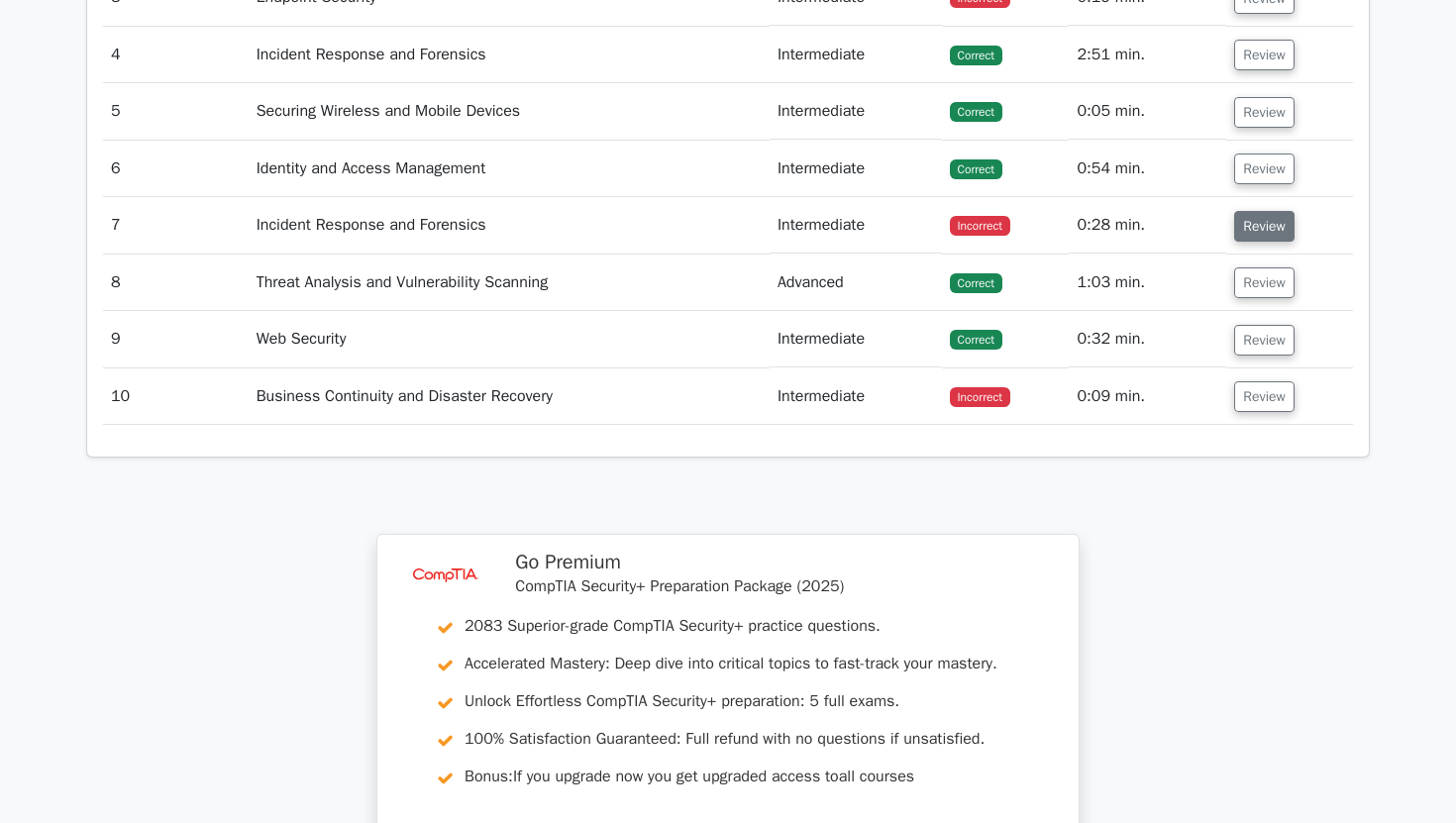 click on "Review" at bounding box center [1264, 226] 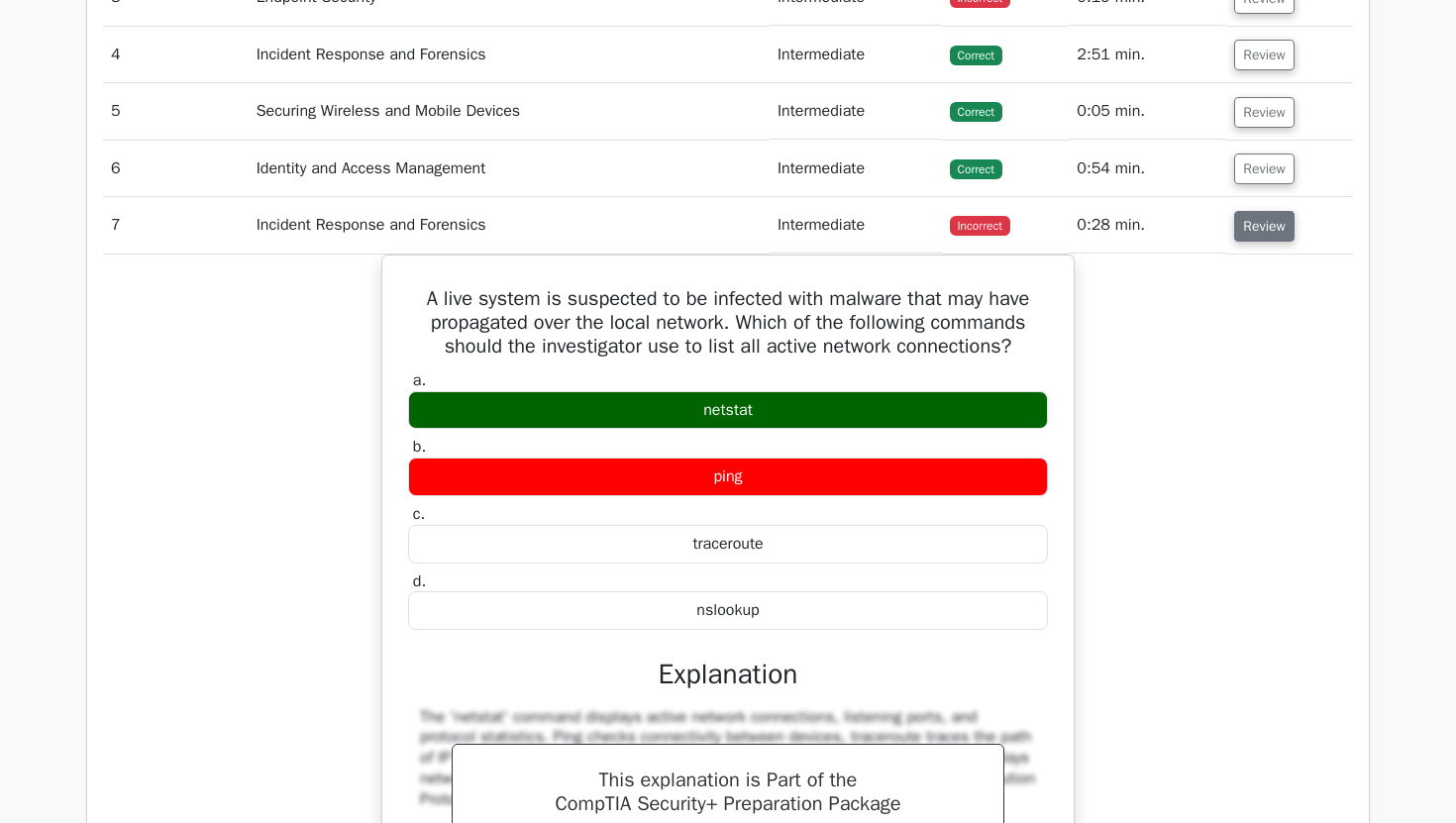 click on "Review" at bounding box center (1264, 226) 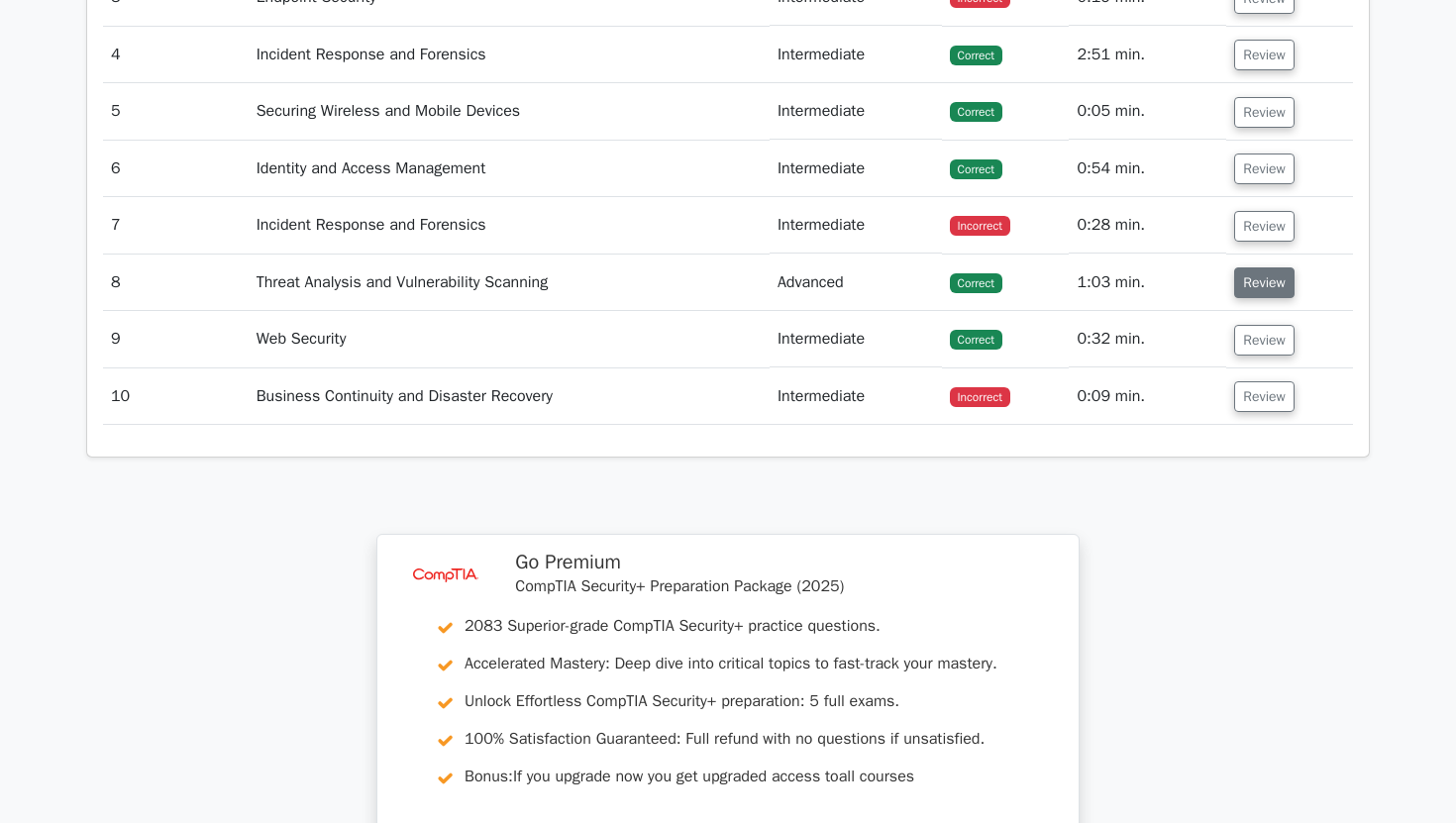 click on "Review" at bounding box center (1264, 282) 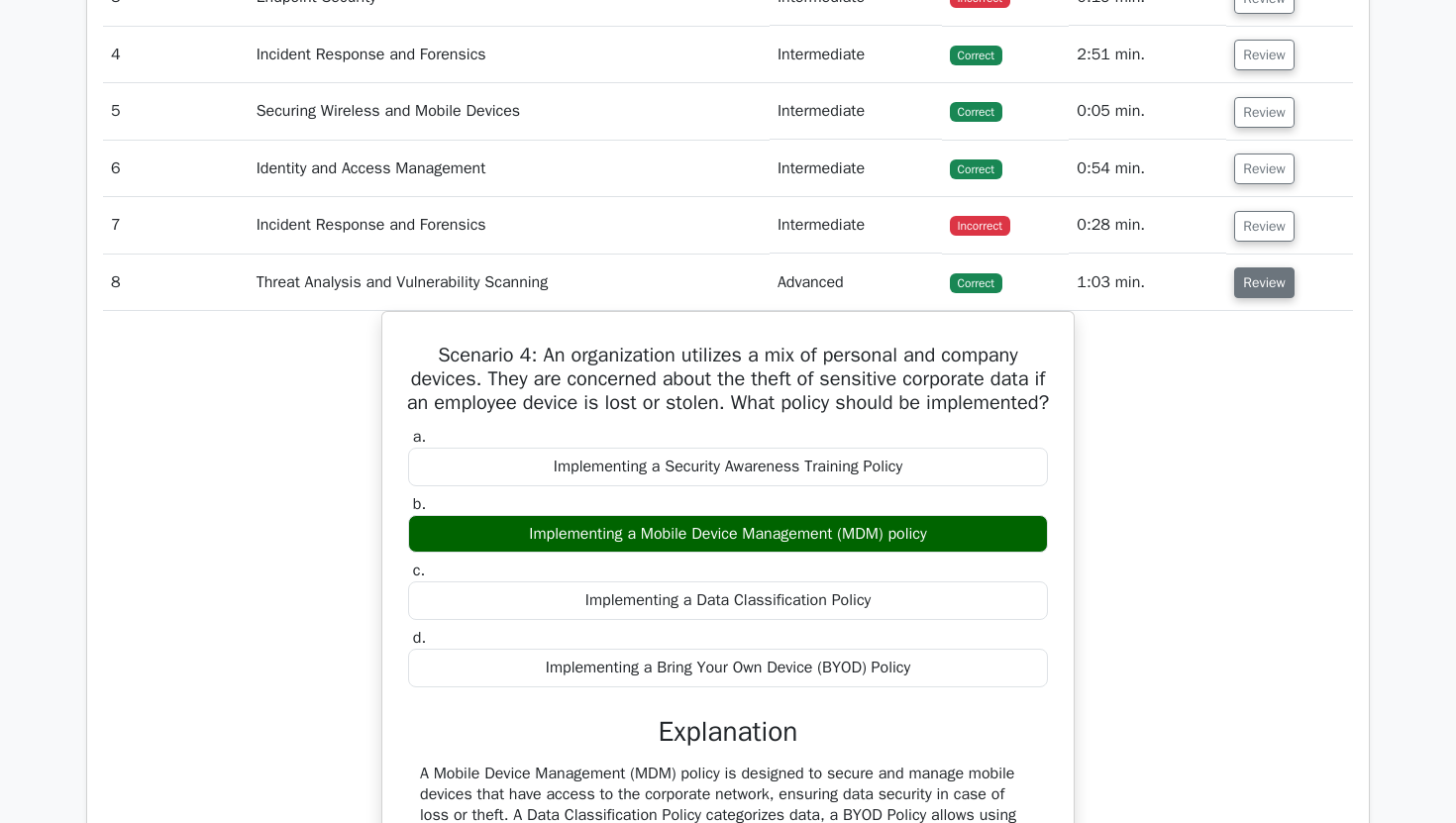 click on "Review" at bounding box center (1264, 282) 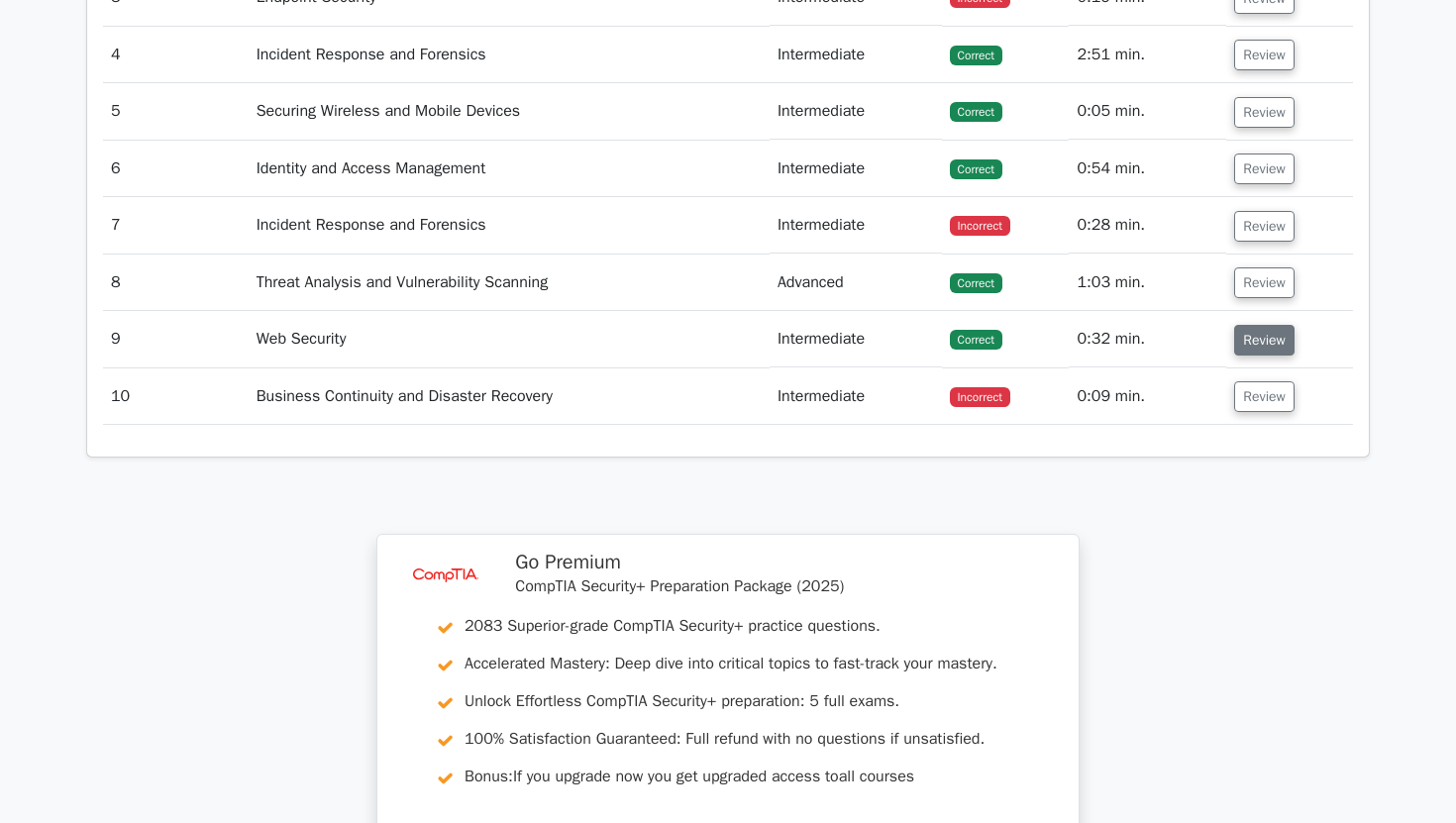click on "Review" at bounding box center [1264, 340] 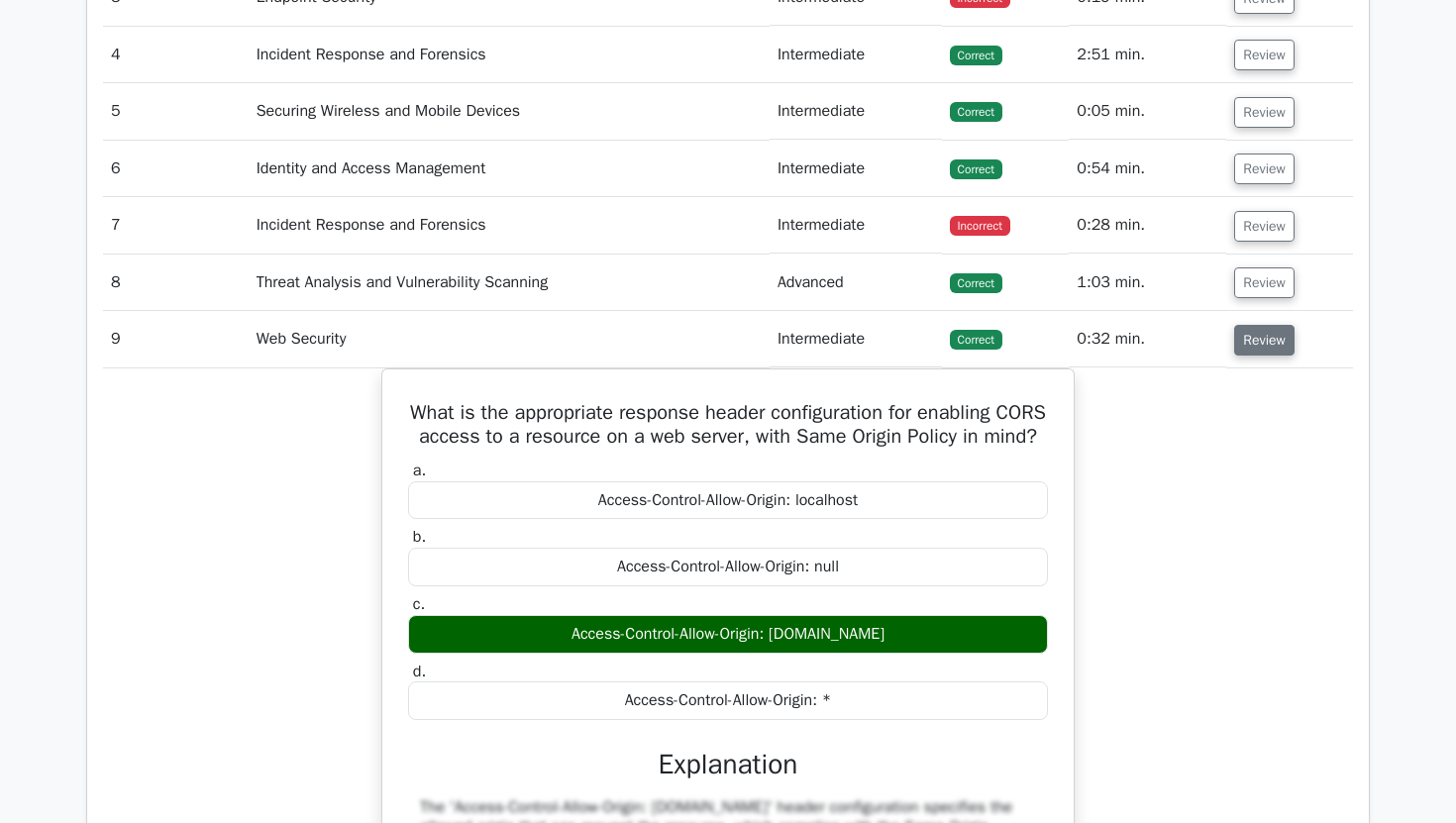 click on "Review" at bounding box center (1264, 340) 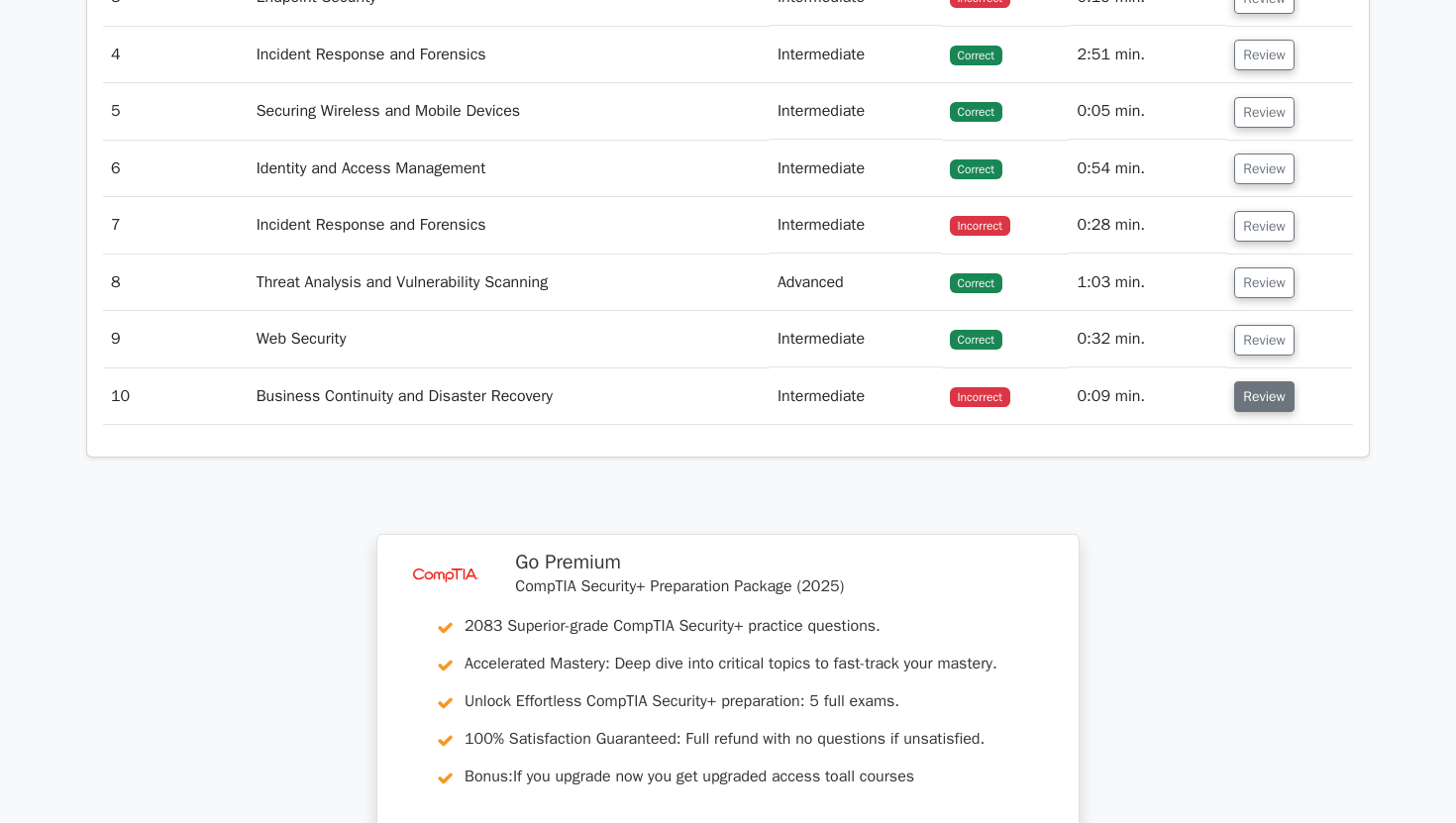 click on "Review" at bounding box center [1264, 396] 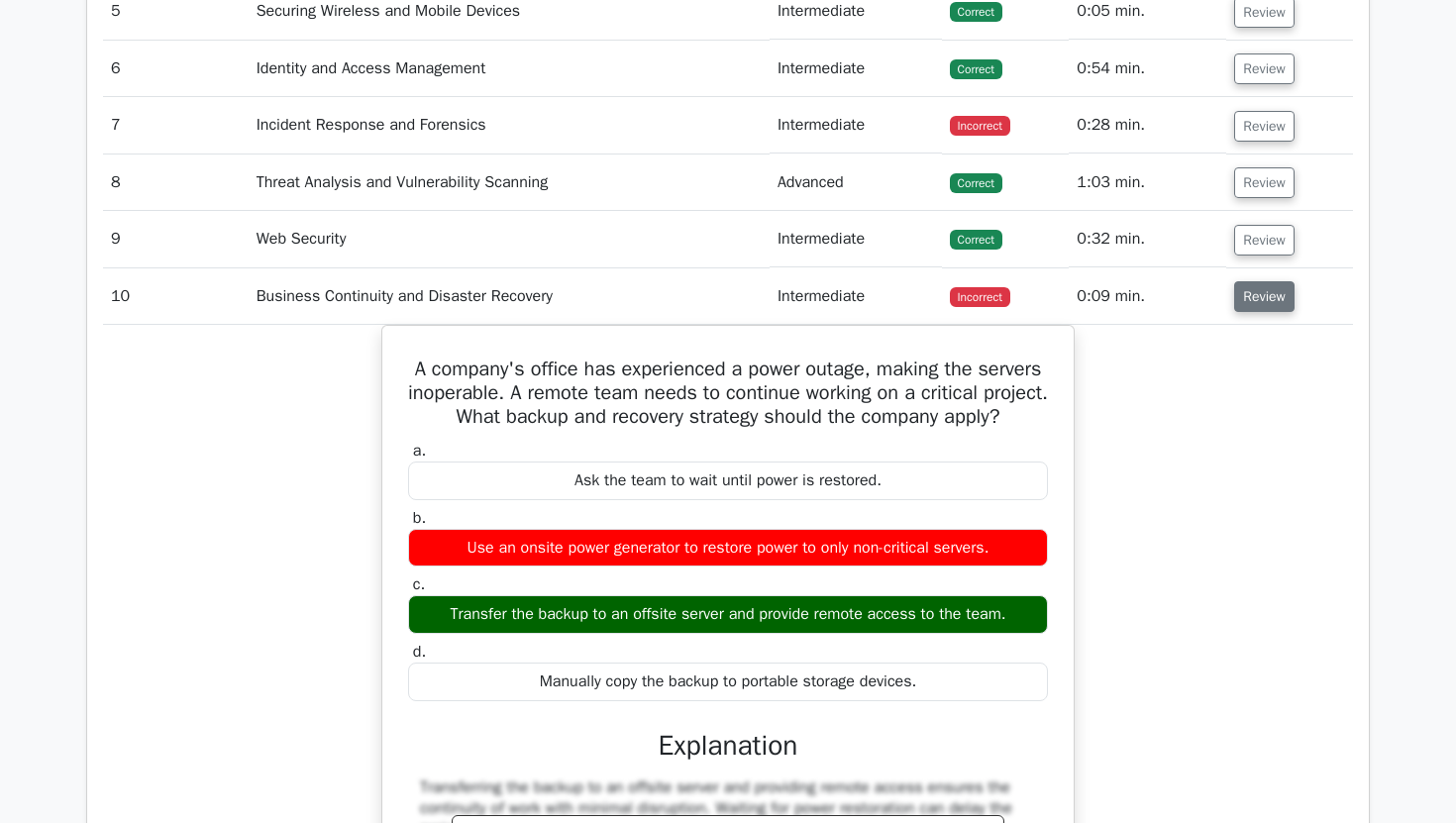 scroll, scrollTop: 2027, scrollLeft: 0, axis: vertical 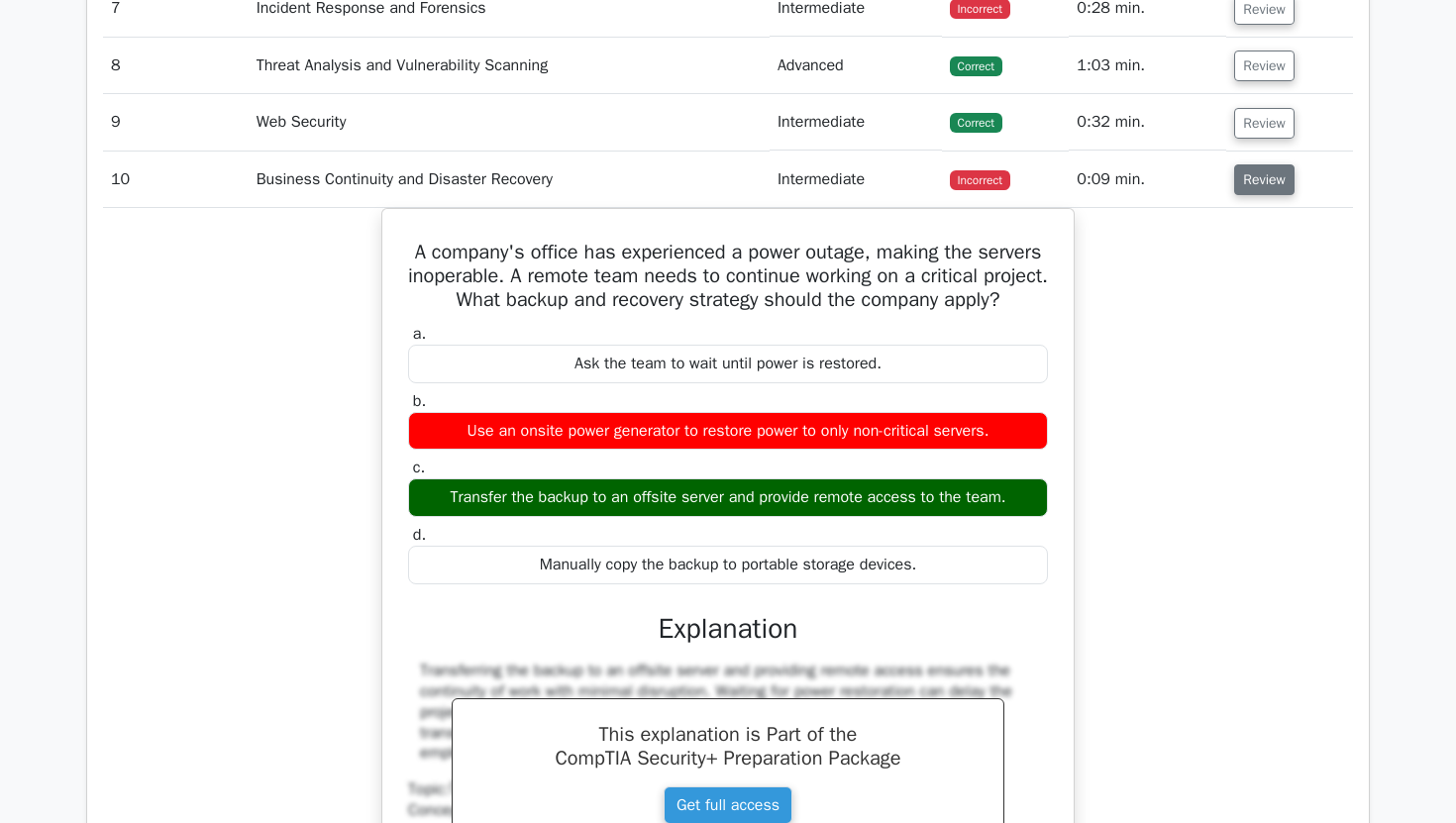 click on "Review" at bounding box center (1264, 179) 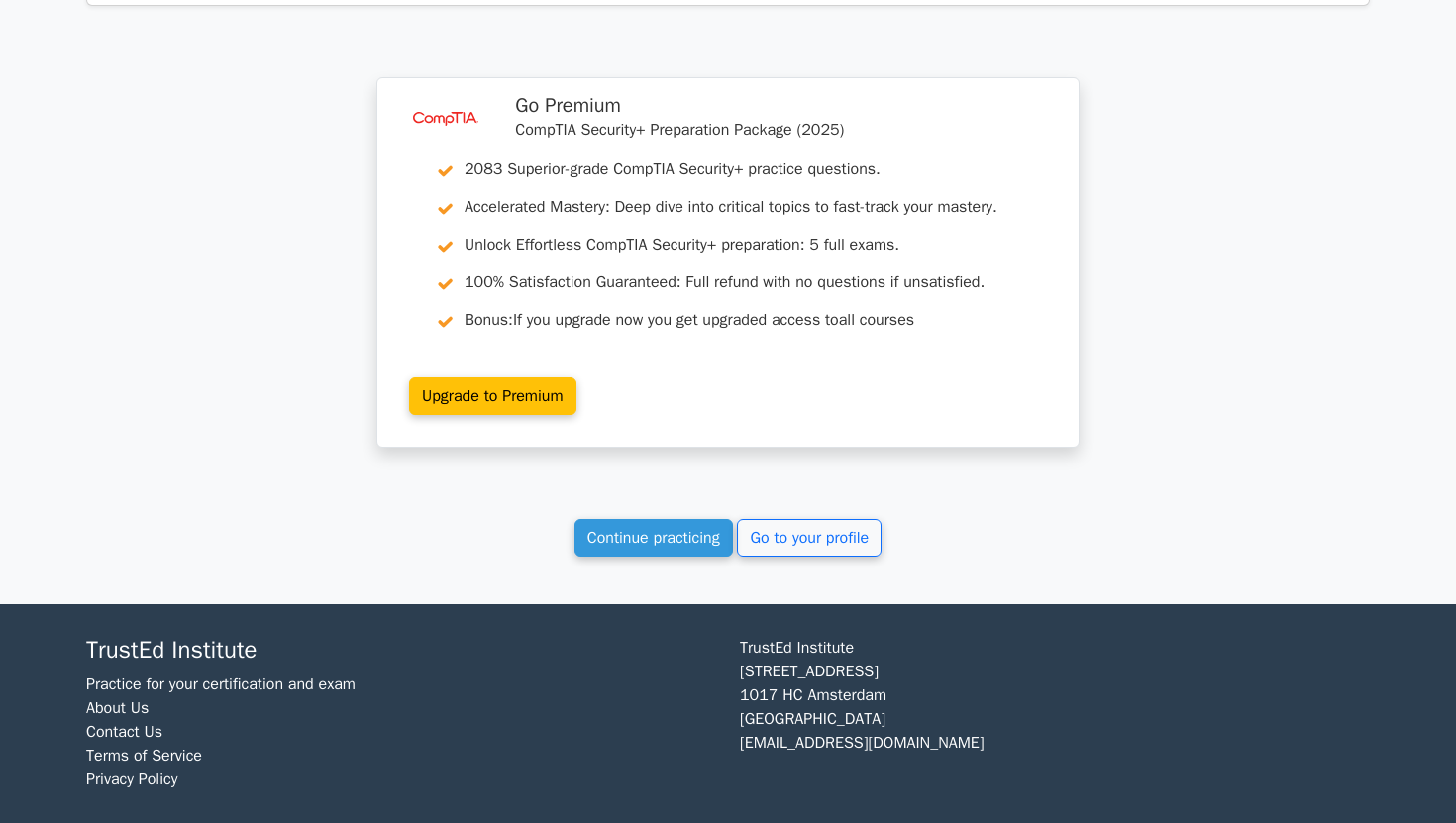 scroll, scrollTop: 2283, scrollLeft: 0, axis: vertical 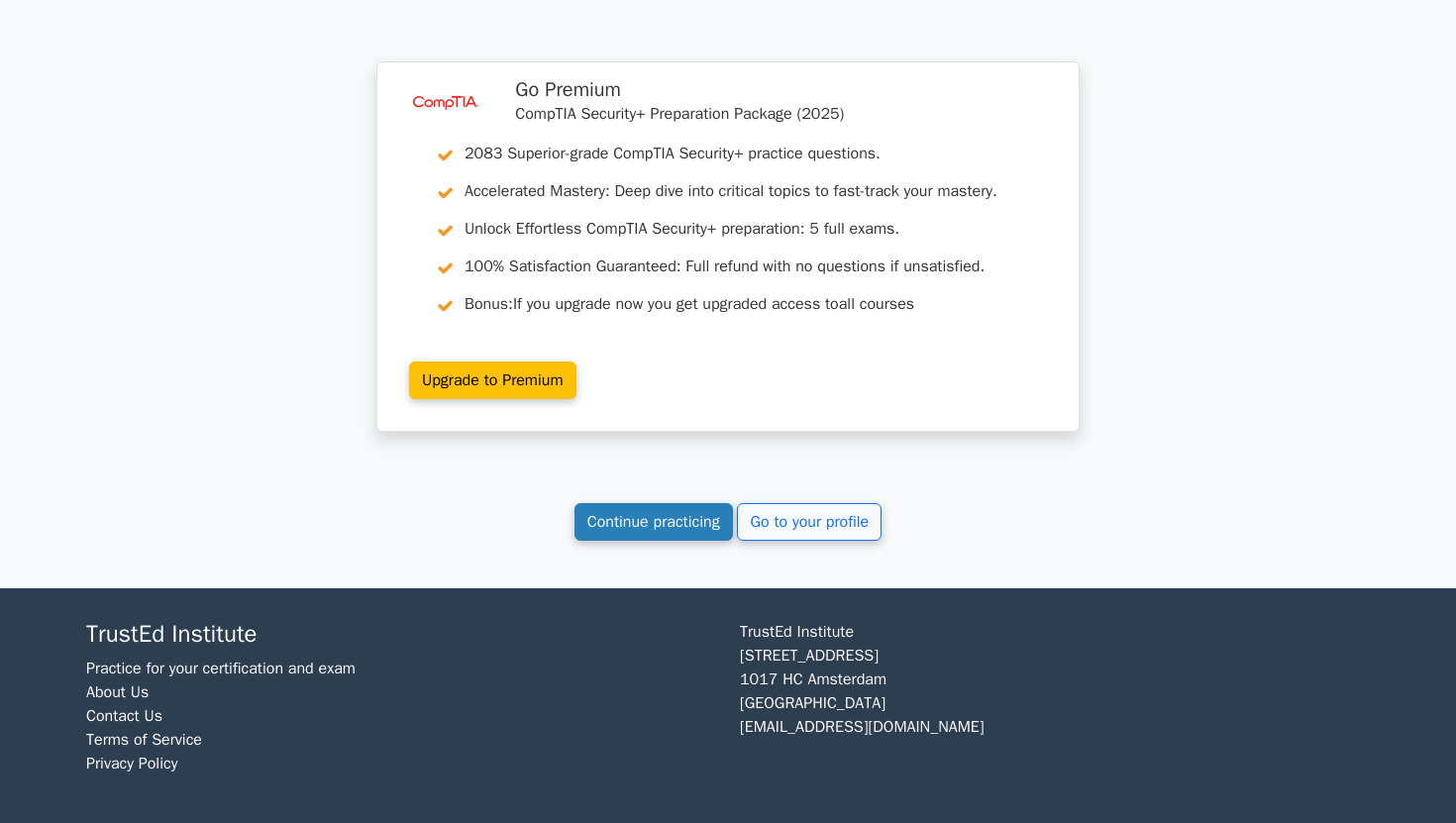 click on "Continue practicing" at bounding box center [654, 522] 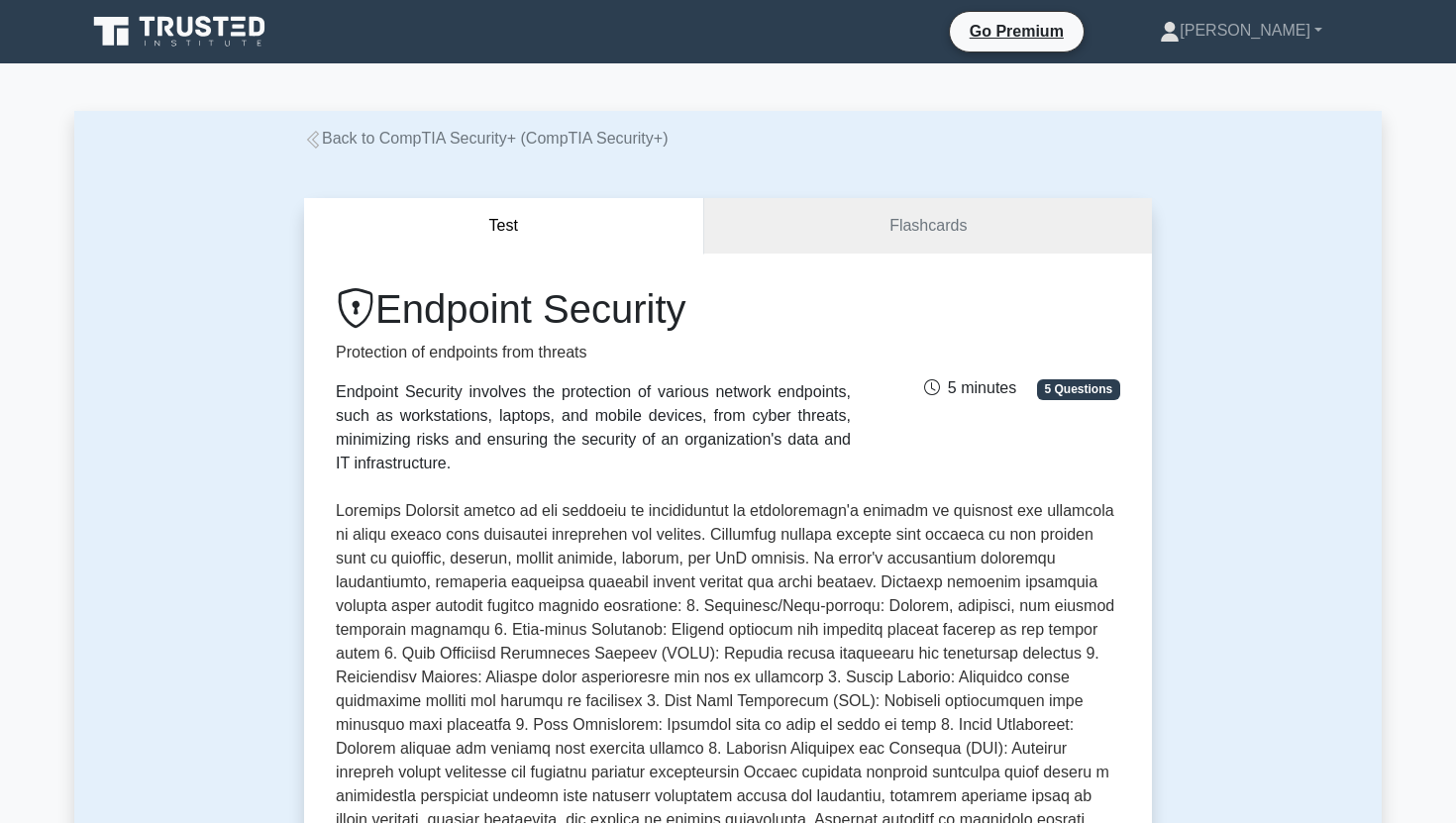 scroll, scrollTop: 0, scrollLeft: 0, axis: both 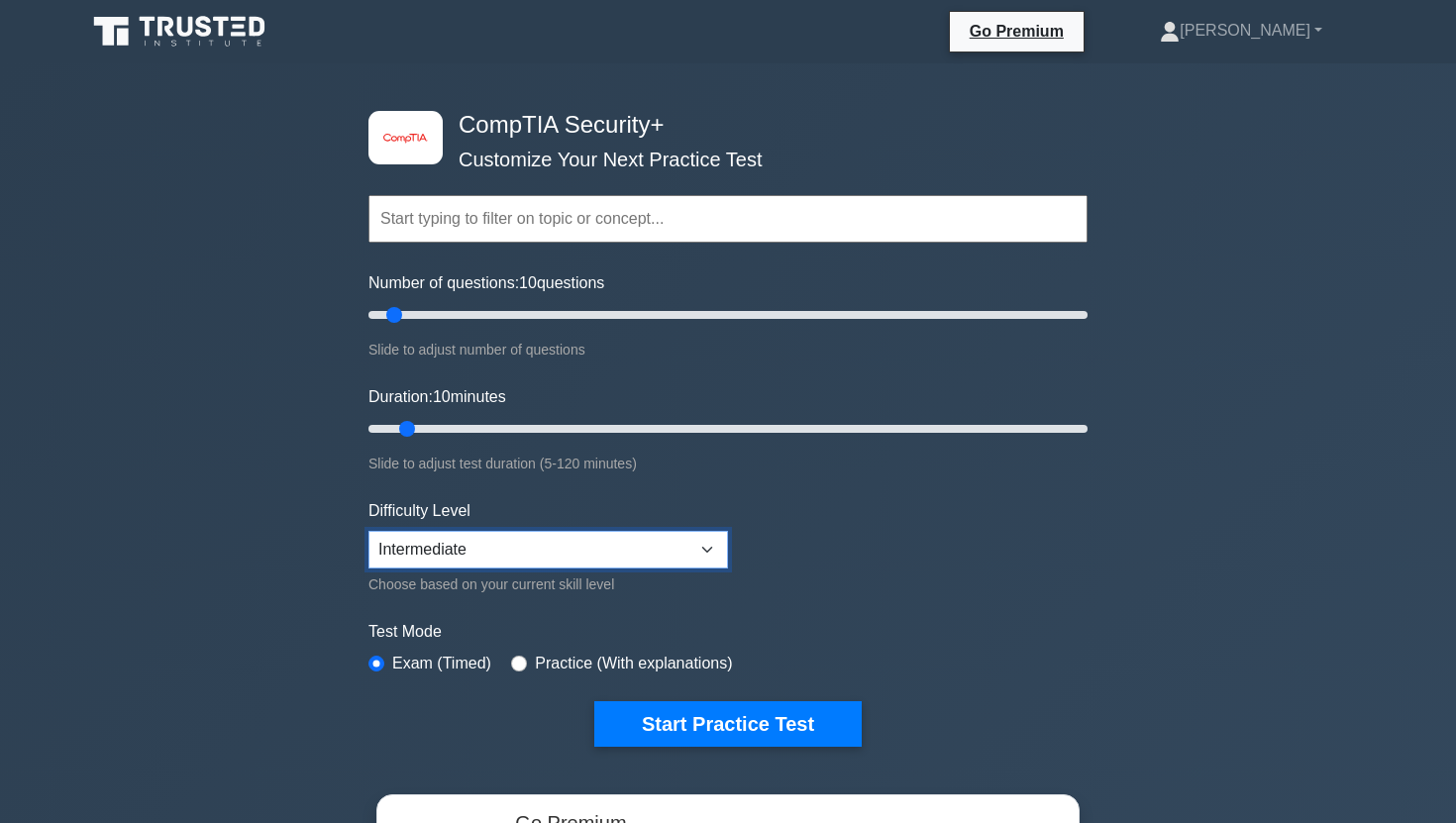 click on "Beginner
Intermediate
Expert" at bounding box center (548, 550) 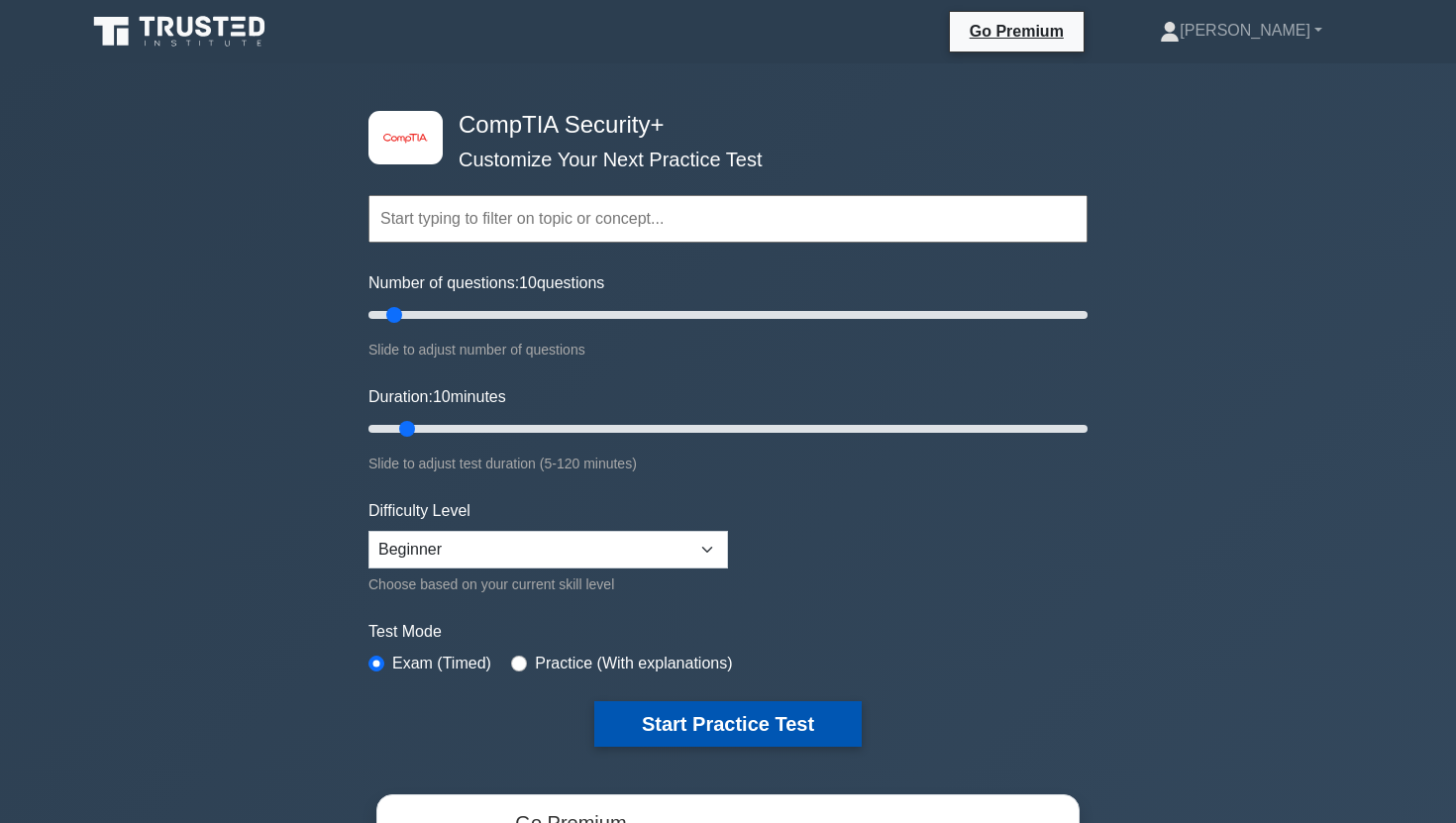 click on "Start Practice Test" at bounding box center (728, 724) 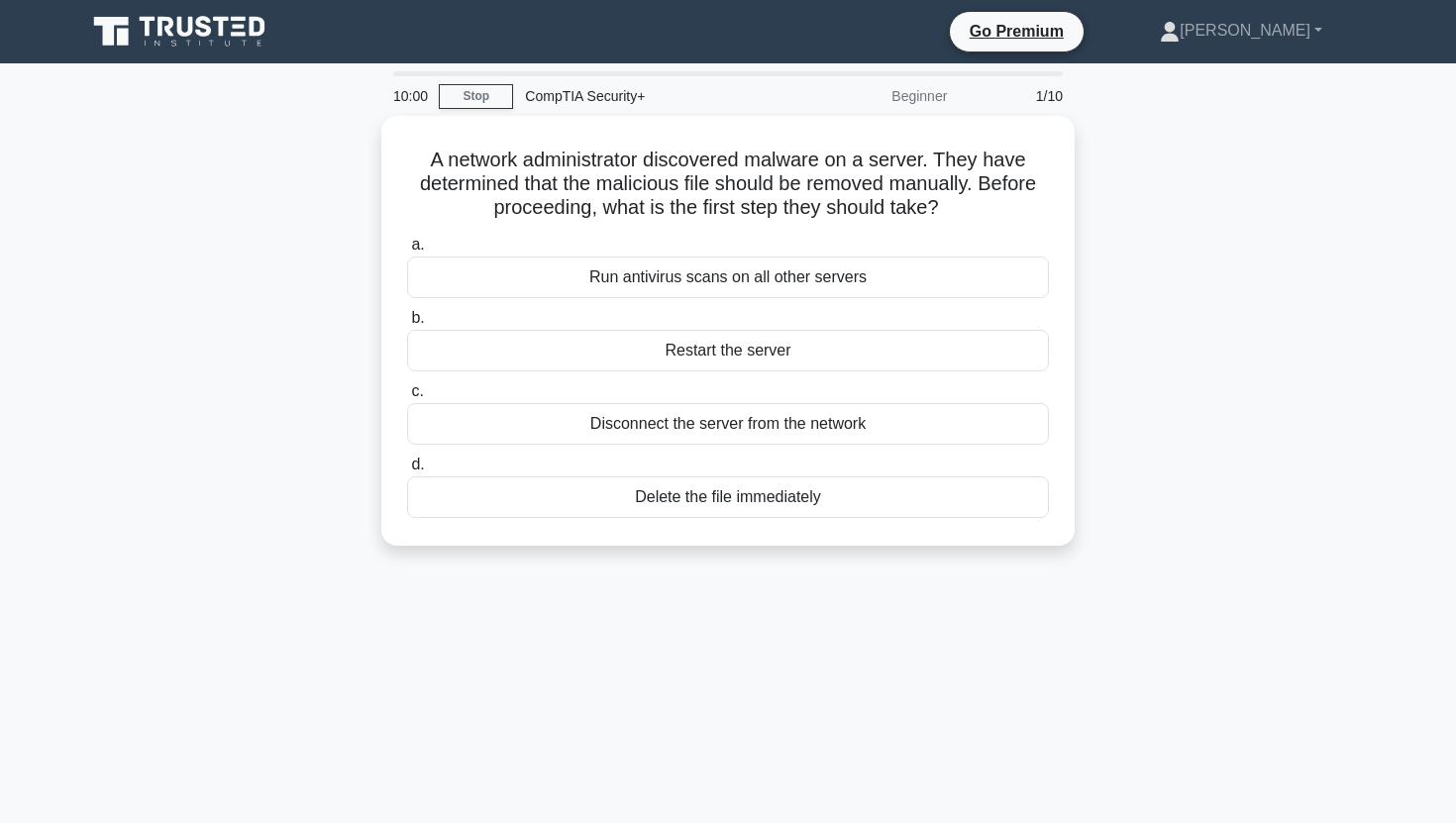 scroll, scrollTop: 0, scrollLeft: 0, axis: both 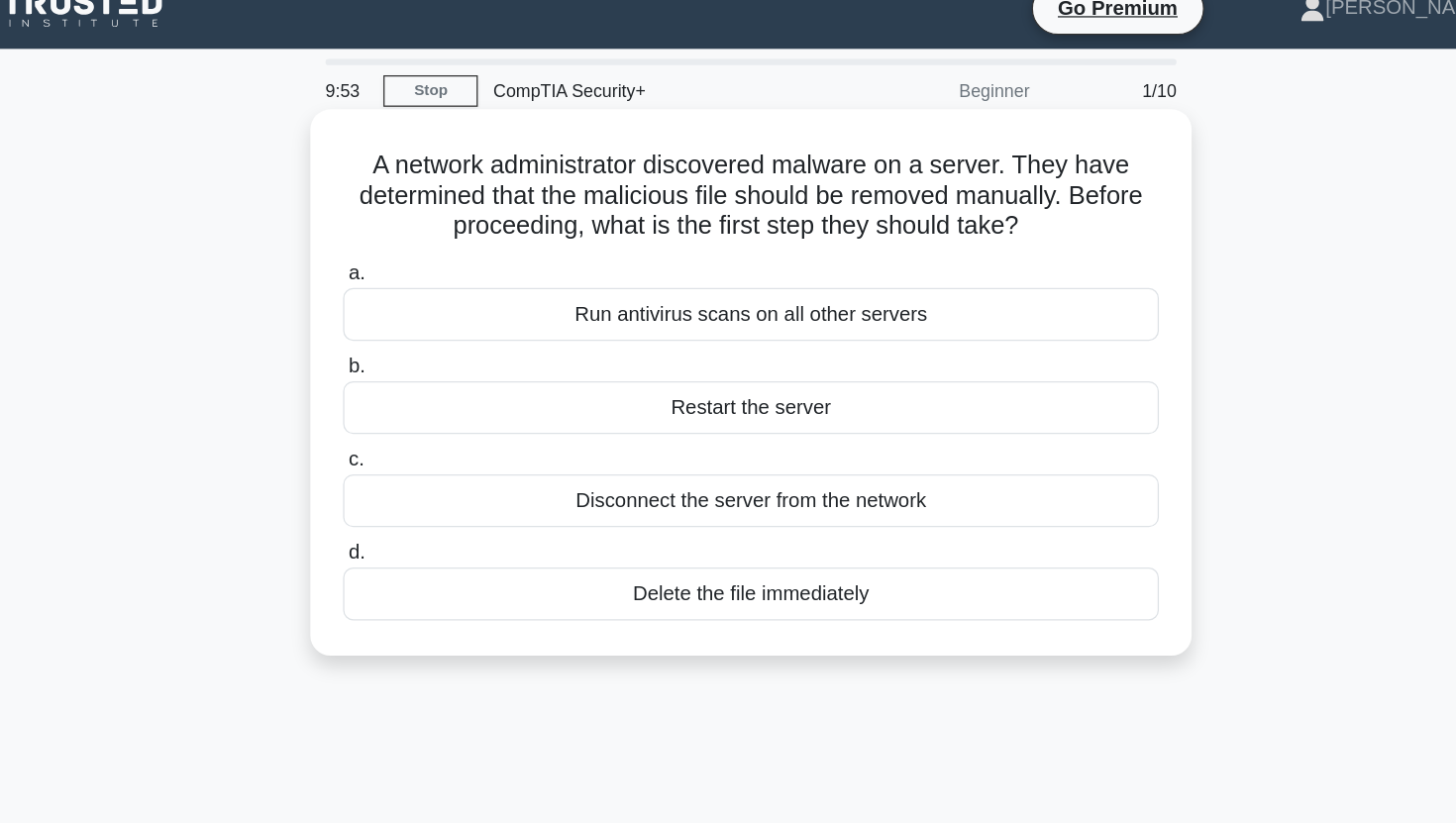 click on "A network administrator discovered malware on a server. They have determined that the malicious file should be removed manually. Before proceeding, what is the first step they should take?
.spinner_0XTQ{transform-origin:center;animation:spinner_y6GP .75s linear infinite}@keyframes spinner_y6GP{100%{transform:rotate(360deg)}}" at bounding box center (728, 179) 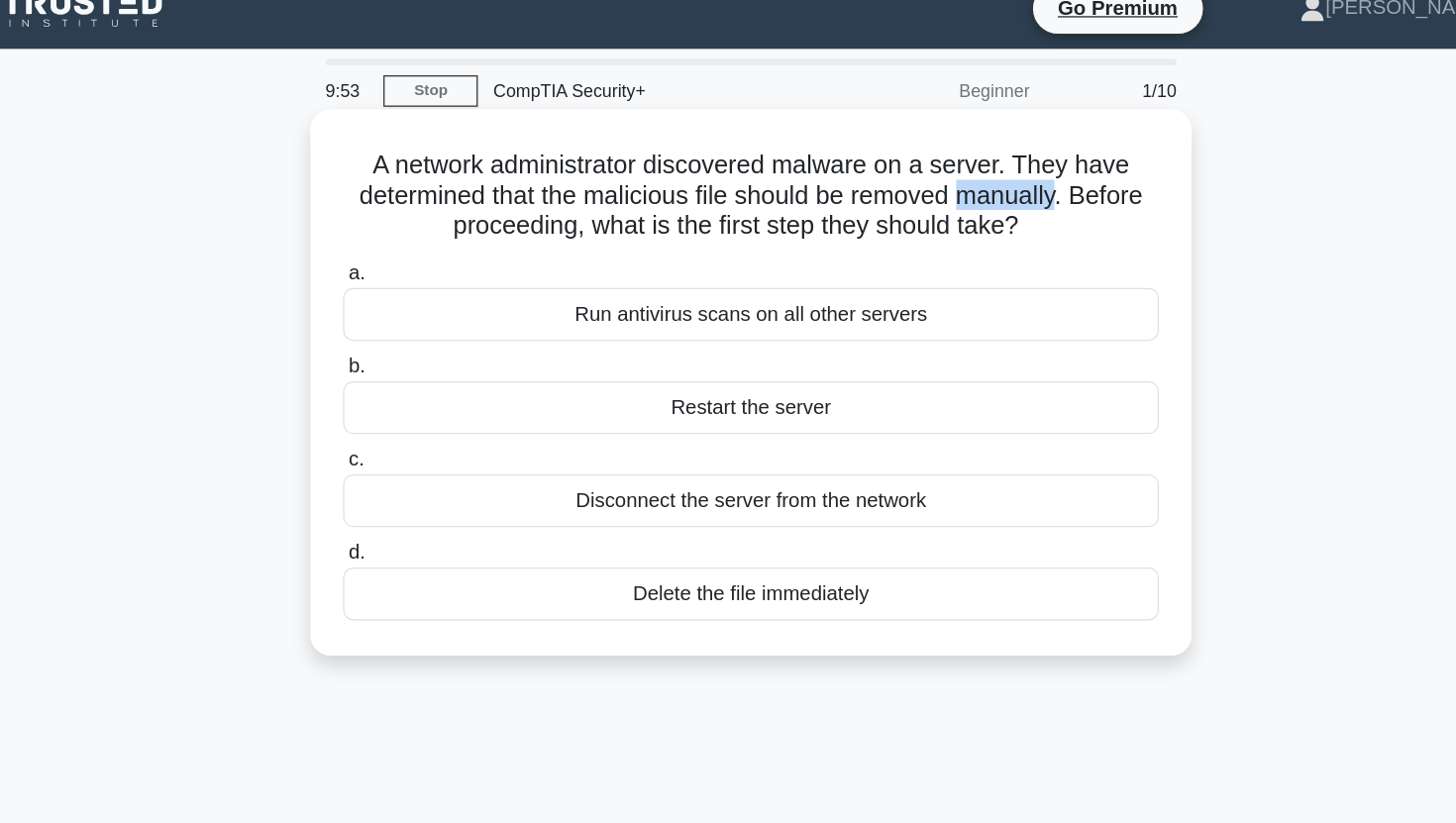 click on "A network administrator discovered malware on a server. They have determined that the malicious file should be removed manually. Before proceeding, what is the first step they should take?
.spinner_0XTQ{transform-origin:center;animation:spinner_y6GP .75s linear infinite}@keyframes spinner_y6GP{100%{transform:rotate(360deg)}}" at bounding box center (728, 179) 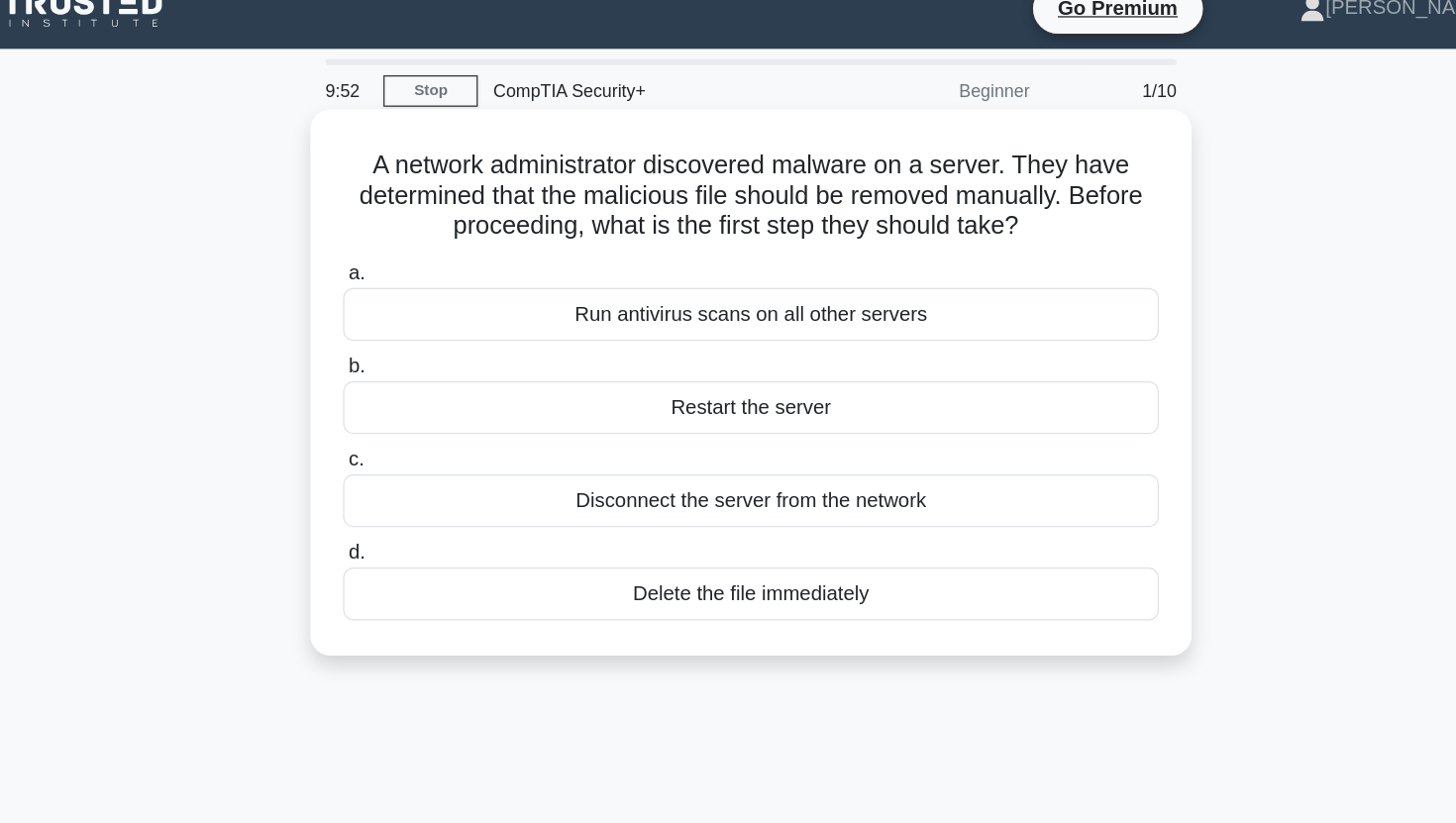 click on "A network administrator discovered malware on a server. They have determined that the malicious file should be removed manually. Before proceeding, what is the first step they should take?
.spinner_0XTQ{transform-origin:center;animation:spinner_y6GP .75s linear infinite}@keyframes spinner_y6GP{100%{transform:rotate(360deg)}}" at bounding box center (728, 179) 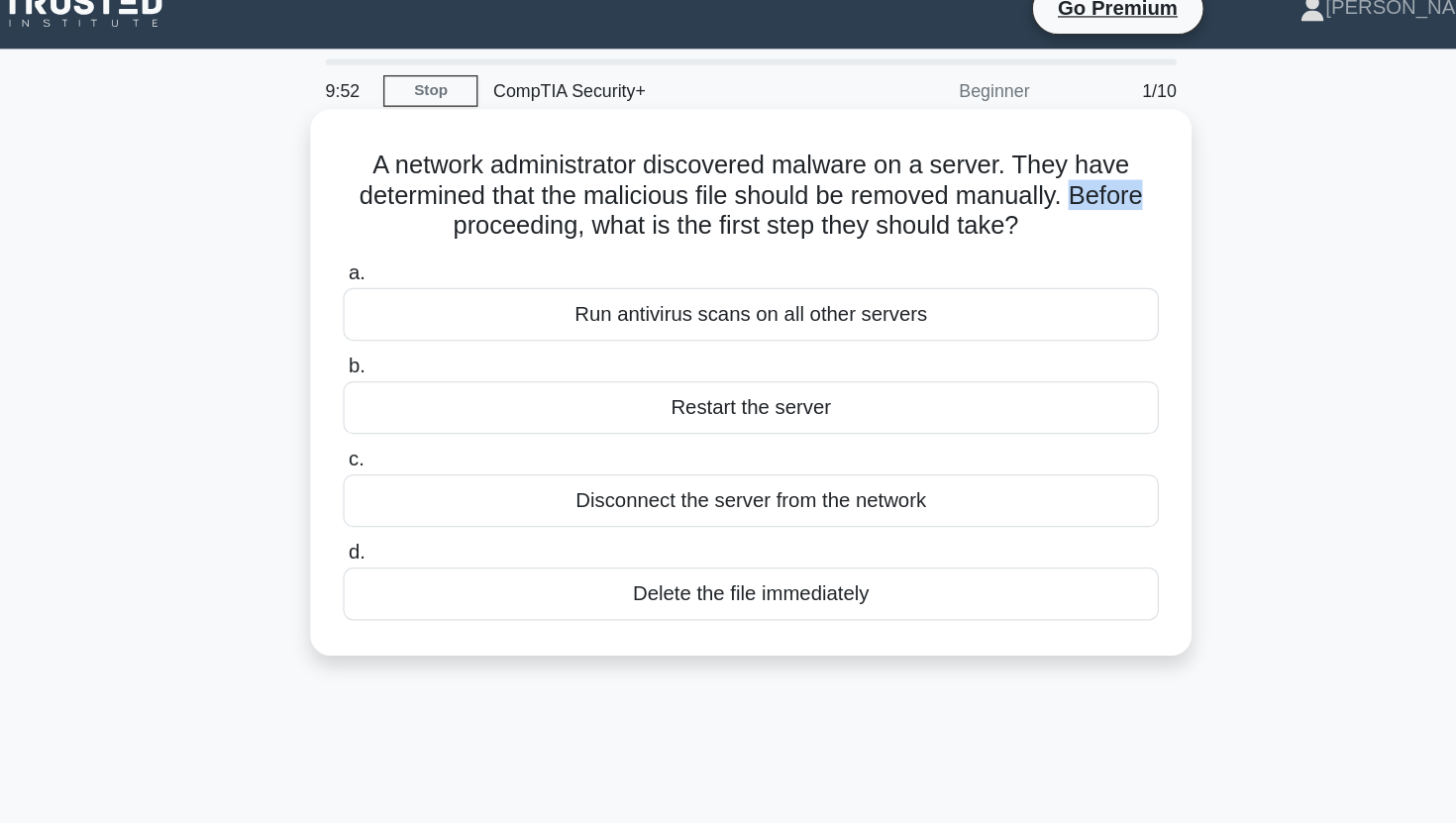 click on "A network administrator discovered malware on a server. They have determined that the malicious file should be removed manually. Before proceeding, what is the first step they should take?
.spinner_0XTQ{transform-origin:center;animation:spinner_y6GP .75s linear infinite}@keyframes spinner_y6GP{100%{transform:rotate(360deg)}}" at bounding box center (728, 179) 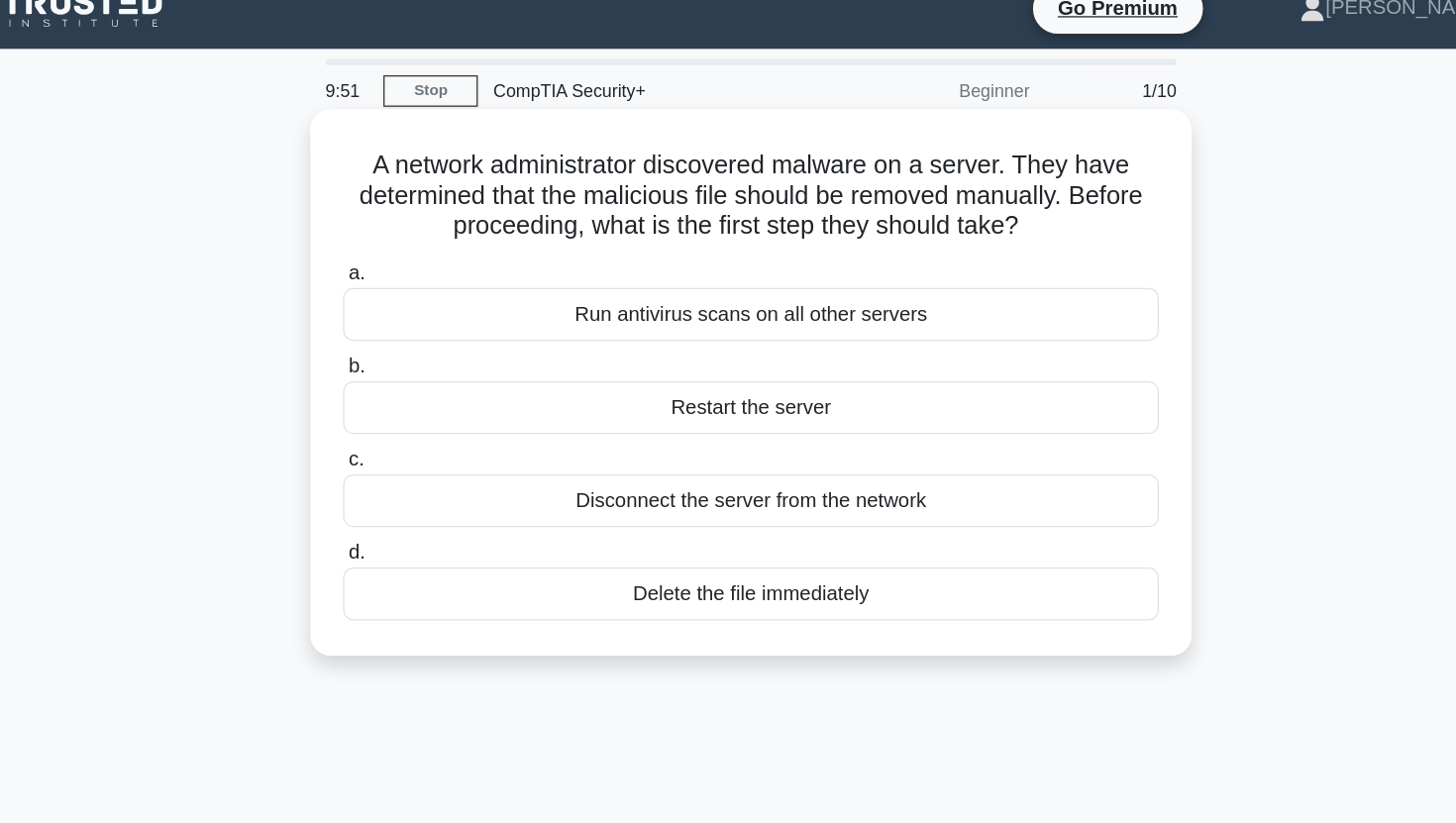 click on "A network administrator discovered malware on a server. They have determined that the malicious file should be removed manually. Before proceeding, what is the first step they should take?
.spinner_0XTQ{transform-origin:center;animation:spinner_y6GP .75s linear infinite}@keyframes spinner_y6GP{100%{transform:rotate(360deg)}}" at bounding box center [728, 179] 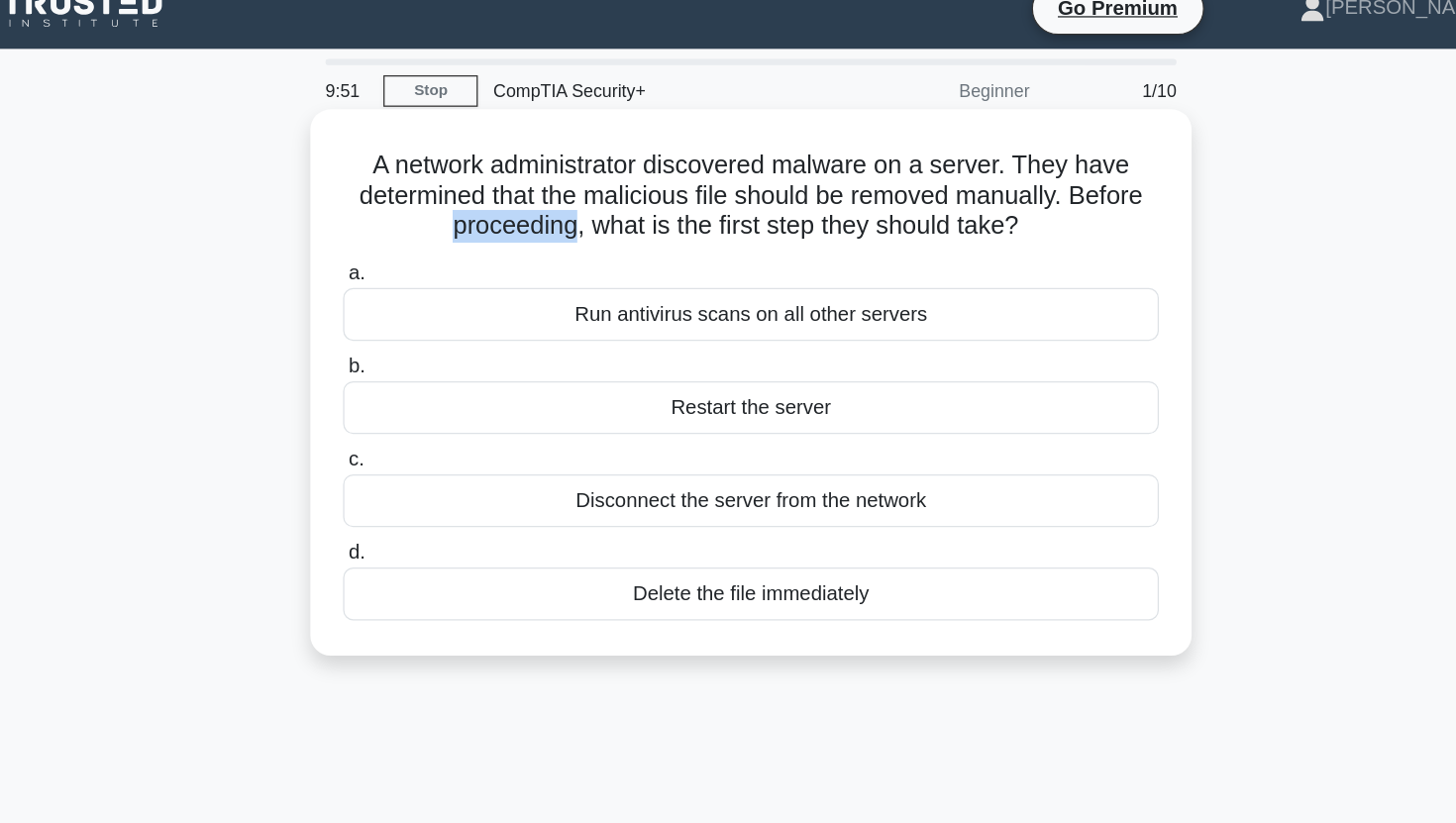 click on "A network administrator discovered malware on a server. They have determined that the malicious file should be removed manually. Before proceeding, what is the first step they should take?
.spinner_0XTQ{transform-origin:center;animation:spinner_y6GP .75s linear infinite}@keyframes spinner_y6GP{100%{transform:rotate(360deg)}}" at bounding box center (728, 179) 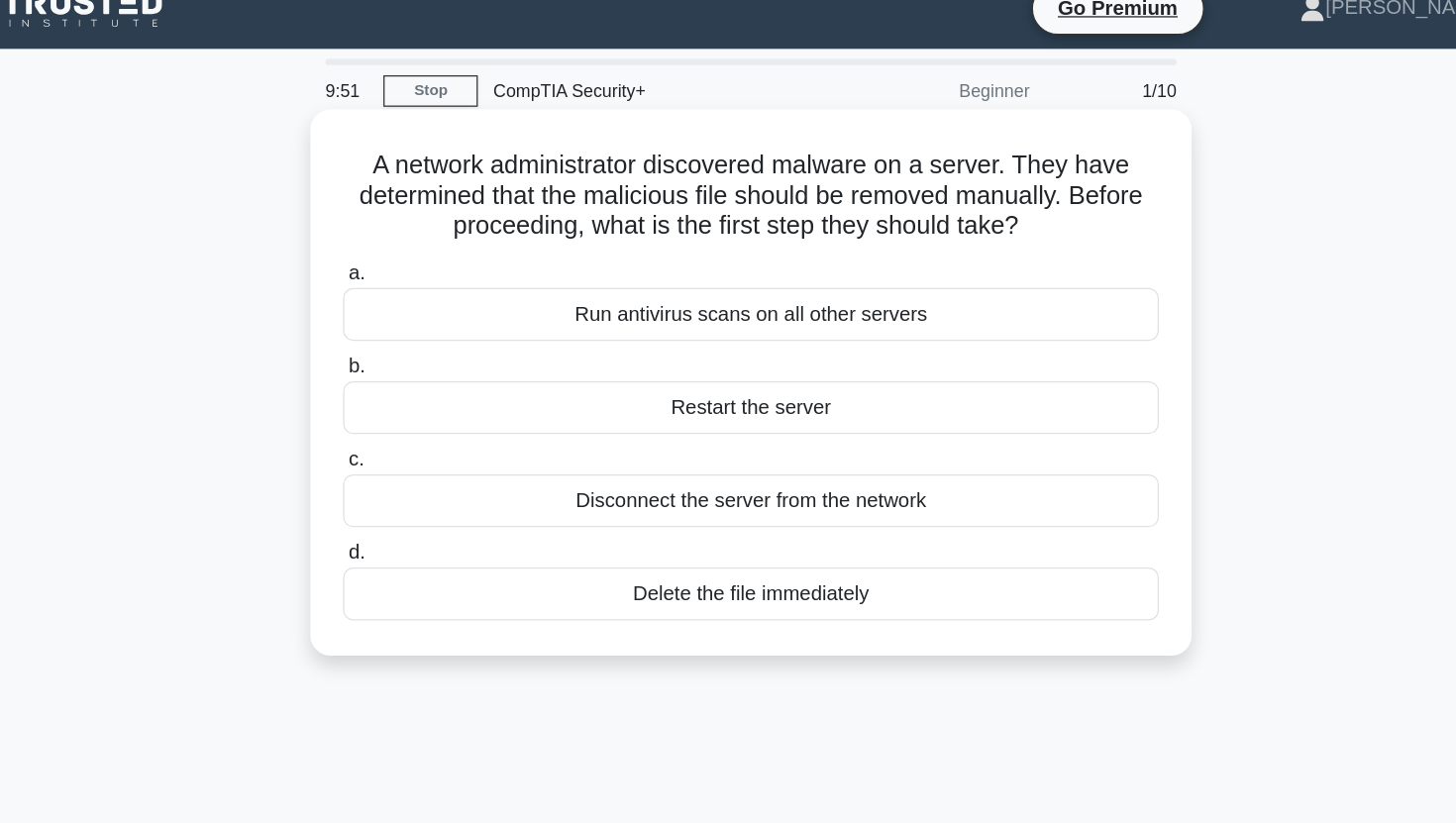 click on "A network administrator discovered malware on a server. They have determined that the malicious file should be removed manually. Before proceeding, what is the first step they should take?
.spinner_0XTQ{transform-origin:center;animation:spinner_y6GP .75s linear infinite}@keyframes spinner_y6GP{100%{transform:rotate(360deg)}}" at bounding box center [728, 179] 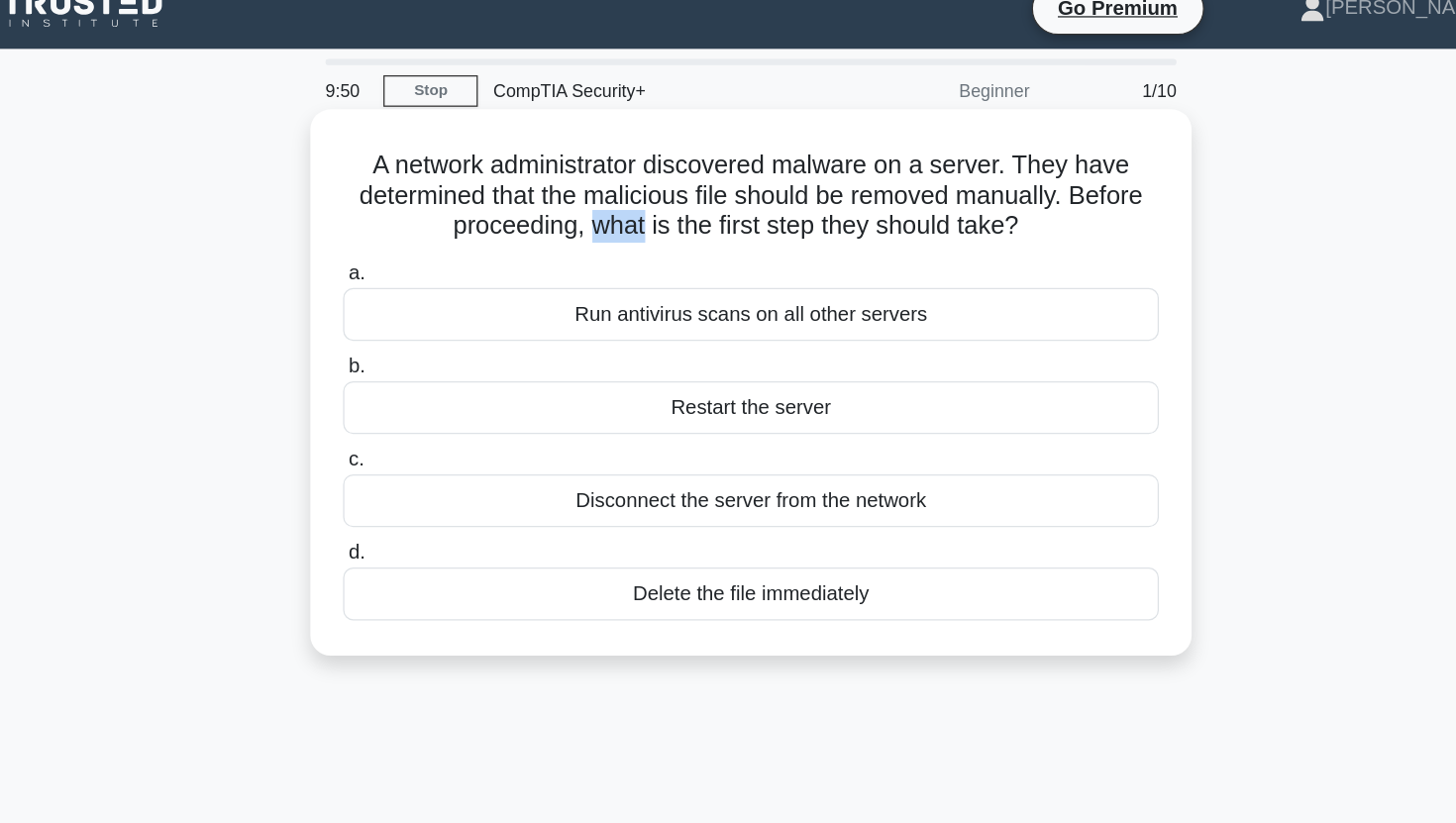 click on "A network administrator discovered malware on a server. They have determined that the malicious file should be removed manually. Before proceeding, what is the first step they should take?
.spinner_0XTQ{transform-origin:center;animation:spinner_y6GP .75s linear infinite}@keyframes spinner_y6GP{100%{transform:rotate(360deg)}}" at bounding box center (728, 179) 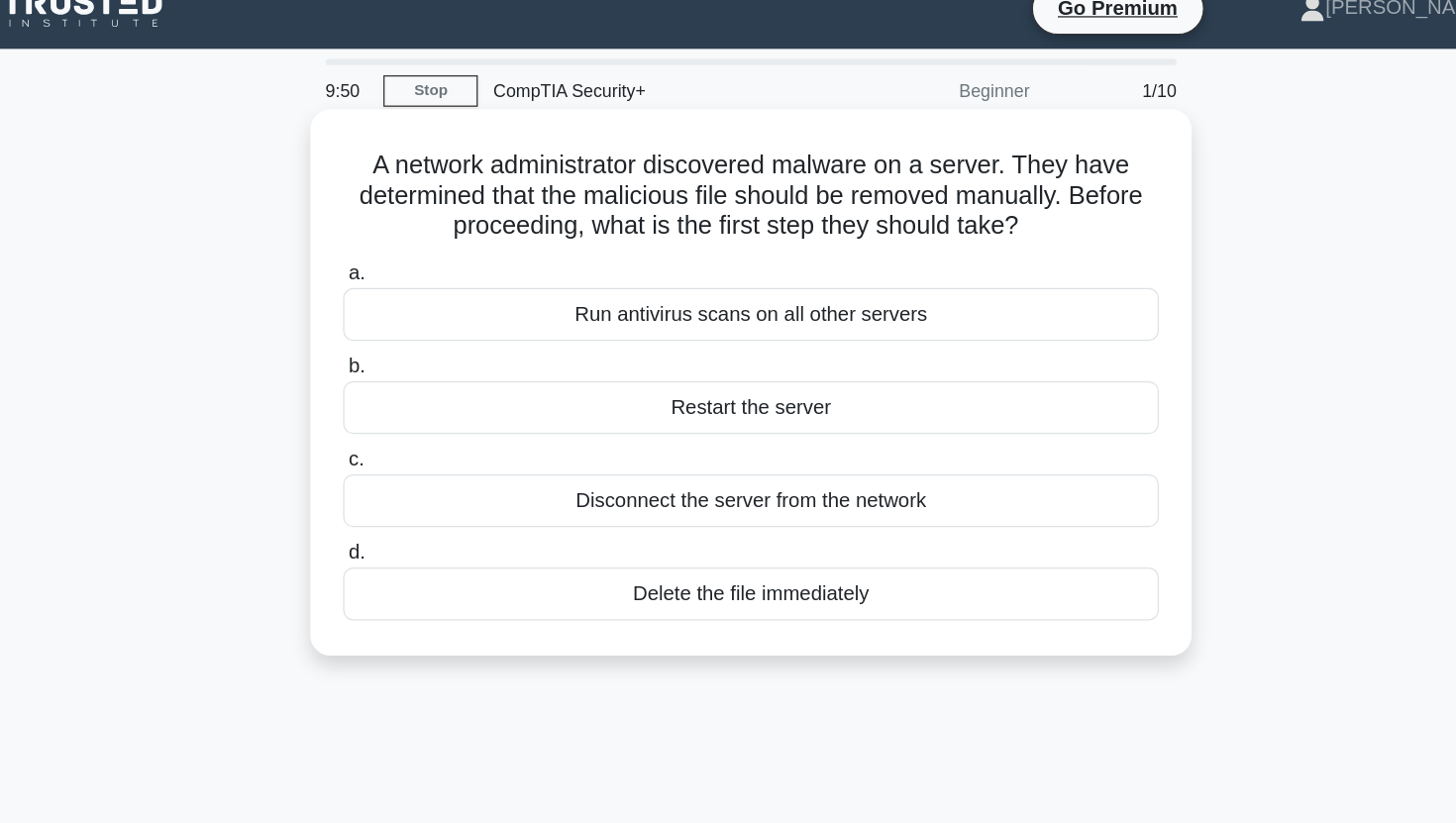 click on "A network administrator discovered malware on a server. They have determined that the malicious file should be removed manually. Before proceeding, what is the first step they should take?
.spinner_0XTQ{transform-origin:center;animation:spinner_y6GP .75s linear infinite}@keyframes spinner_y6GP{100%{transform:rotate(360deg)}}" at bounding box center [728, 179] 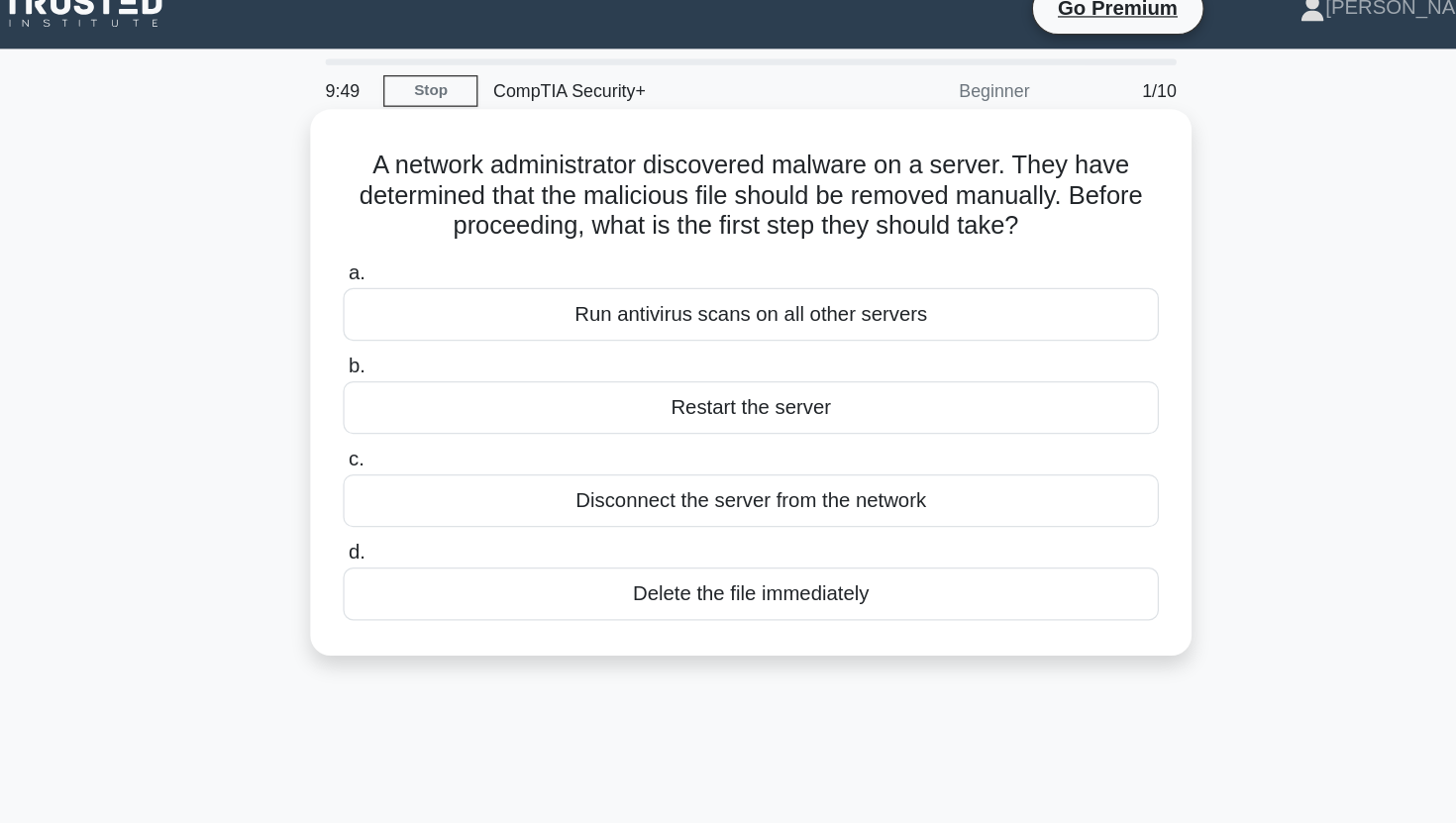 click on "A network administrator discovered malware on a server. They have determined that the malicious file should be removed manually. Before proceeding, what is the first step they should take?
.spinner_0XTQ{transform-origin:center;animation:spinner_y6GP .75s linear infinite}@keyframes spinner_y6GP{100%{transform:rotate(360deg)}}" at bounding box center (728, 179) 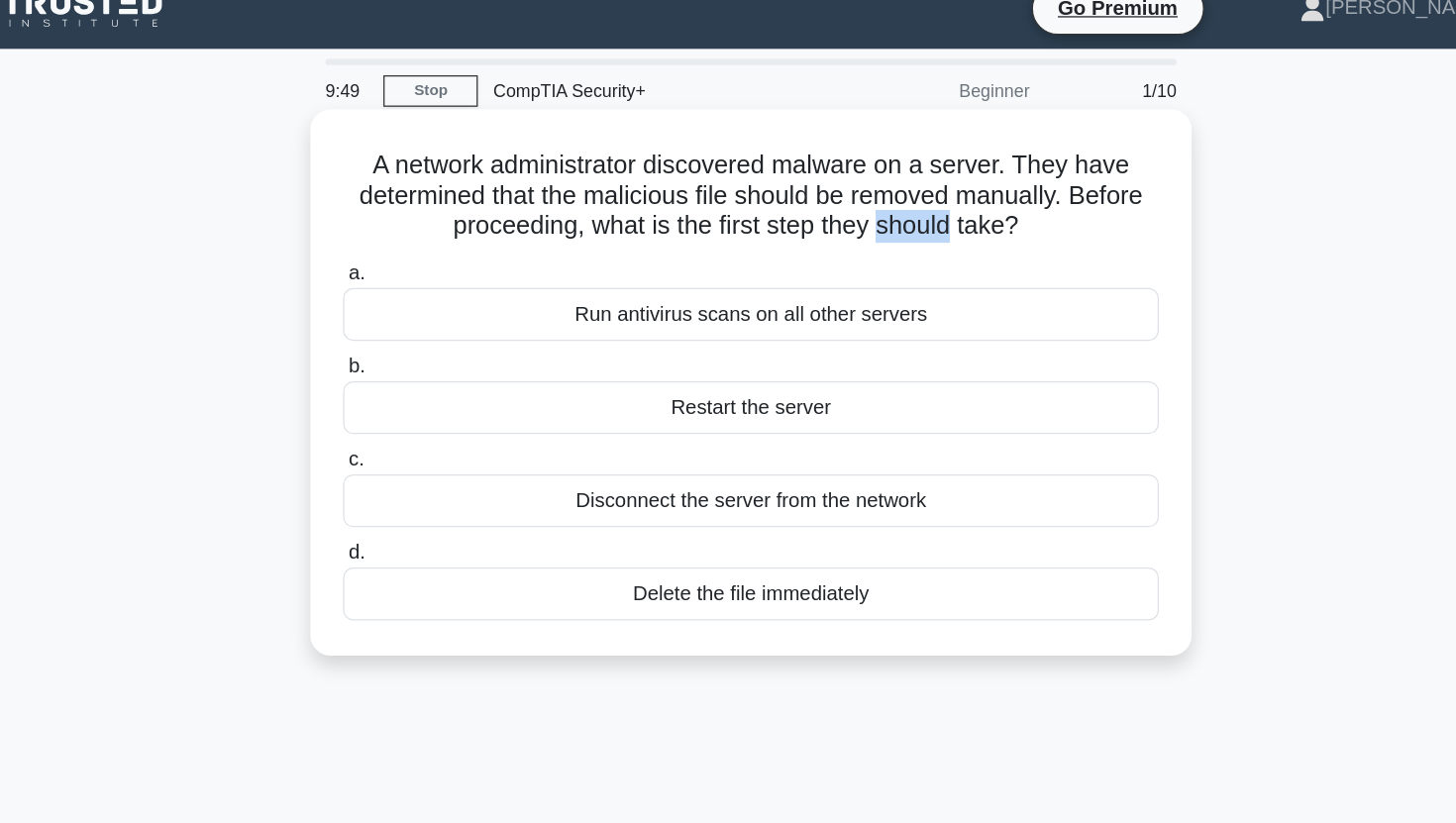 click on "A network administrator discovered malware on a server. They have determined that the malicious file should be removed manually. Before proceeding, what is the first step they should take?
.spinner_0XTQ{transform-origin:center;animation:spinner_y6GP .75s linear infinite}@keyframes spinner_y6GP{100%{transform:rotate(360deg)}}" at bounding box center (728, 179) 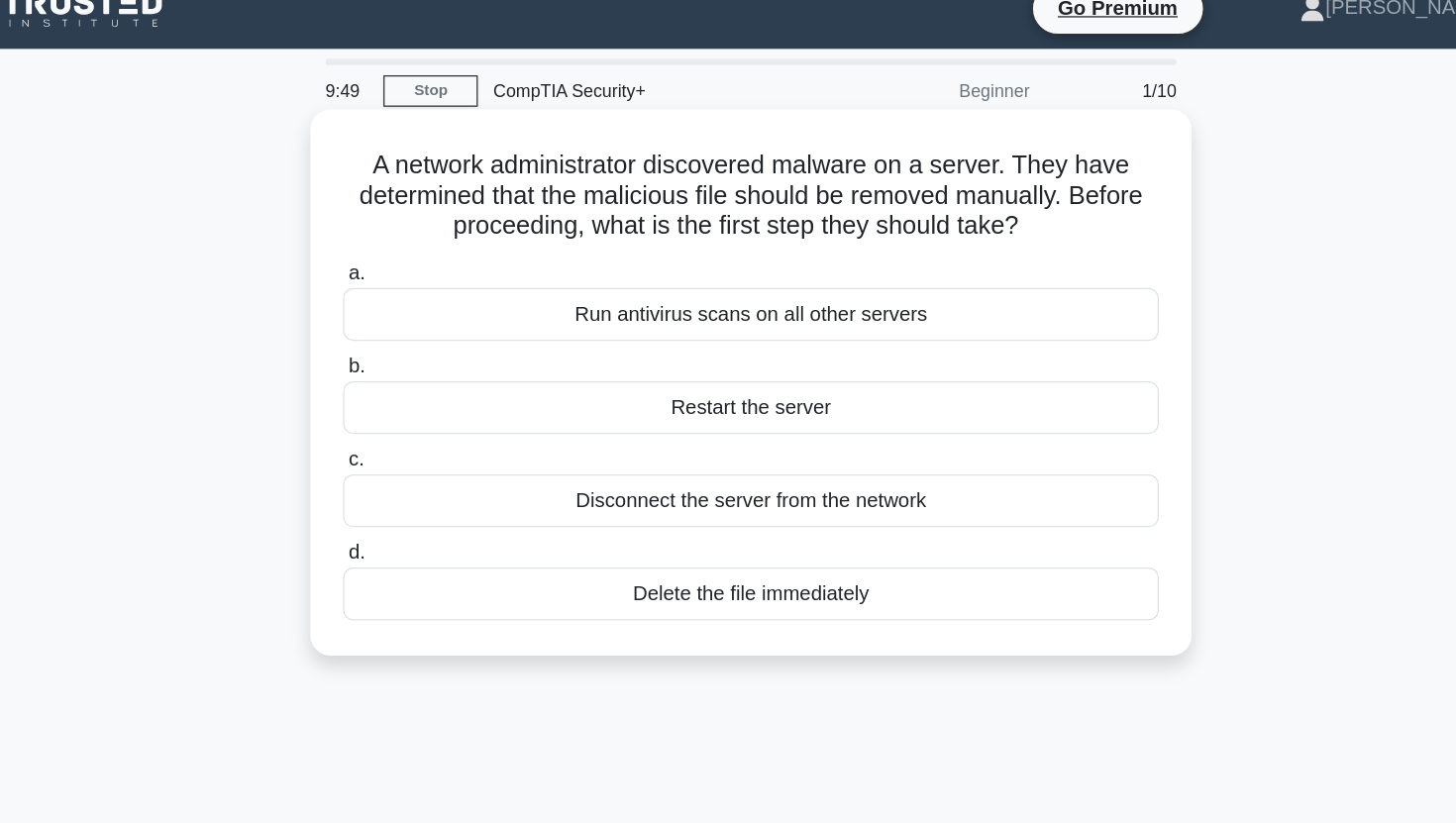 click on "A network administrator discovered malware on a server. They have determined that the malicious file should be removed manually. Before proceeding, what is the first step they should take?
.spinner_0XTQ{transform-origin:center;animation:spinner_y6GP .75s linear infinite}@keyframes spinner_y6GP{100%{transform:rotate(360deg)}}" at bounding box center [728, 179] 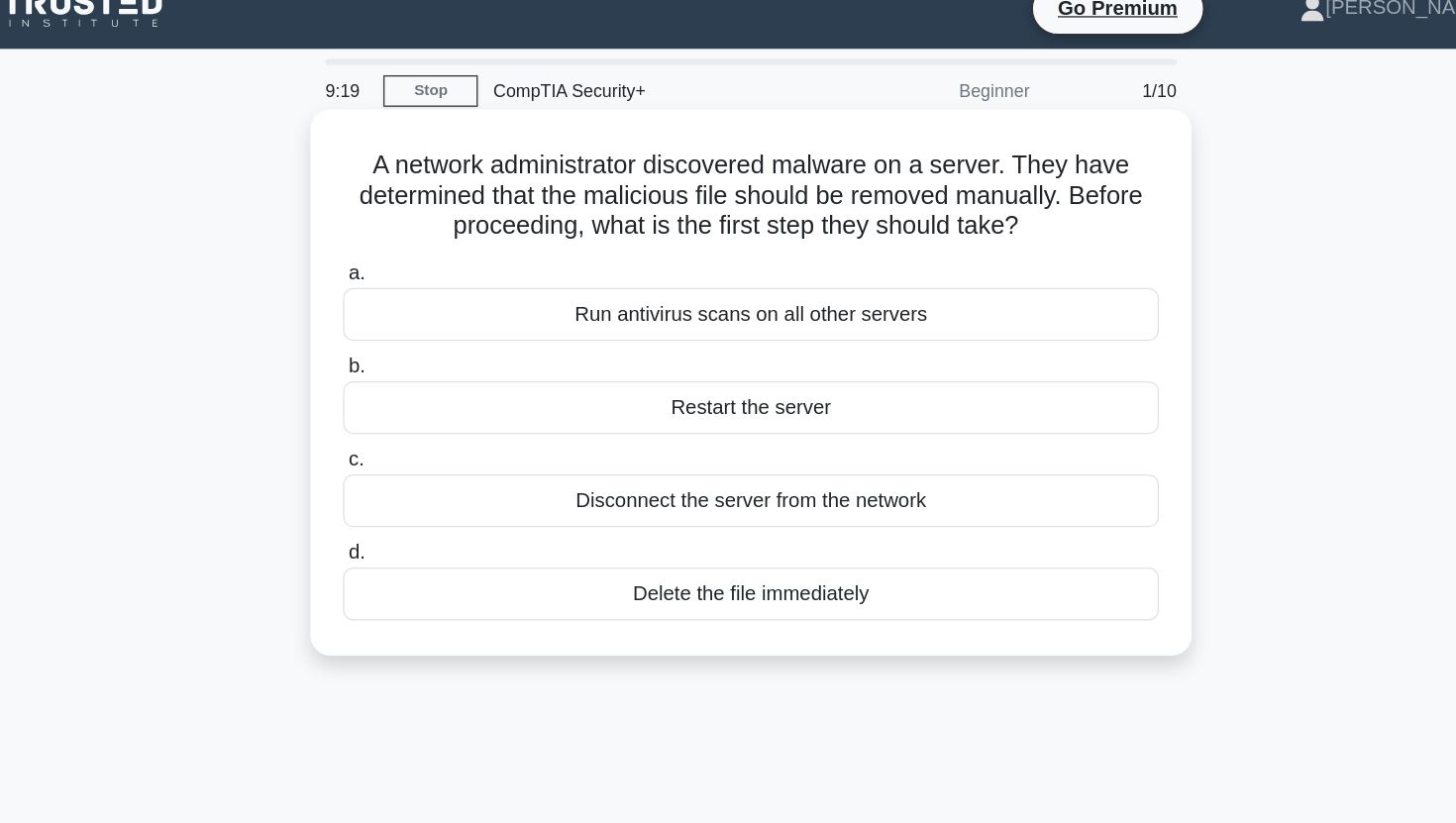 click on "Run antivirus scans on all other servers" at bounding box center [728, 272] 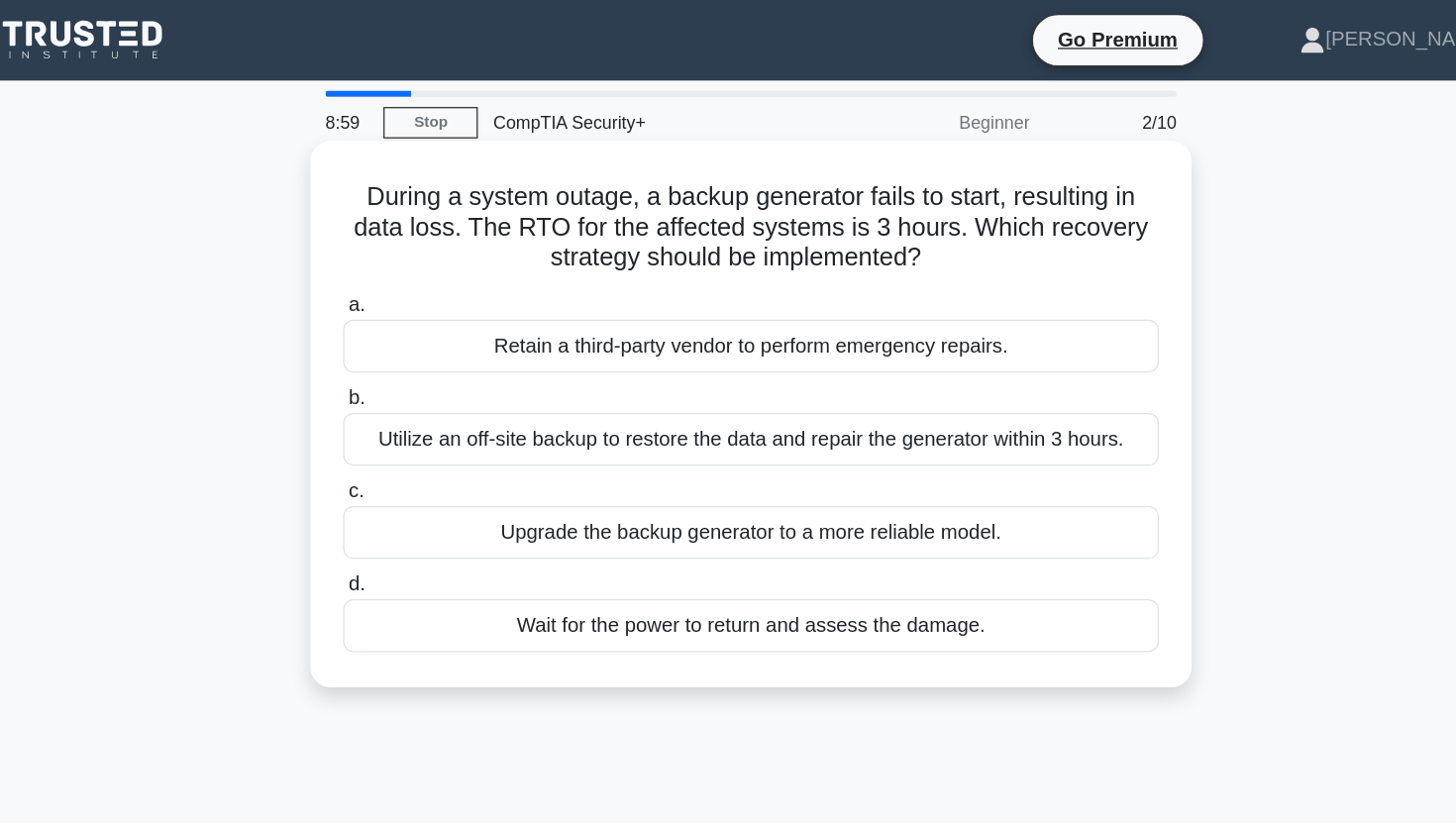 click on "Utilize an off-site backup to restore the data and repair the generator within 3 hours." at bounding box center [728, 346] 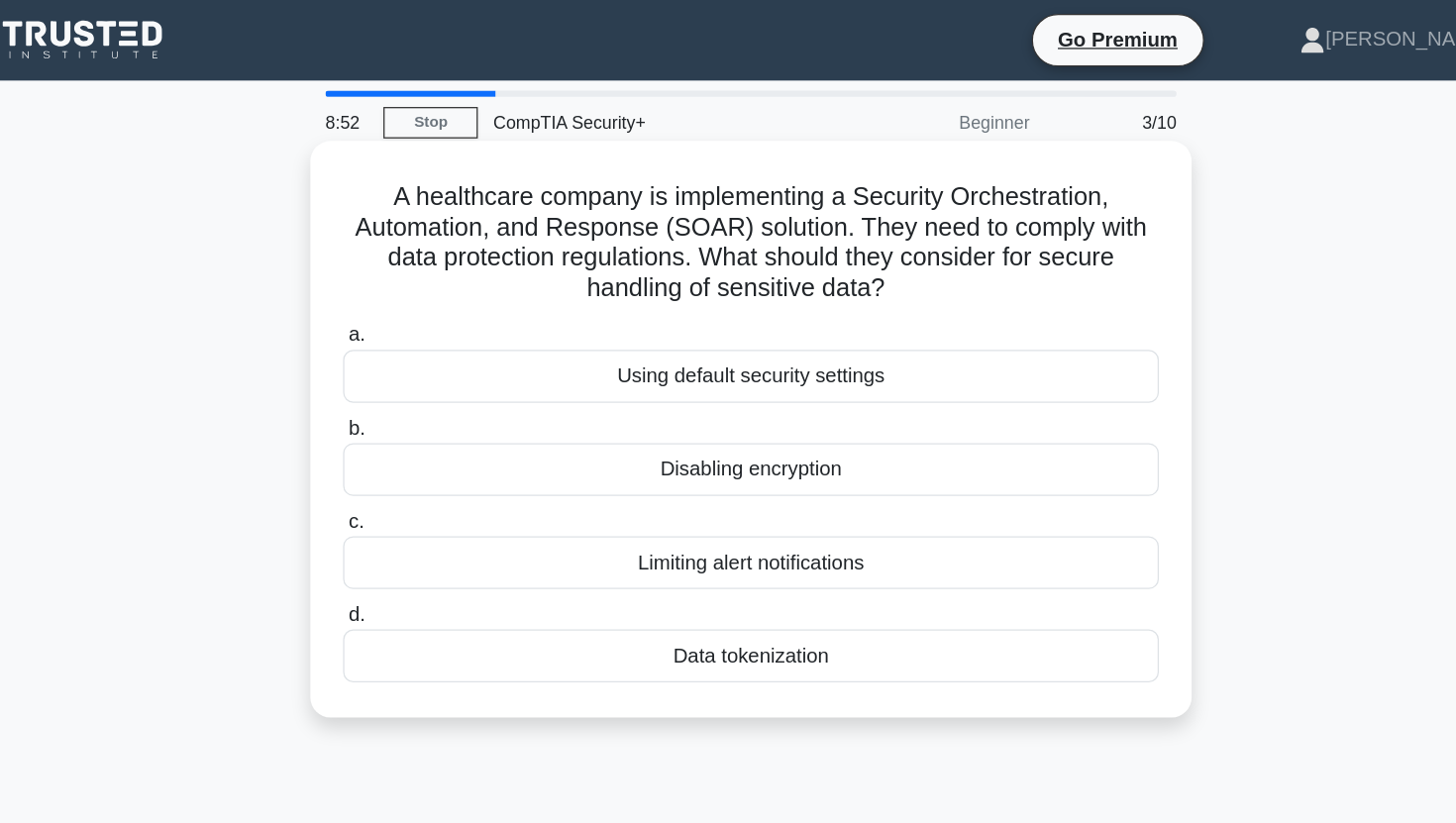 click on "A healthcare company is implementing a Security Orchestration, Automation, and Response (SOAR) solution. They need to comply with data protection regulations. What should they consider for secure handling of sensitive data?
.spinner_0XTQ{transform-origin:center;animation:spinner_y6GP .75s linear infinite}@keyframes spinner_y6GP{100%{transform:rotate(360deg)}}" at bounding box center (728, 191) 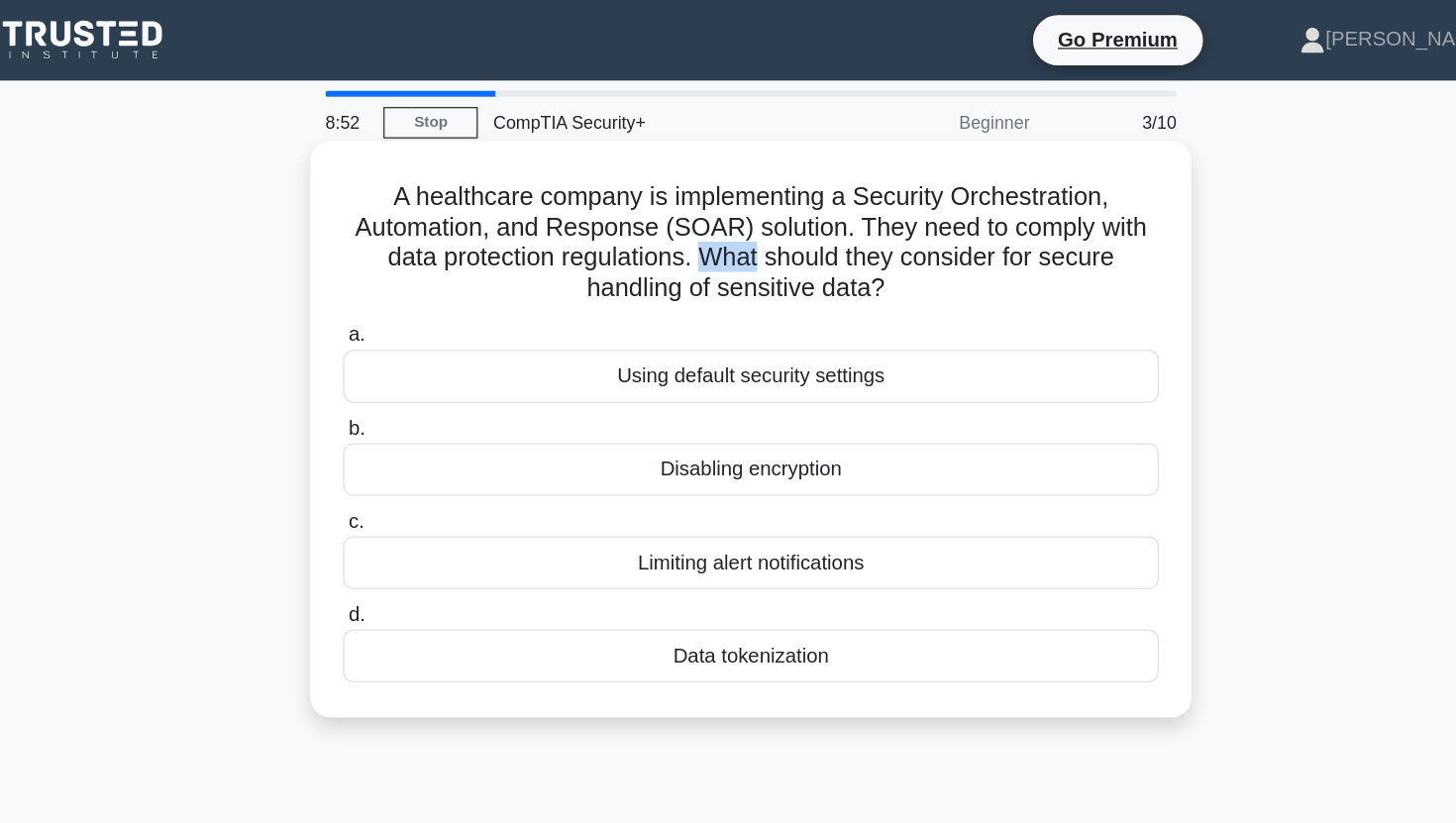 click on "A healthcare company is implementing a Security Orchestration, Automation, and Response (SOAR) solution. They need to comply with data protection regulations. What should they consider for secure handling of sensitive data?
.spinner_0XTQ{transform-origin:center;animation:spinner_y6GP .75s linear infinite}@keyframes spinner_y6GP{100%{transform:rotate(360deg)}}" at bounding box center [728, 191] 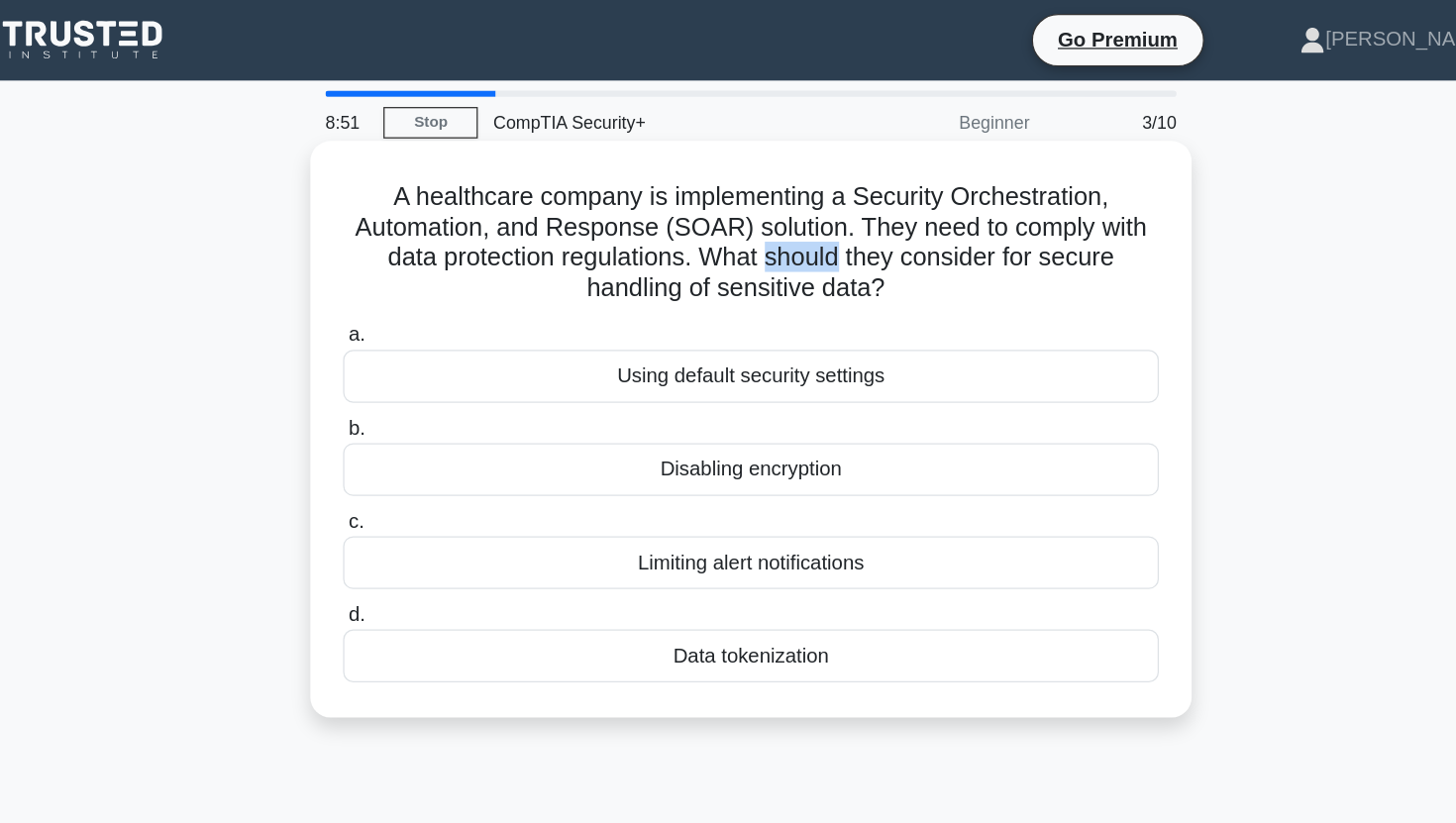 click on "A healthcare company is implementing a Security Orchestration, Automation, and Response (SOAR) solution. They need to comply with data protection regulations. What should they consider for secure handling of sensitive data?
.spinner_0XTQ{transform-origin:center;animation:spinner_y6GP .75s linear infinite}@keyframes spinner_y6GP{100%{transform:rotate(360deg)}}" at bounding box center (728, 191) 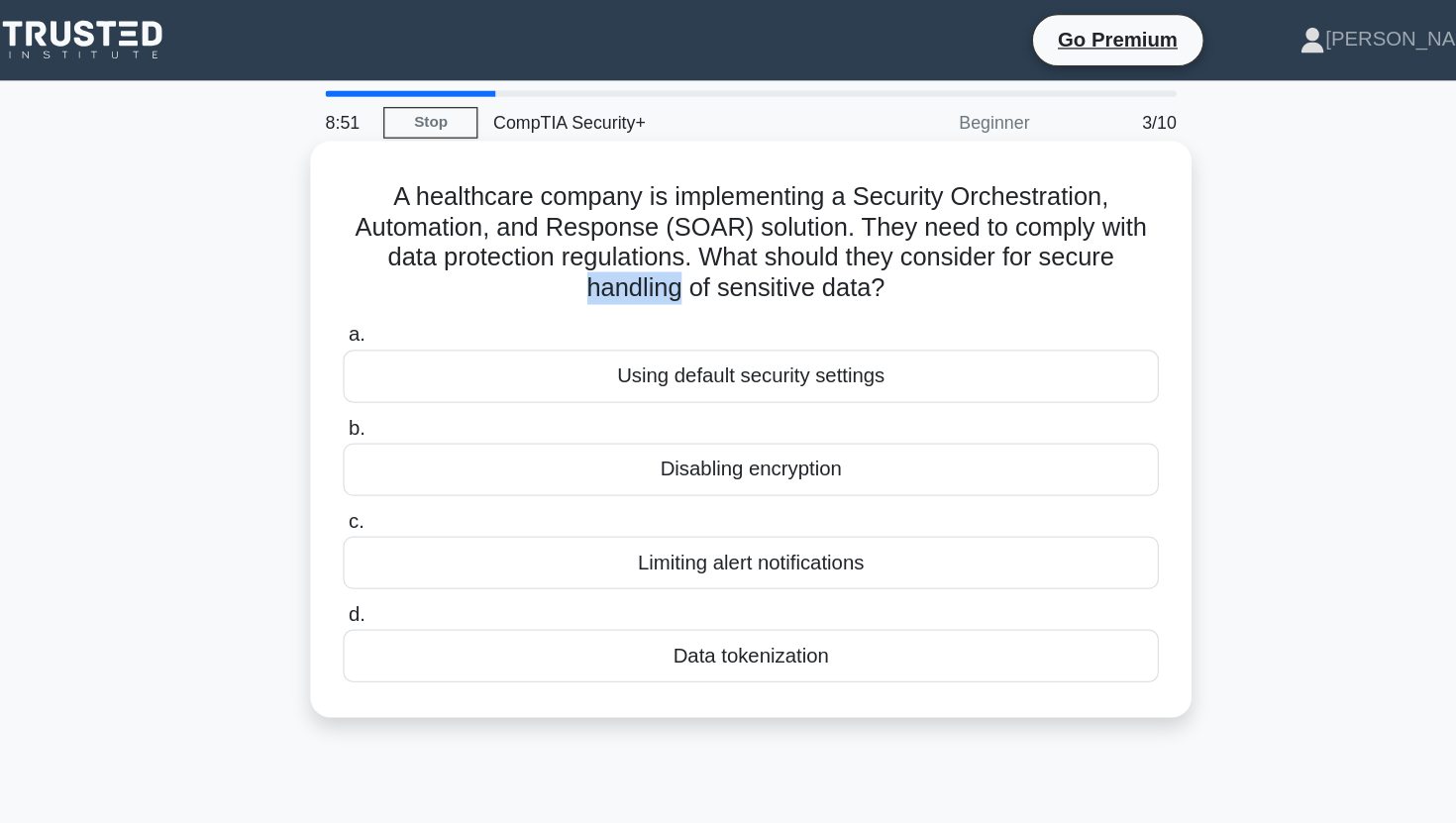 click on "A healthcare company is implementing a Security Orchestration, Automation, and Response (SOAR) solution. They need to comply with data protection regulations. What should they consider for secure handling of sensitive data?
.spinner_0XTQ{transform-origin:center;animation:spinner_y6GP .75s linear infinite}@keyframes spinner_y6GP{100%{transform:rotate(360deg)}}" at bounding box center [728, 191] 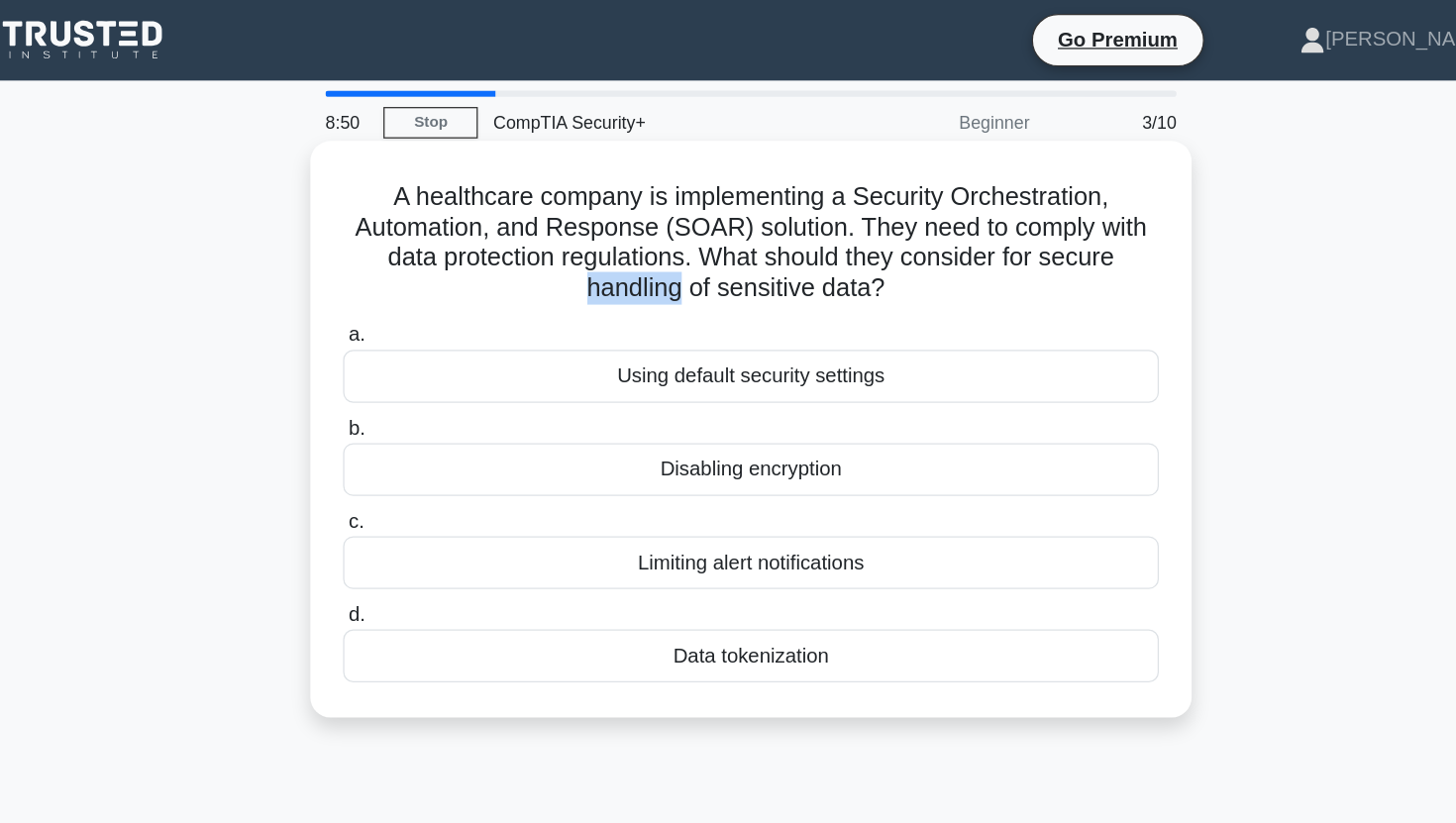 click on "A healthcare company is implementing a Security Orchestration, Automation, and Response (SOAR) solution. They need to comply with data protection regulations. What should they consider for secure handling of sensitive data?
.spinner_0XTQ{transform-origin:center;animation:spinner_y6GP .75s linear infinite}@keyframes spinner_y6GP{100%{transform:rotate(360deg)}}" at bounding box center (728, 191) 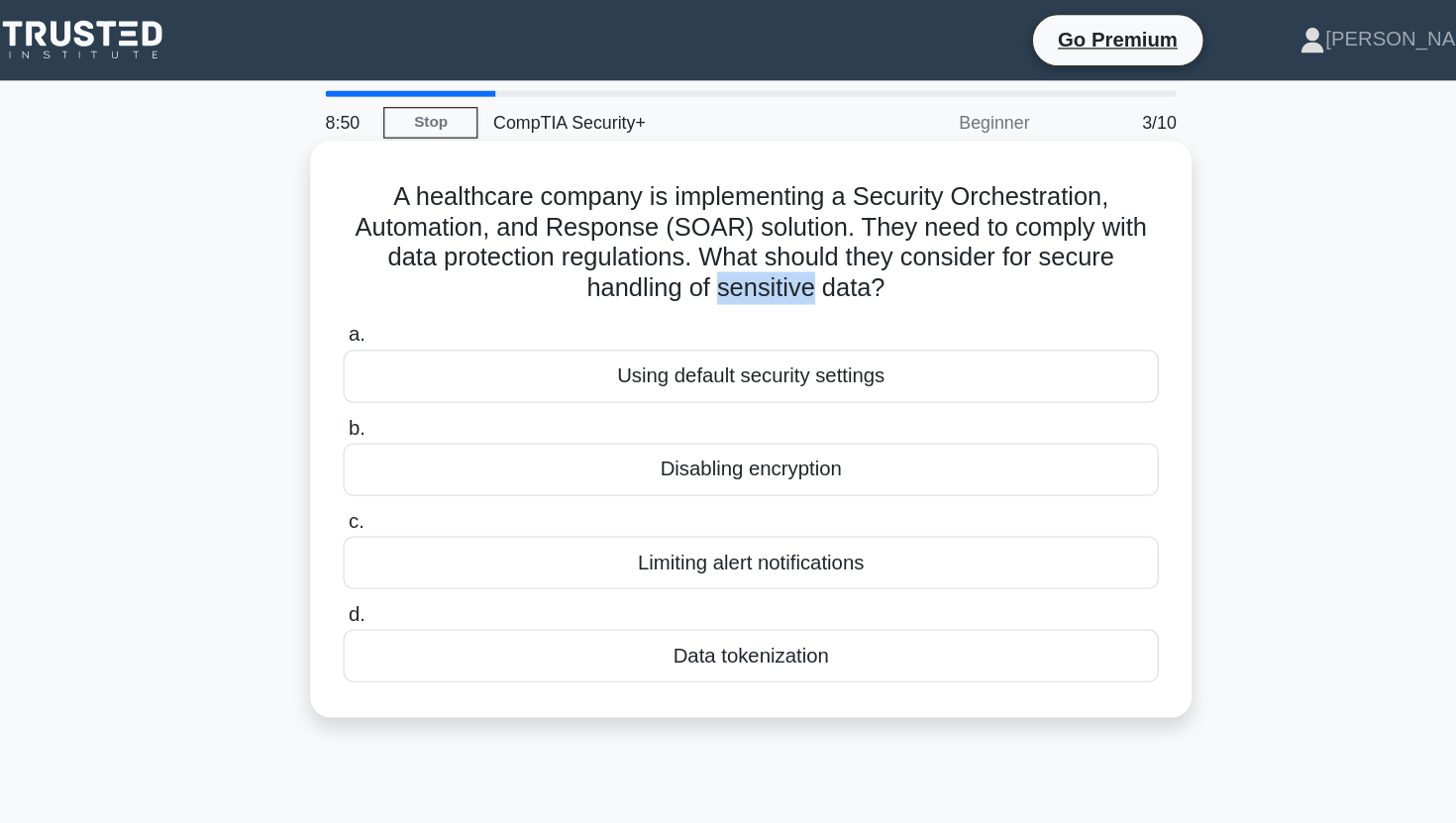 click on "A healthcare company is implementing a Security Orchestration, Automation, and Response (SOAR) solution. They need to comply with data protection regulations. What should they consider for secure handling of sensitive data?
.spinner_0XTQ{transform-origin:center;animation:spinner_y6GP .75s linear infinite}@keyframes spinner_y6GP{100%{transform:rotate(360deg)}}" at bounding box center (728, 191) 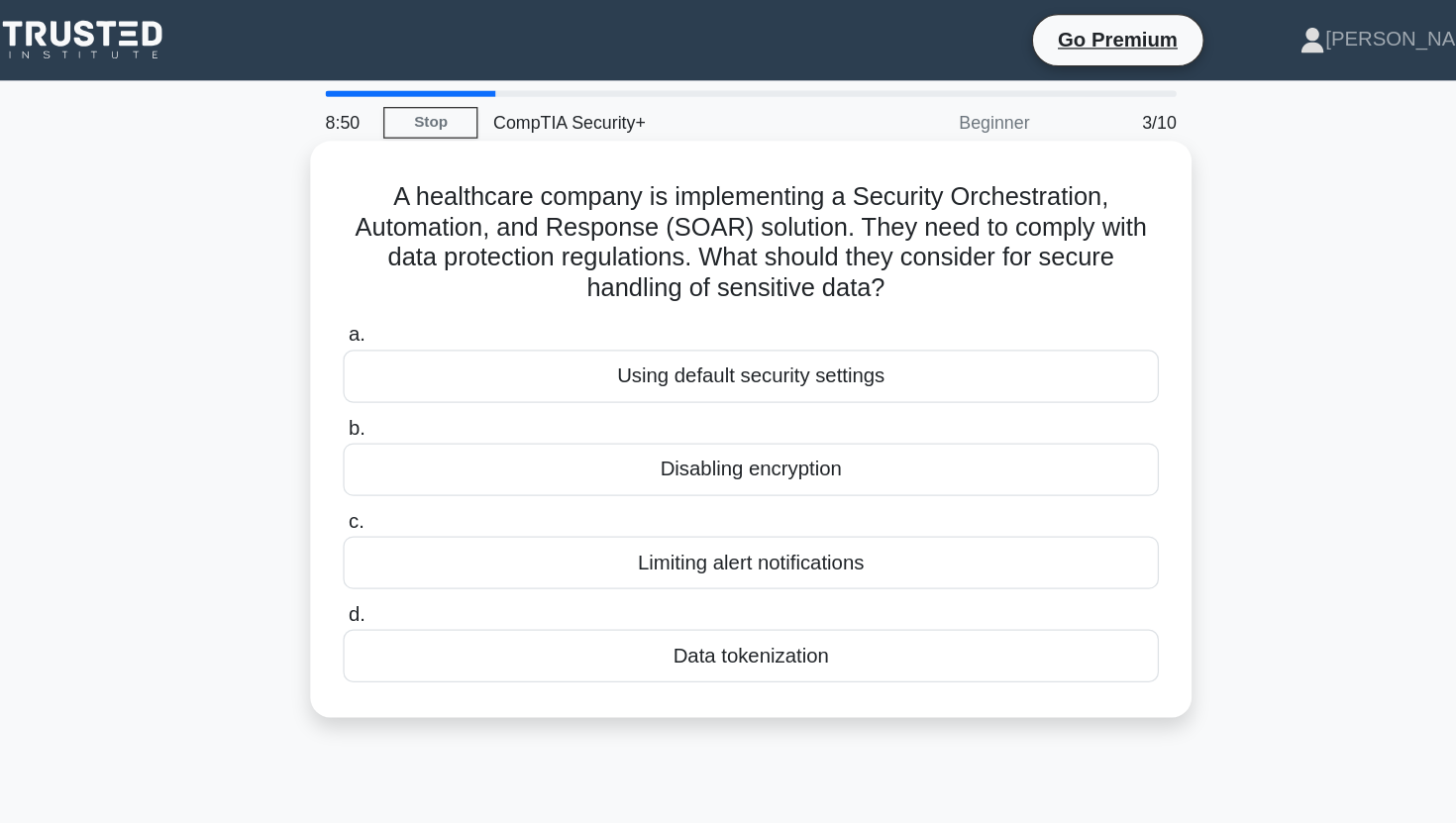 click on "A healthcare company is implementing a Security Orchestration, Automation, and Response (SOAR) solution. They need to comply with data protection regulations. What should they consider for secure handling of sensitive data?
.spinner_0XTQ{transform-origin:center;animation:spinner_y6GP .75s linear infinite}@keyframes spinner_y6GP{100%{transform:rotate(360deg)}}" at bounding box center [728, 191] 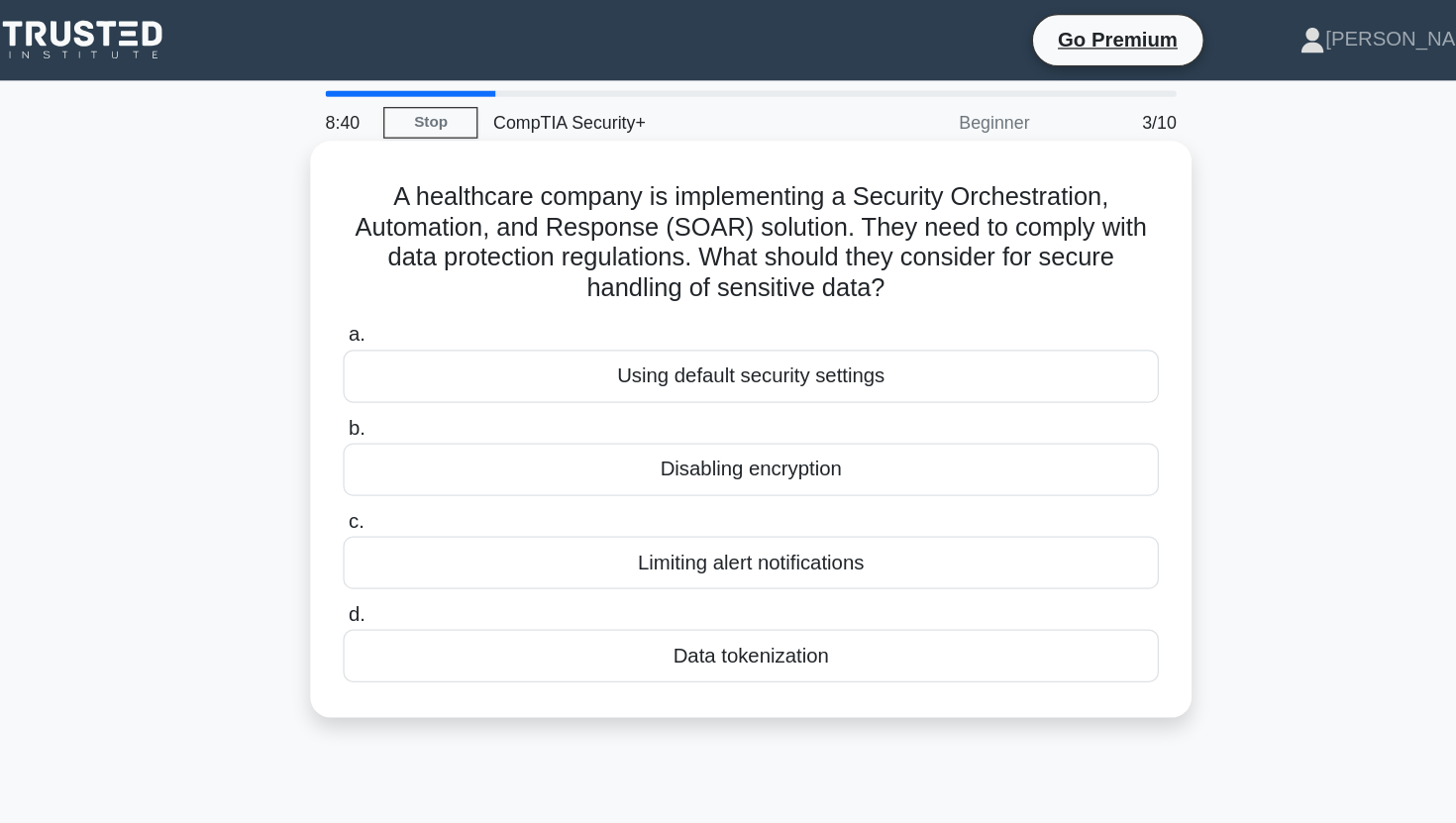 click on "Data tokenization" at bounding box center [728, 516] 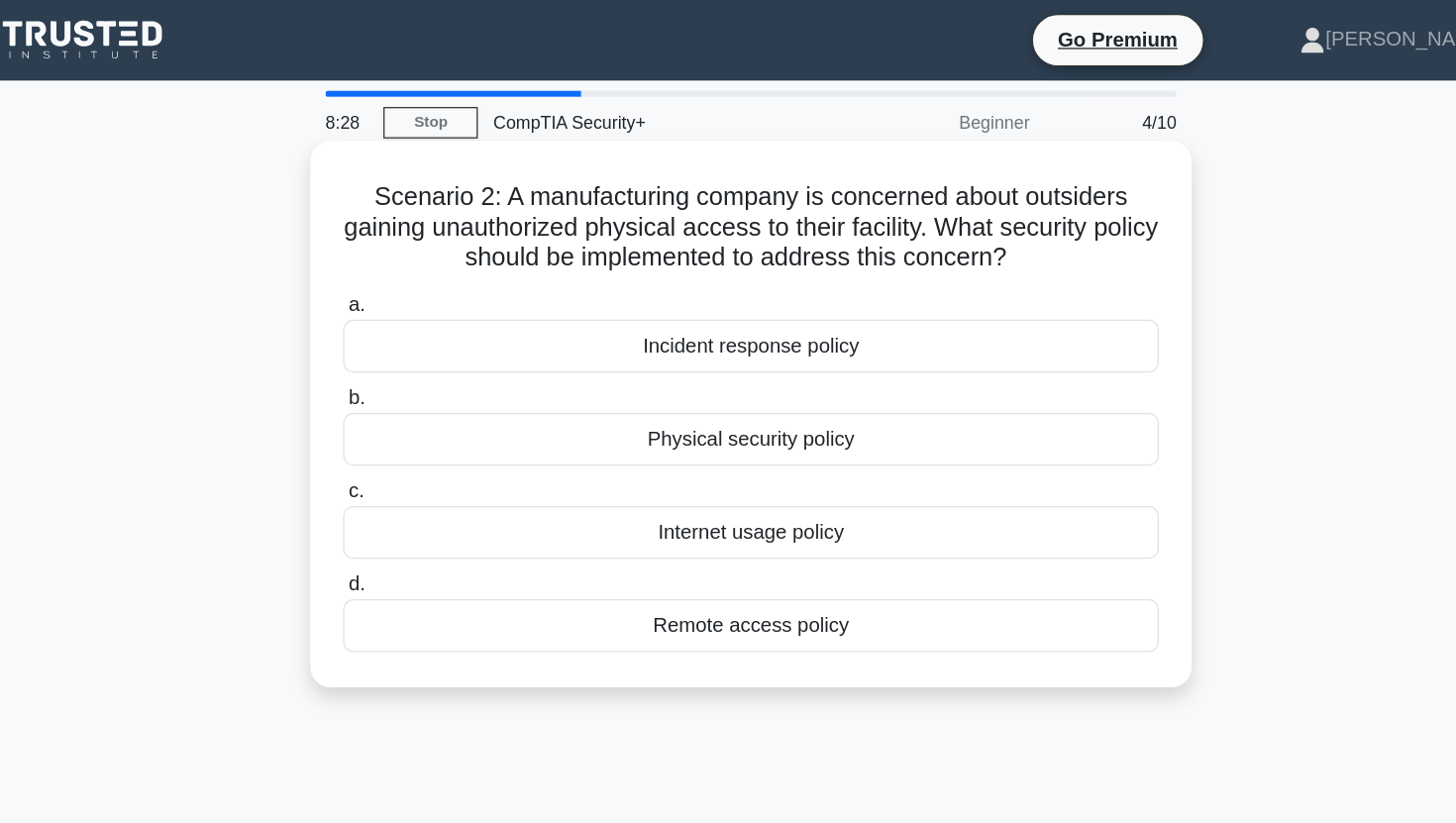 click on "Physical security policy" at bounding box center (728, 346) 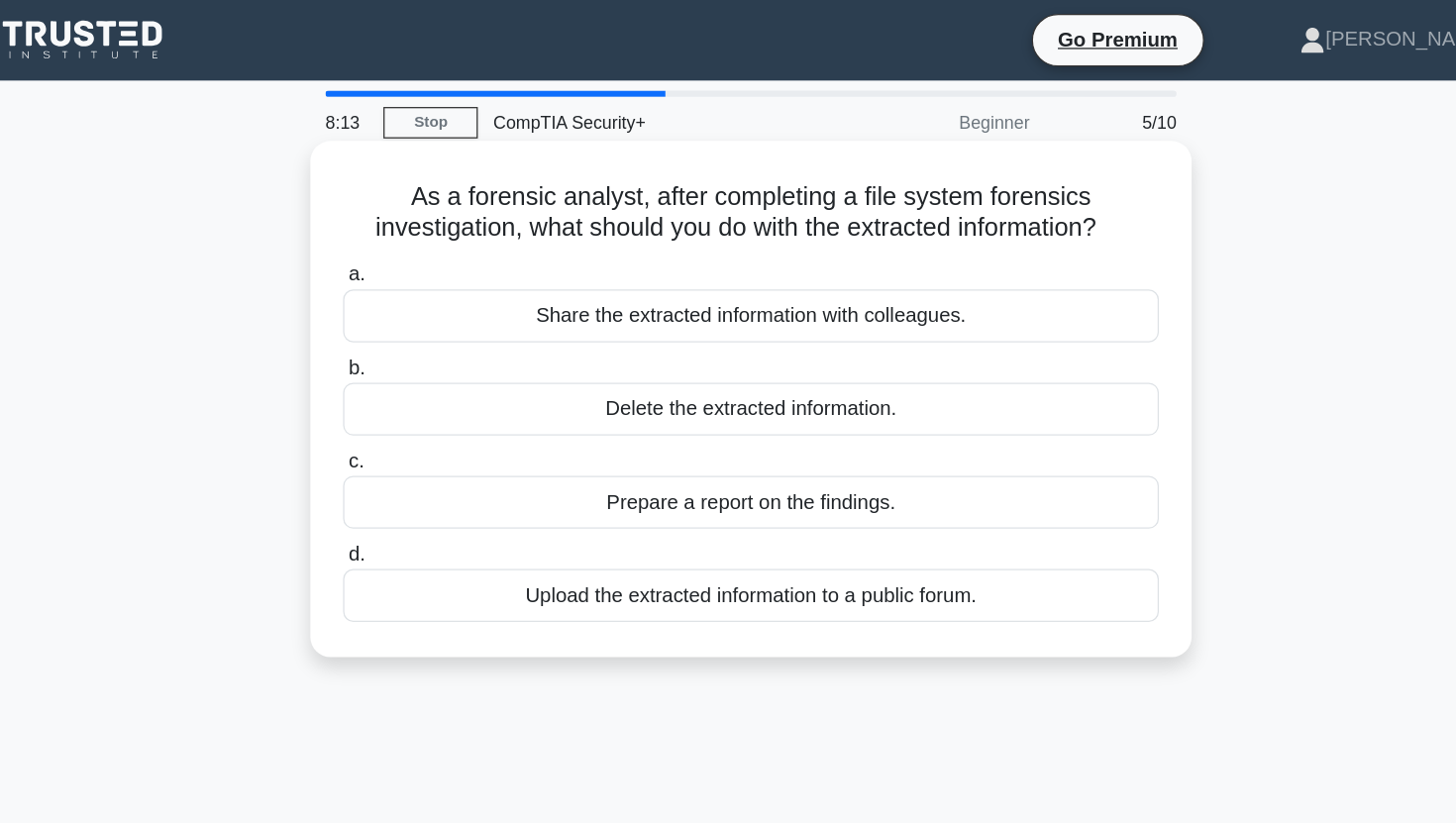 click on "Prepare a report on the findings." at bounding box center (728, 395) 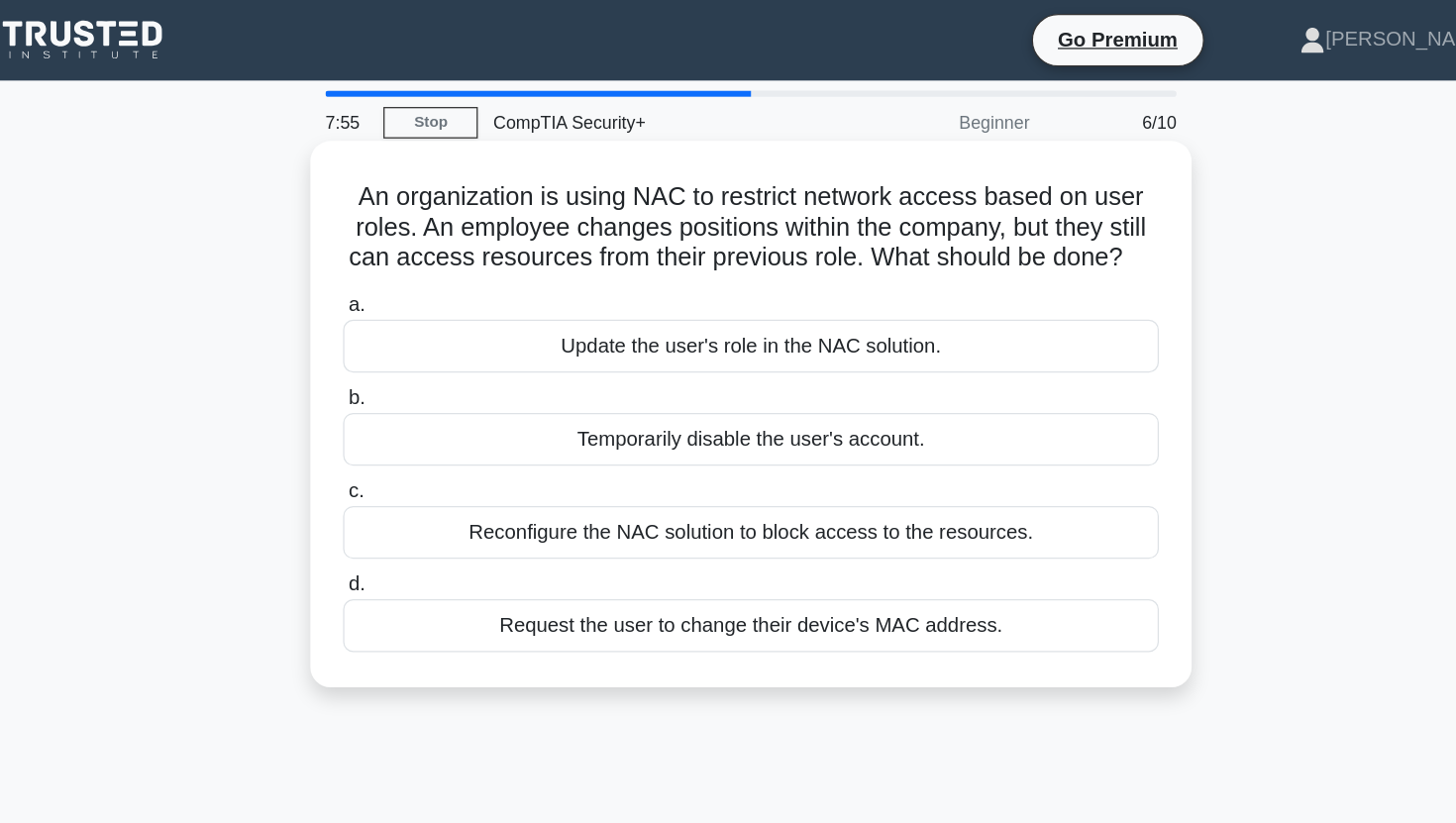 click on "Update the user's role in the NAC solution." at bounding box center (728, 272) 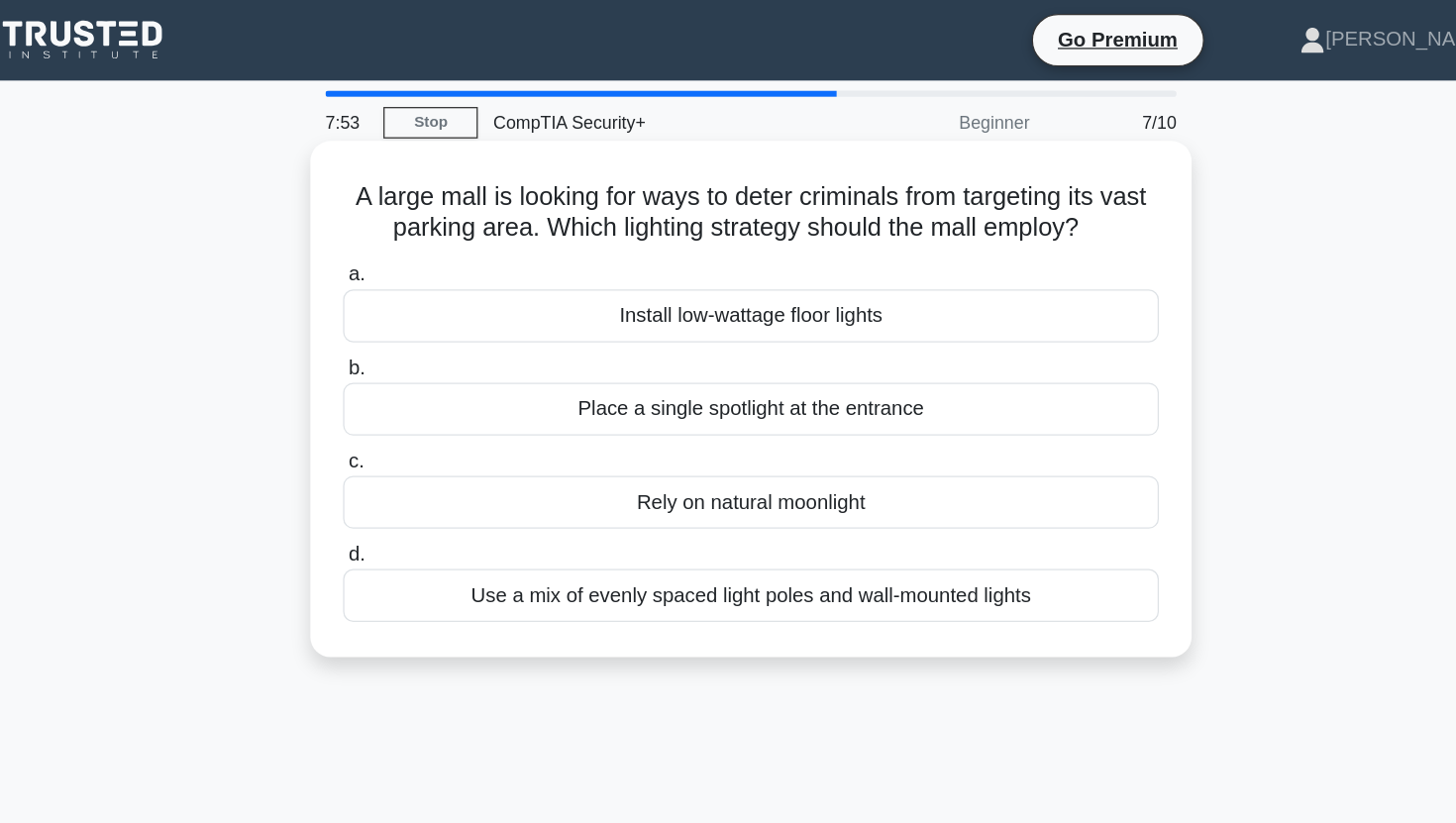 click on "A large mall is looking for ways to deter criminals from targeting its vast parking area. Which lighting strategy should the mall employ?
.spinner_0XTQ{transform-origin:center;animation:spinner_y6GP .75s linear infinite}@keyframes spinner_y6GP{100%{transform:rotate(360deg)}}" at bounding box center [728, 167] 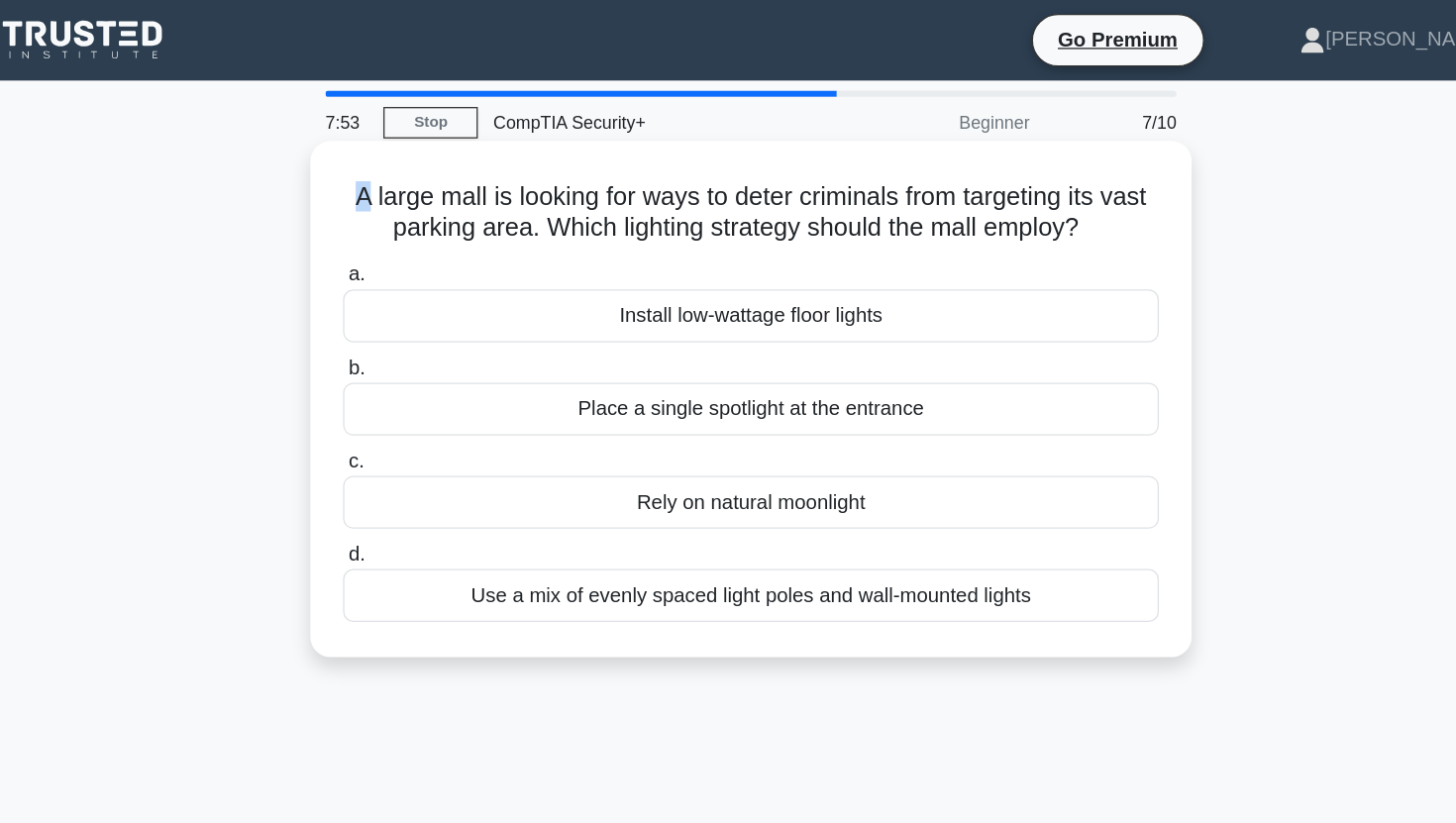 click on "A large mall is looking for ways to deter criminals from targeting its vast parking area. Which lighting strategy should the mall employ?
.spinner_0XTQ{transform-origin:center;animation:spinner_y6GP .75s linear infinite}@keyframes spinner_y6GP{100%{transform:rotate(360deg)}}" at bounding box center [728, 167] 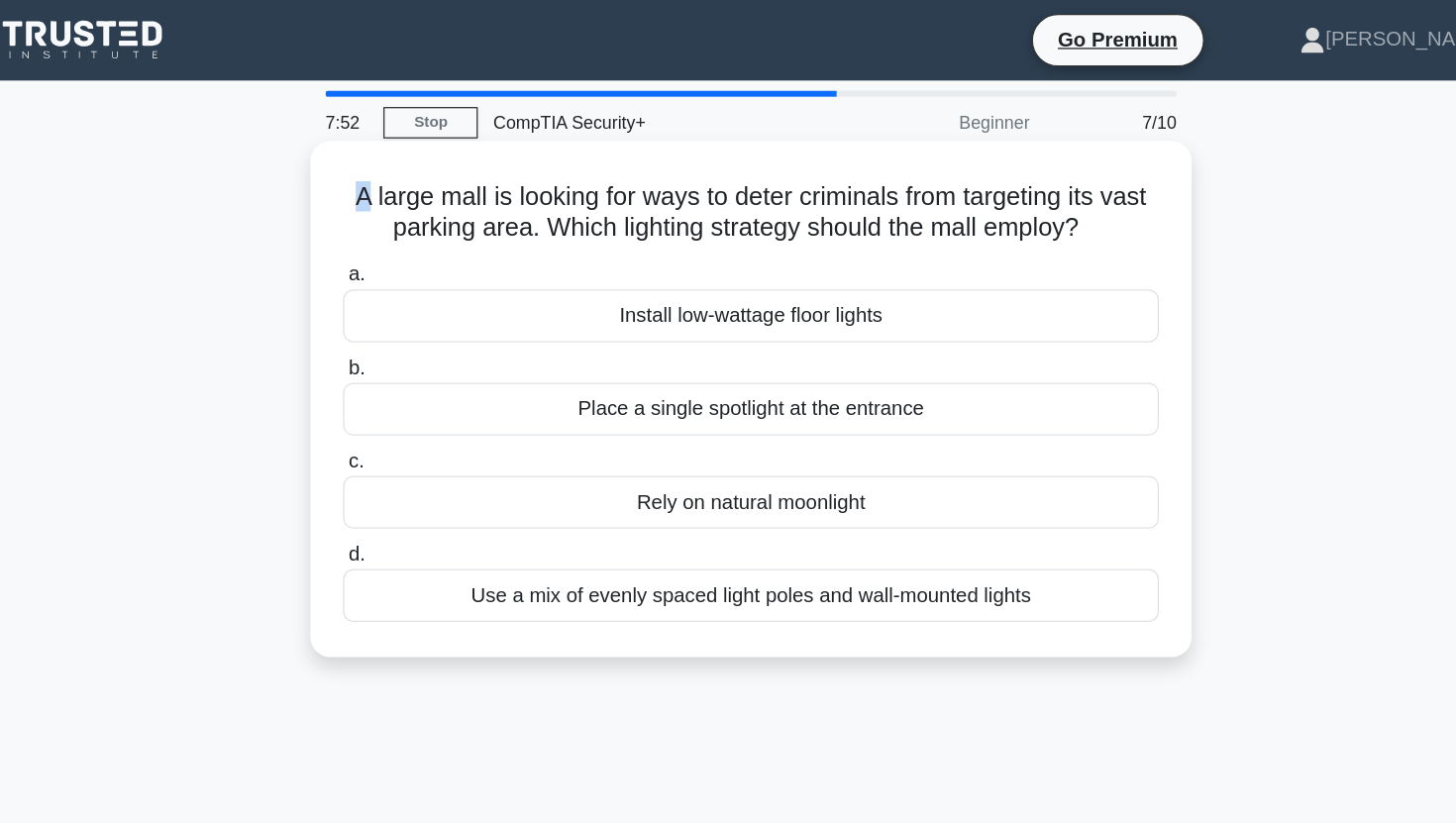 click on "A large mall is looking for ways to deter criminals from targeting its vast parking area. Which lighting strategy should the mall employ?
.spinner_0XTQ{transform-origin:center;animation:spinner_y6GP .75s linear infinite}@keyframes spinner_y6GP{100%{transform:rotate(360deg)}}" at bounding box center [728, 167] 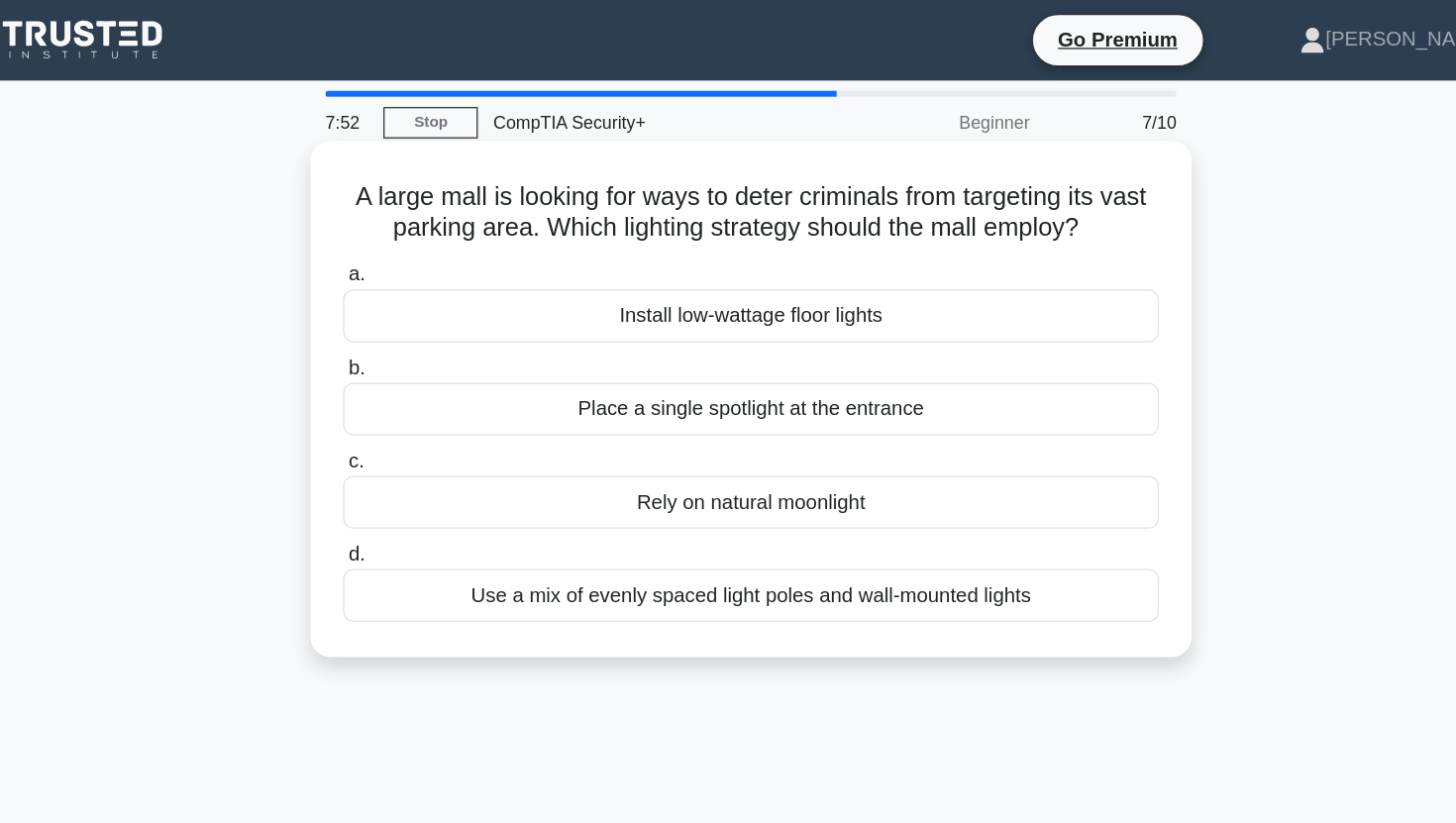 click on "A large mall is looking for ways to deter criminals from targeting its vast parking area. Which lighting strategy should the mall employ?
.spinner_0XTQ{transform-origin:center;animation:spinner_y6GP .75s linear infinite}@keyframes spinner_y6GP{100%{transform:rotate(360deg)}}" at bounding box center (728, 167) 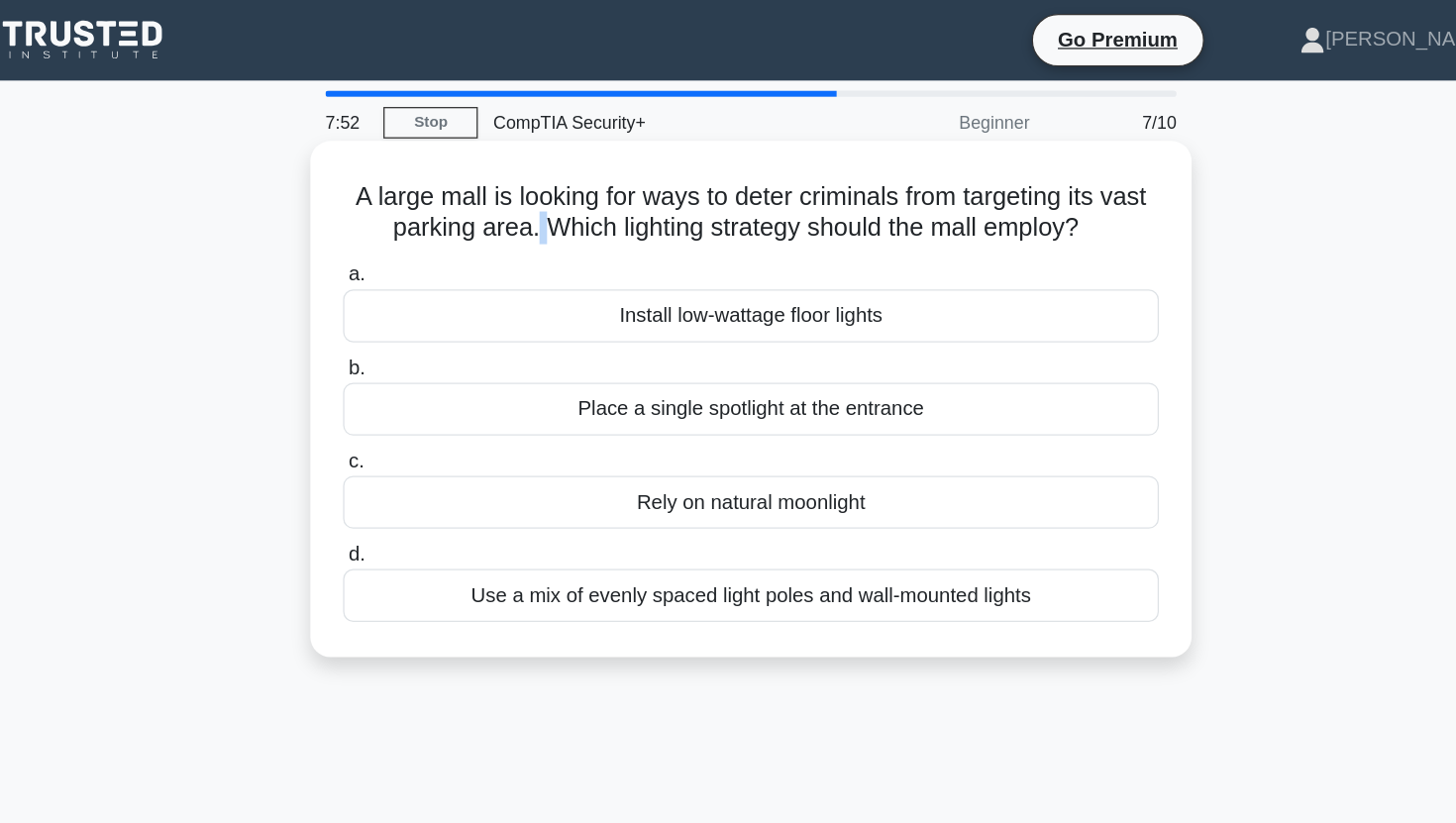 click on "A large mall is looking for ways to deter criminals from targeting its vast parking area. Which lighting strategy should the mall employ?
.spinner_0XTQ{transform-origin:center;animation:spinner_y6GP .75s linear infinite}@keyframes spinner_y6GP{100%{transform:rotate(360deg)}}" at bounding box center [728, 167] 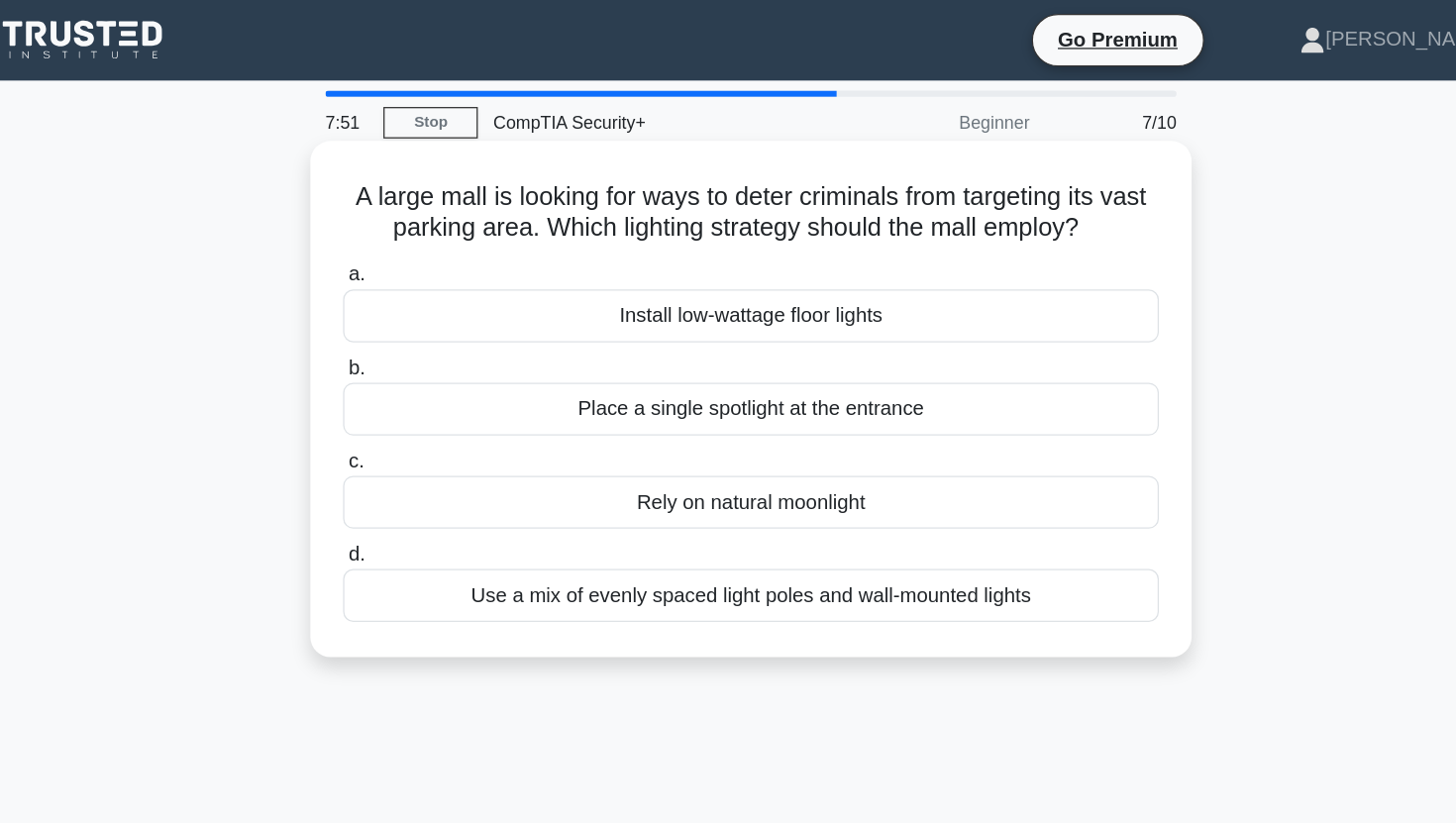 click on "A large mall is looking for ways to deter criminals from targeting its vast parking area. Which lighting strategy should the mall employ?
.spinner_0XTQ{transform-origin:center;animation:spinner_y6GP .75s linear infinite}@keyframes spinner_y6GP{100%{transform:rotate(360deg)}}" at bounding box center (728, 167) 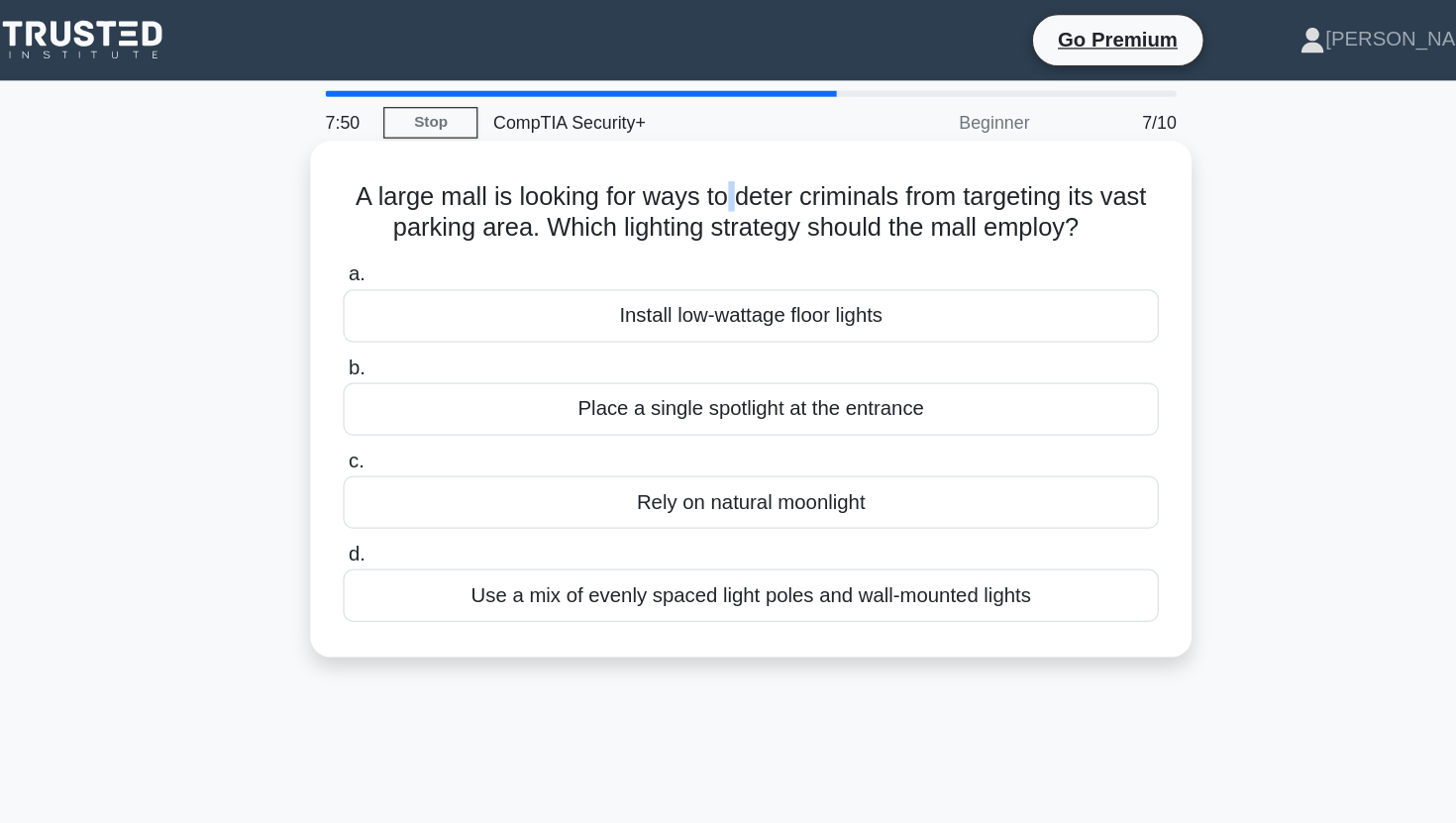 click on "A large mall is looking for ways to deter criminals from targeting its vast parking area. Which lighting strategy should the mall employ?
.spinner_0XTQ{transform-origin:center;animation:spinner_y6GP .75s linear infinite}@keyframes spinner_y6GP{100%{transform:rotate(360deg)}}" at bounding box center (728, 167) 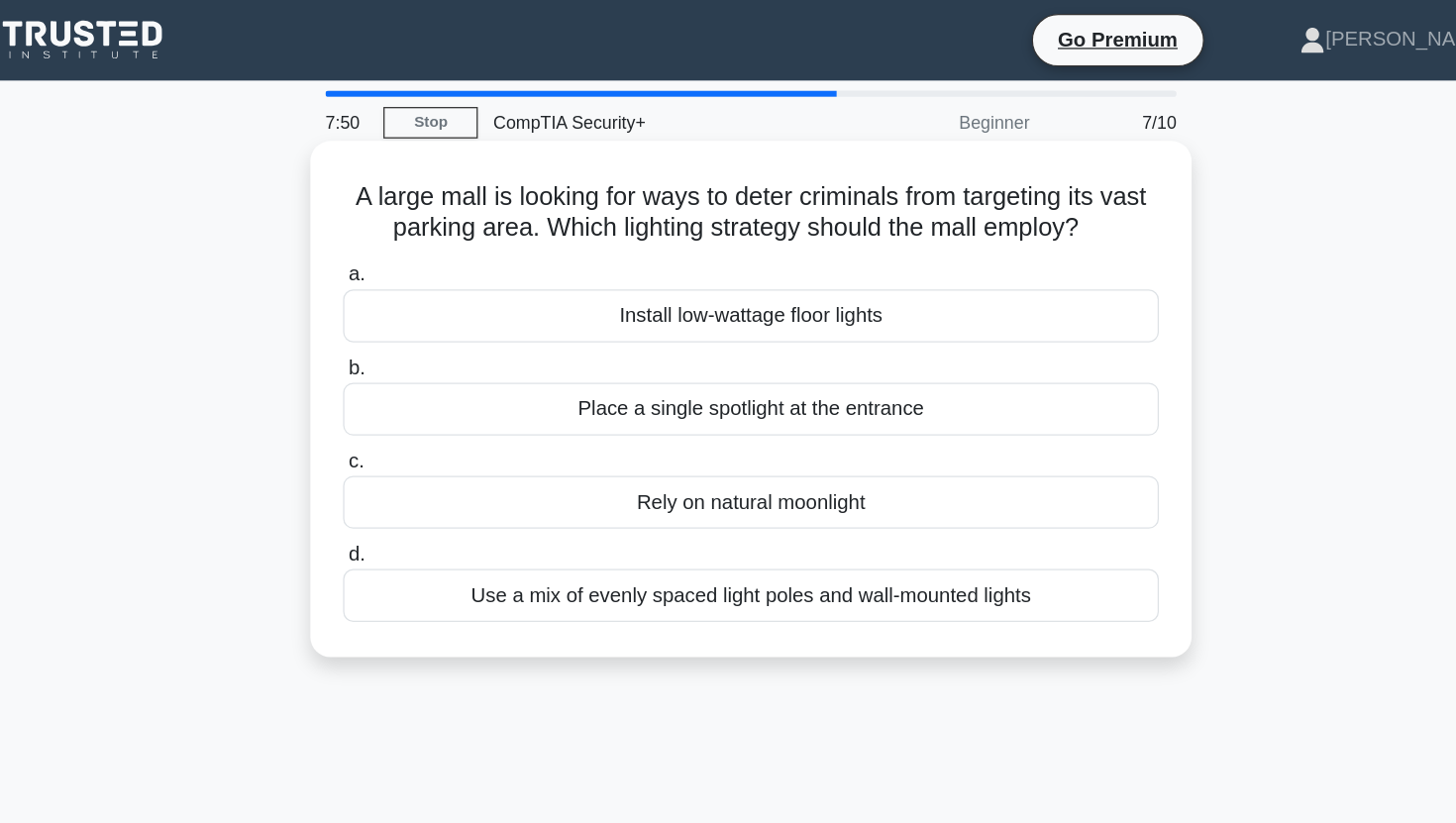click on "A large mall is looking for ways to deter criminals from targeting its vast parking area. Which lighting strategy should the mall employ?
.spinner_0XTQ{transform-origin:center;animation:spinner_y6GP .75s linear infinite}@keyframes spinner_y6GP{100%{transform:rotate(360deg)}}" at bounding box center [728, 167] 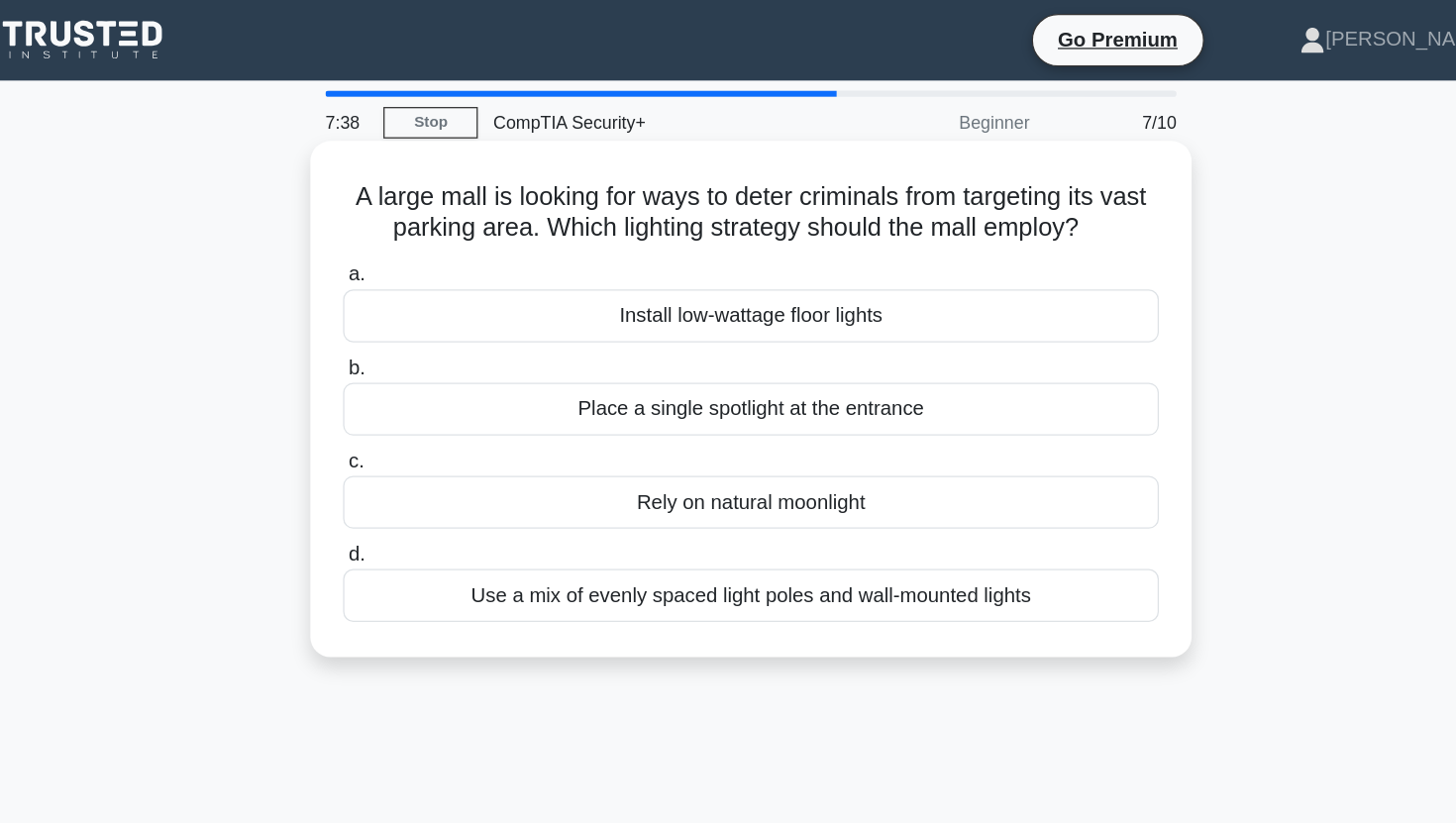 click on "Install low-wattage floor lights" at bounding box center (728, 249) 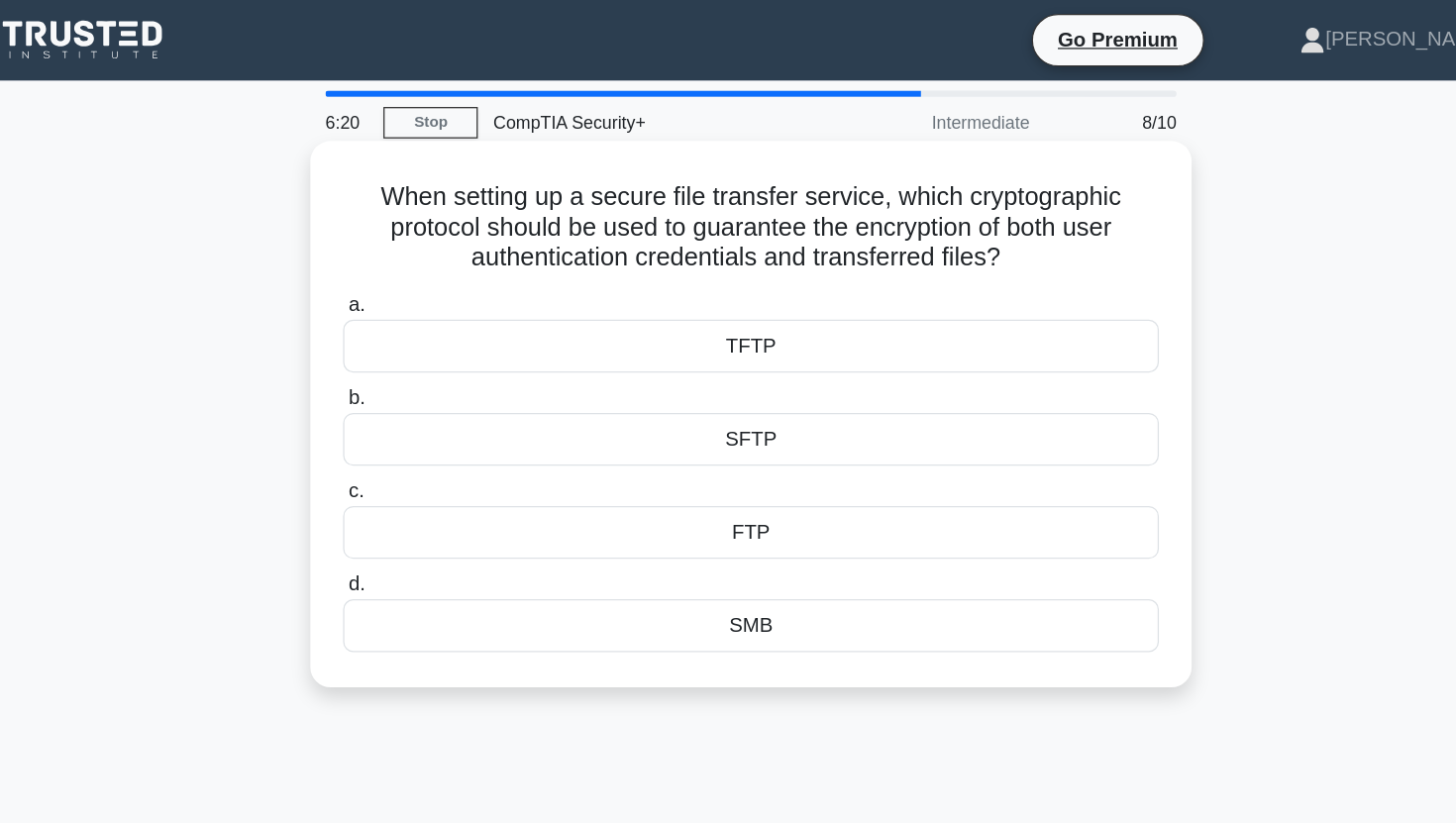 click on "SFTP" at bounding box center (728, 346) 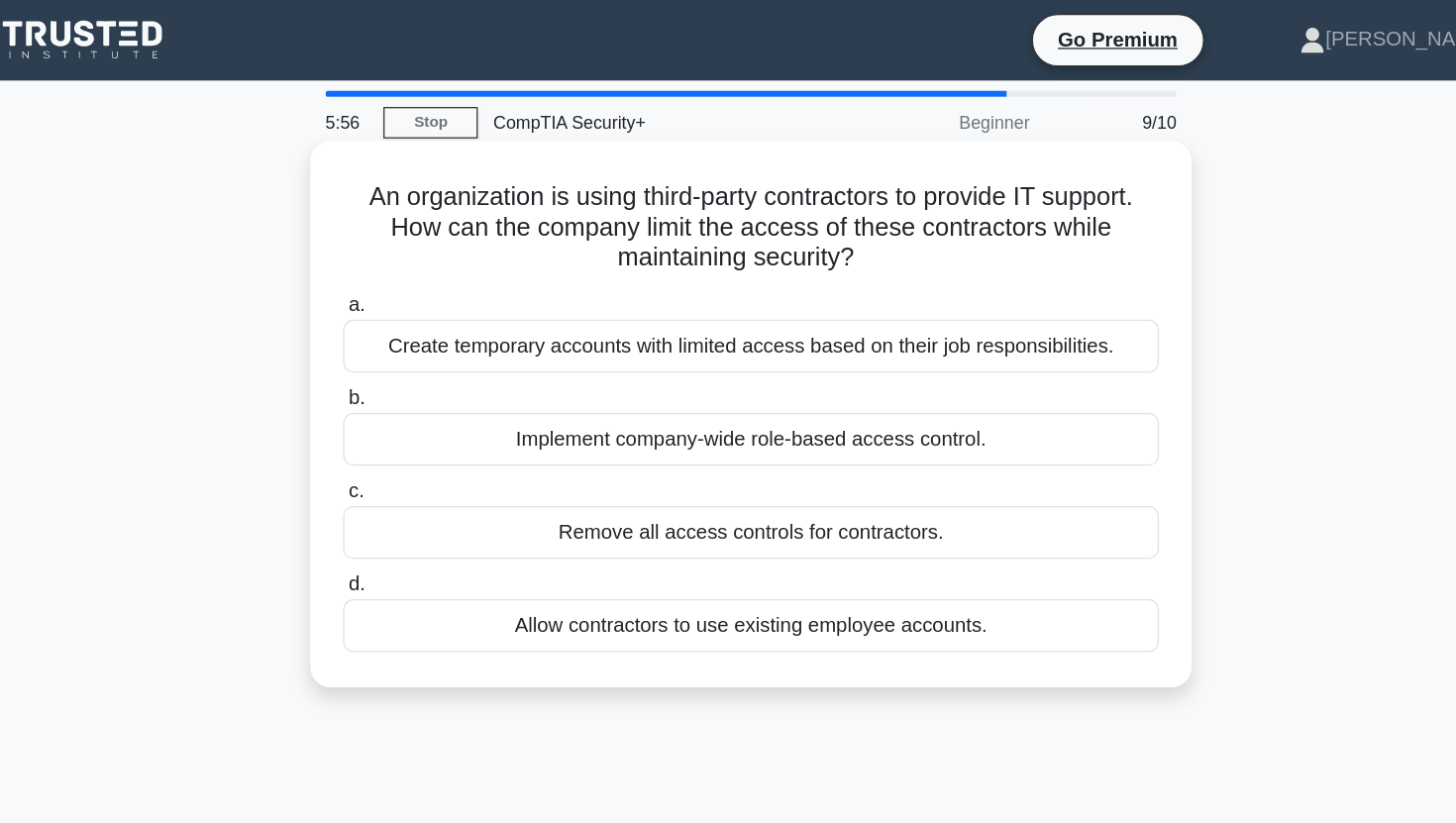 click on "Implement company-wide role-based access control." at bounding box center [728, 346] 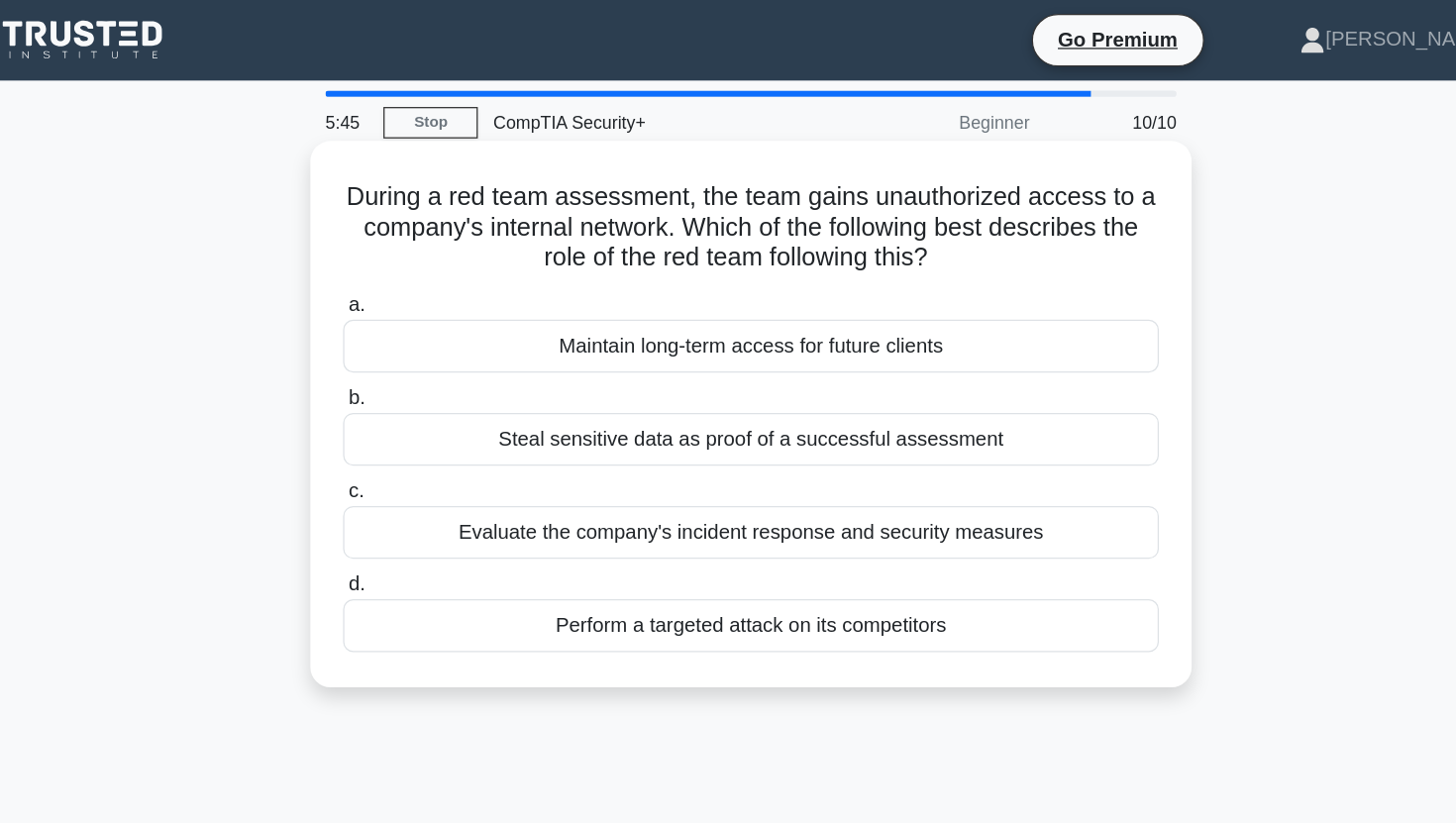 click on "Evaluate the company's incident response and security measures" at bounding box center (728, 419) 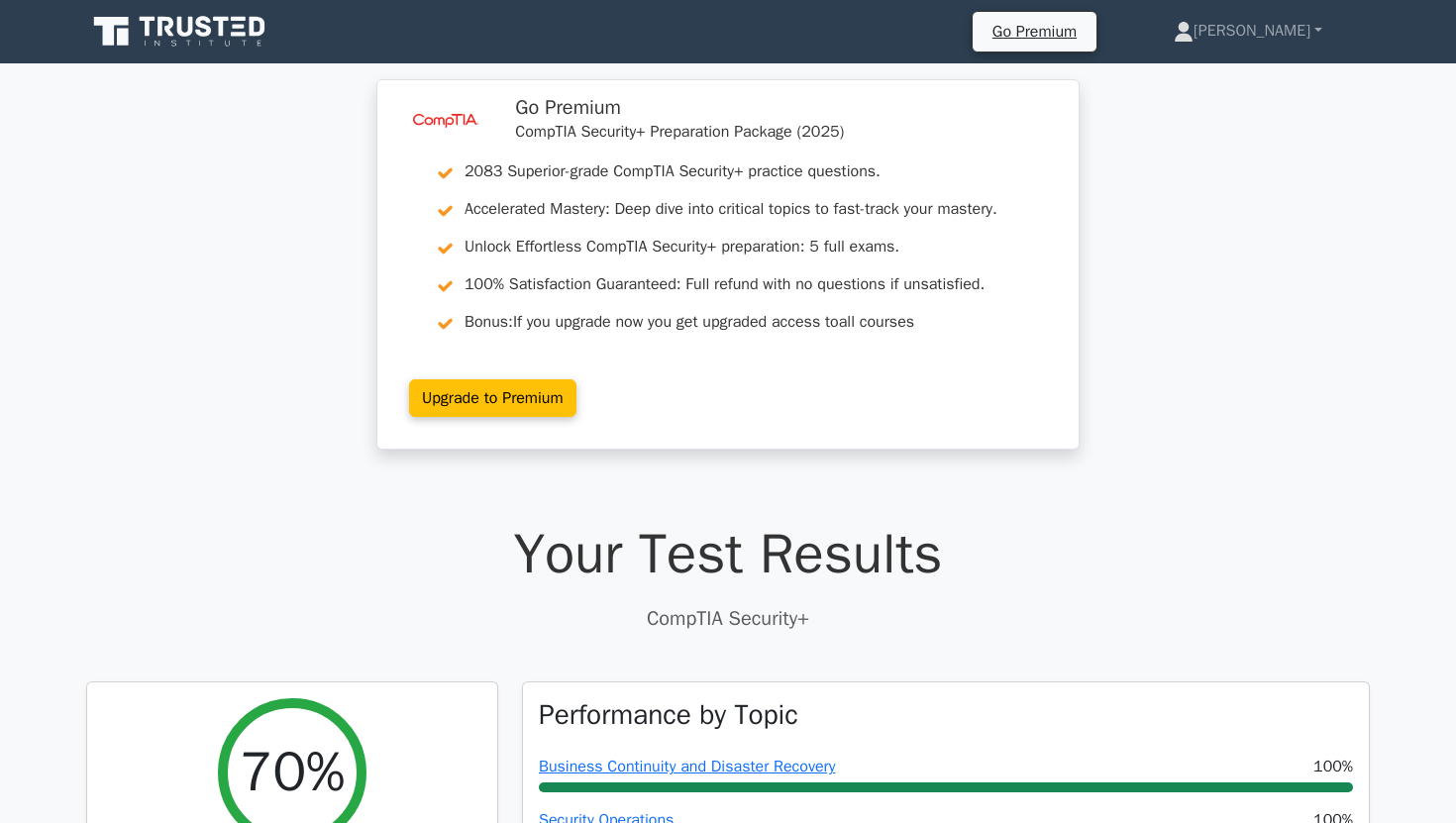 scroll, scrollTop: 0, scrollLeft: 0, axis: both 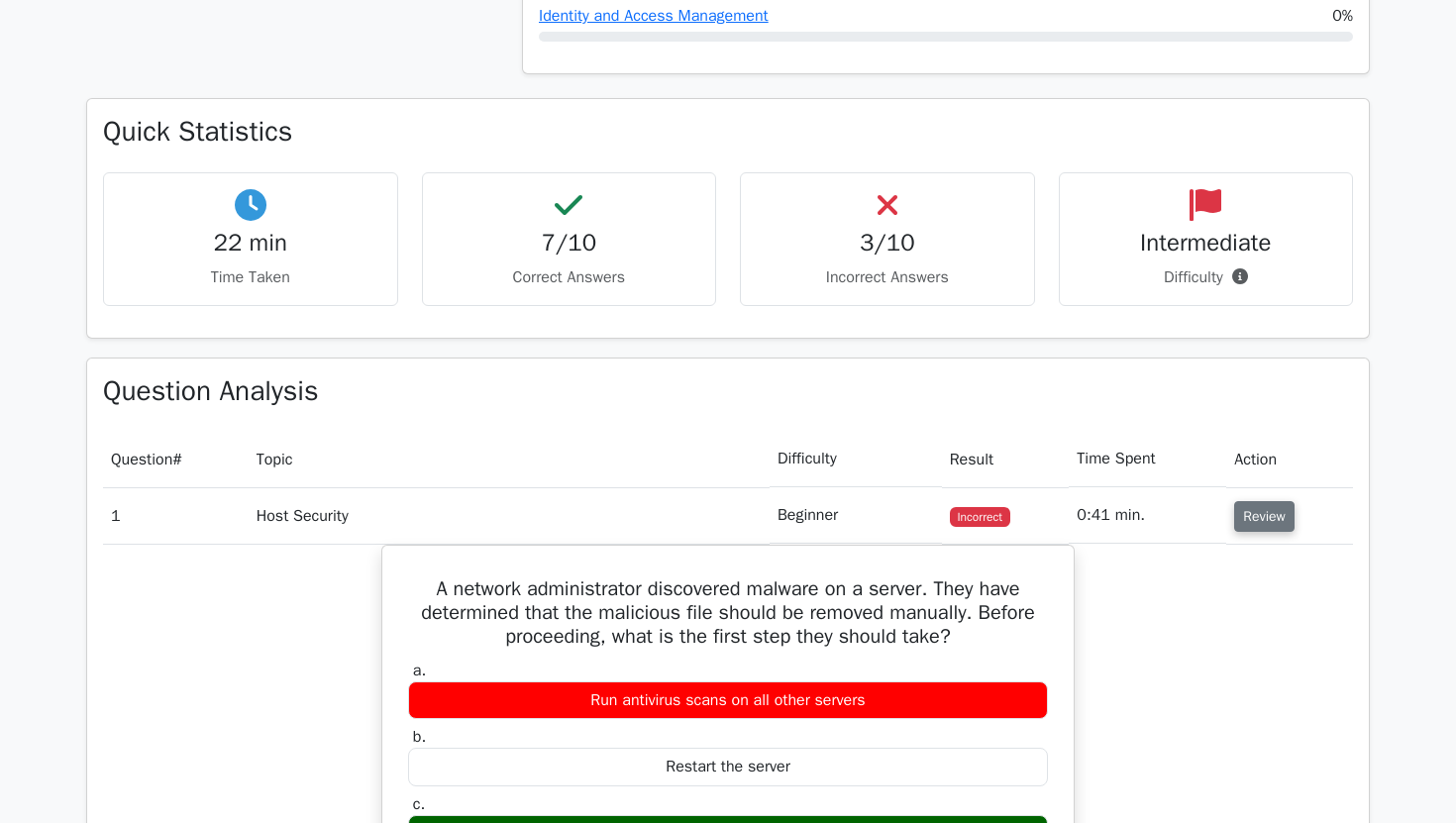 click on "Review" at bounding box center [1264, 516] 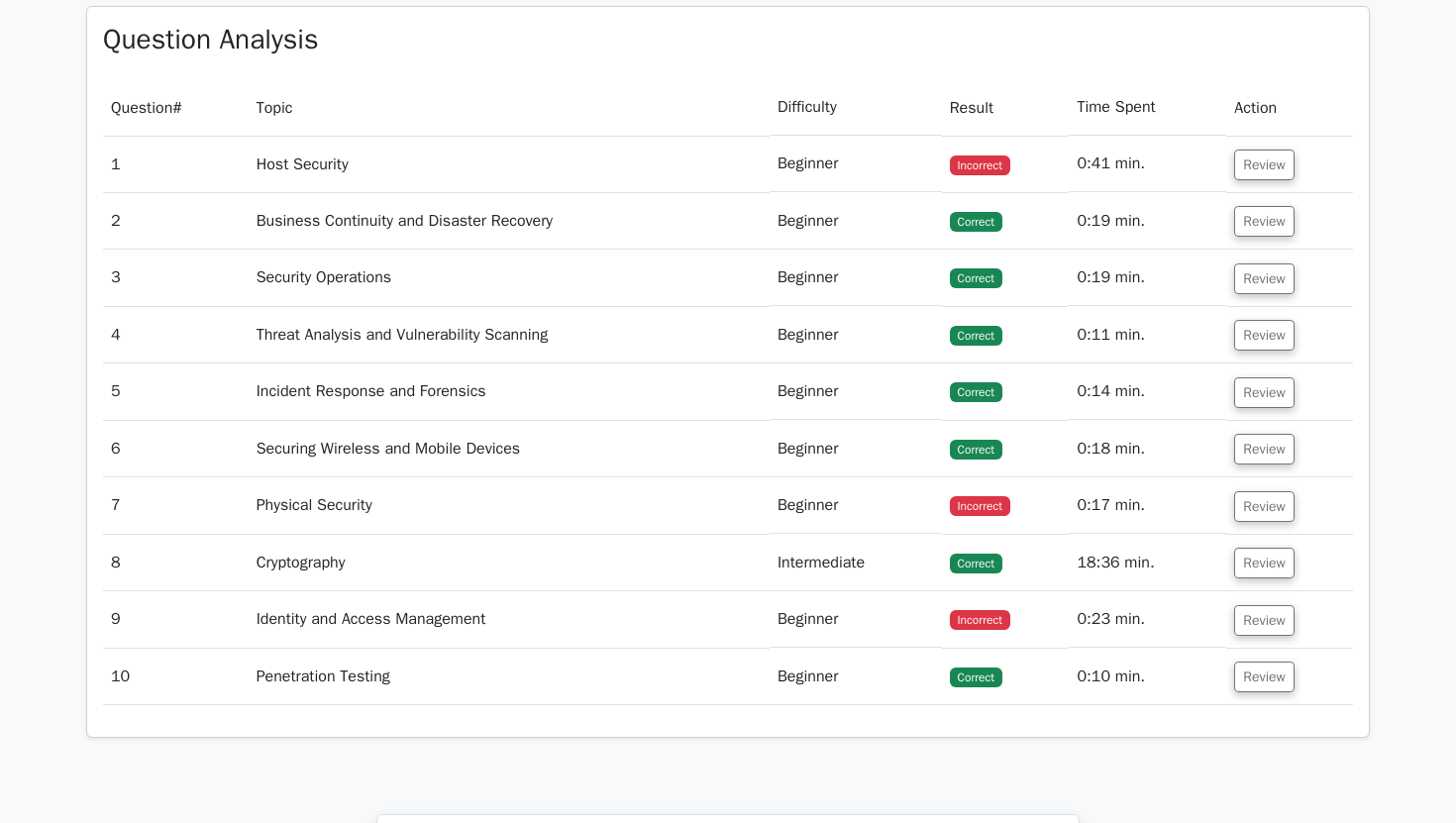 scroll, scrollTop: 1582, scrollLeft: 0, axis: vertical 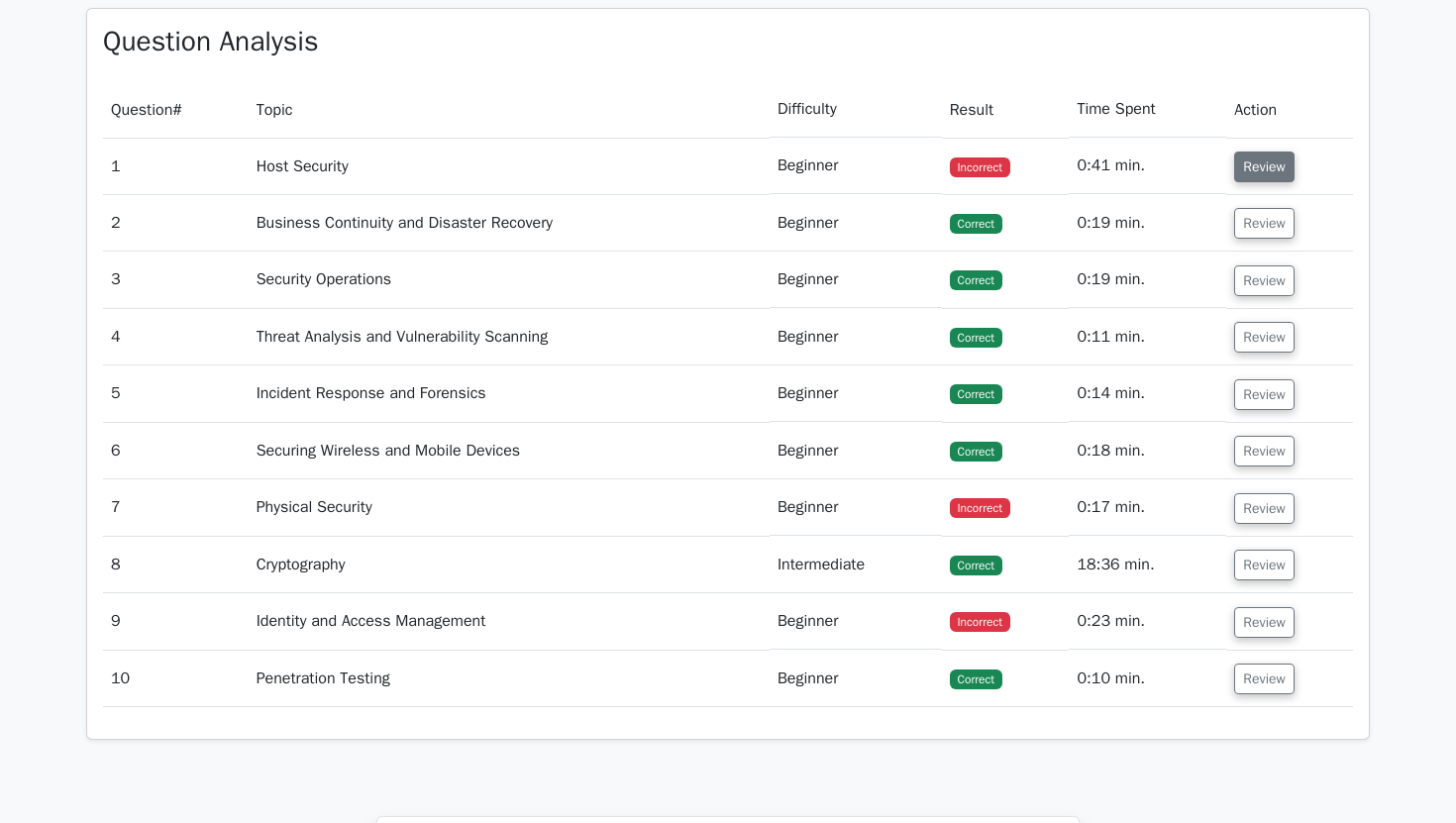 click on "Review" at bounding box center (1264, 166) 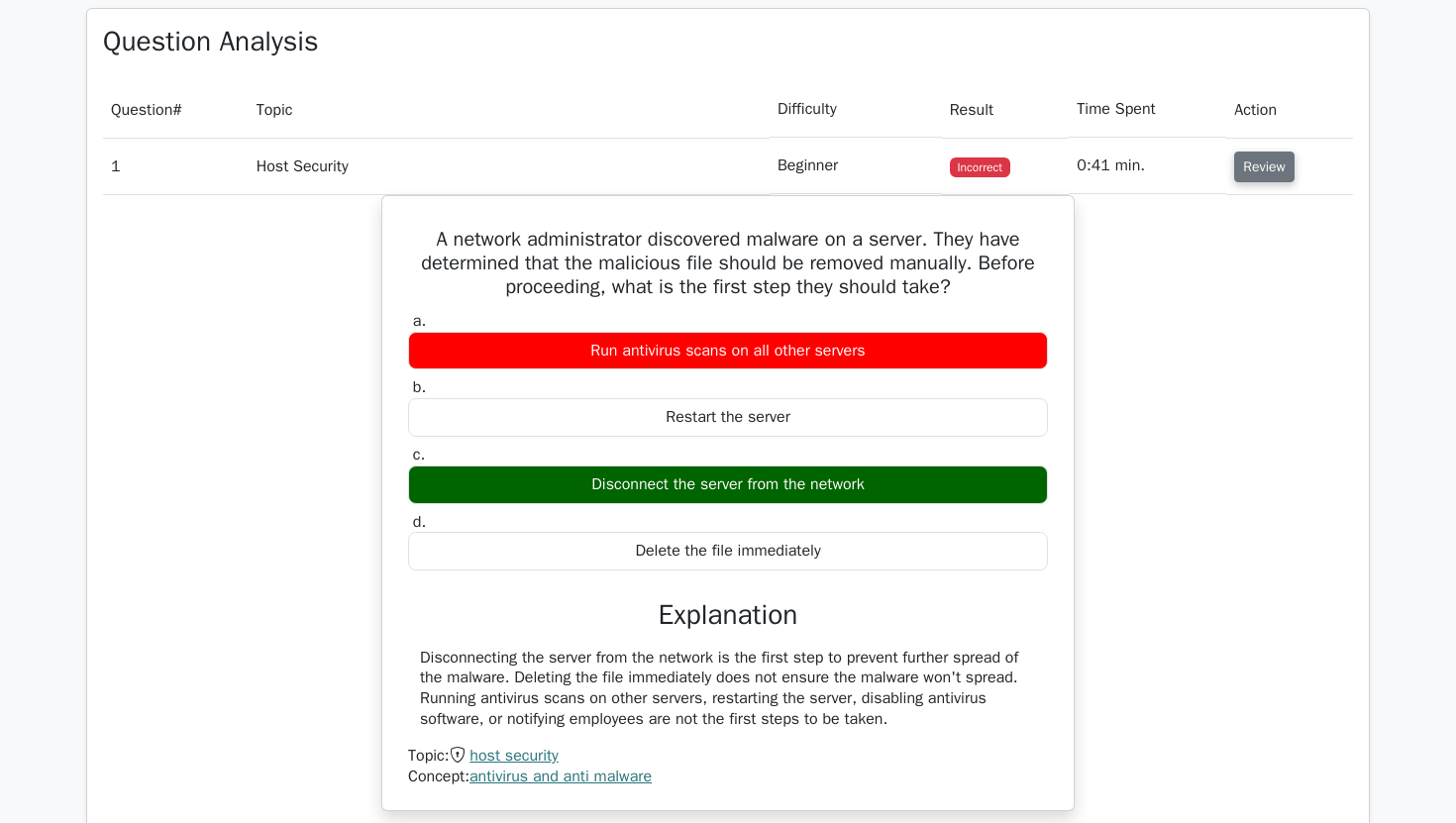 click on "Review" at bounding box center (1264, 166) 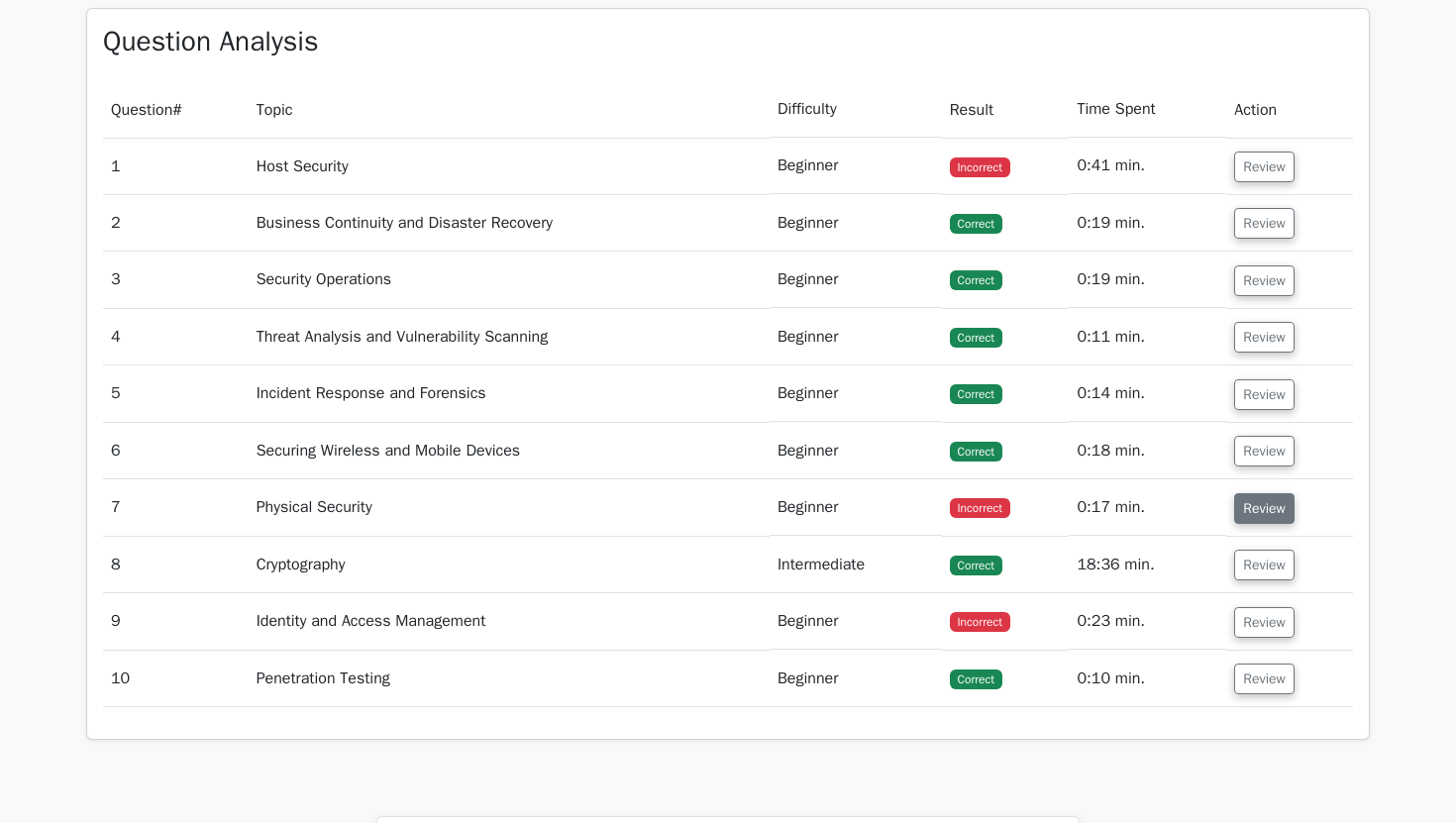 click on "Review" at bounding box center [1264, 508] 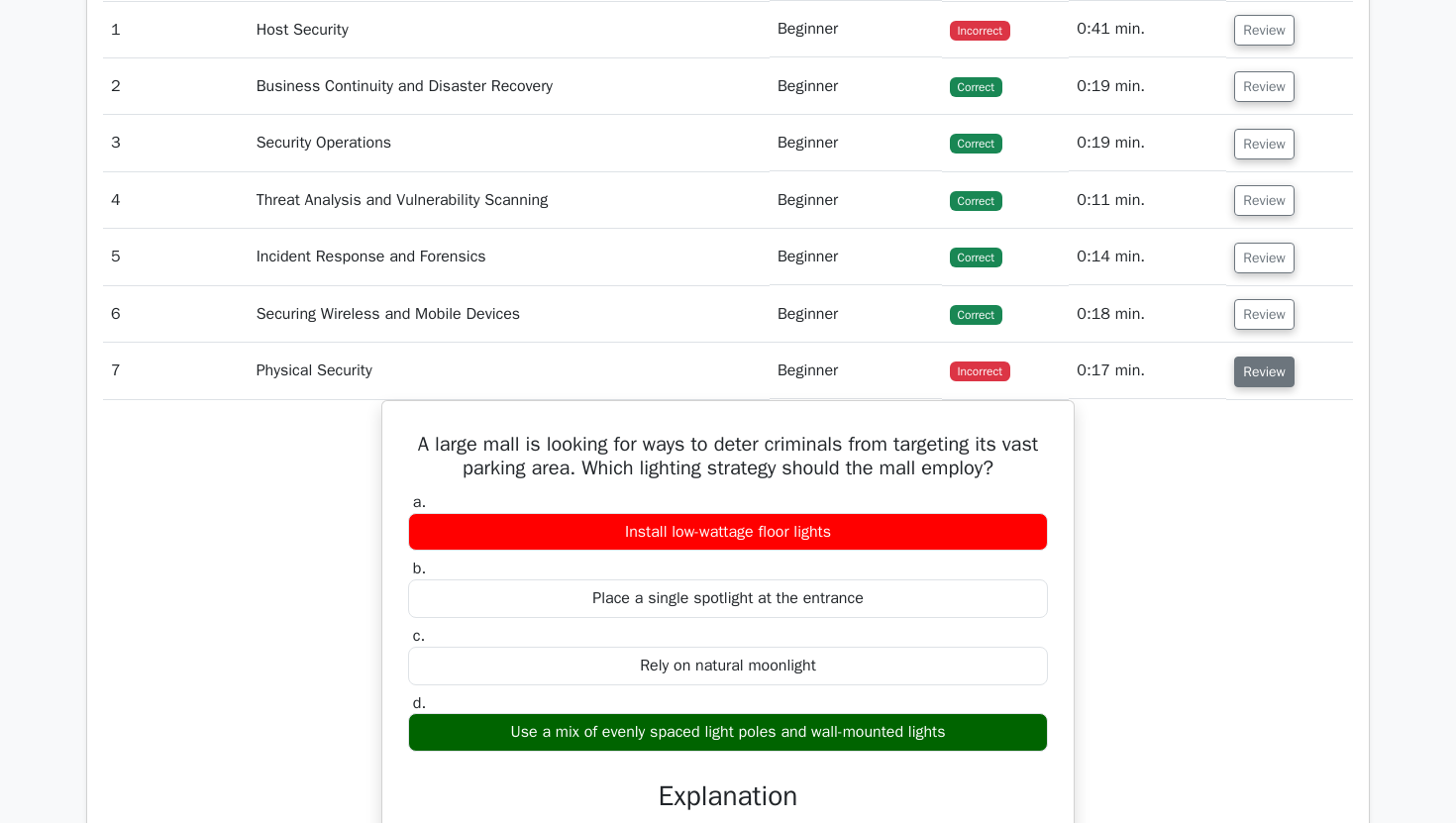 scroll, scrollTop: 1747, scrollLeft: 0, axis: vertical 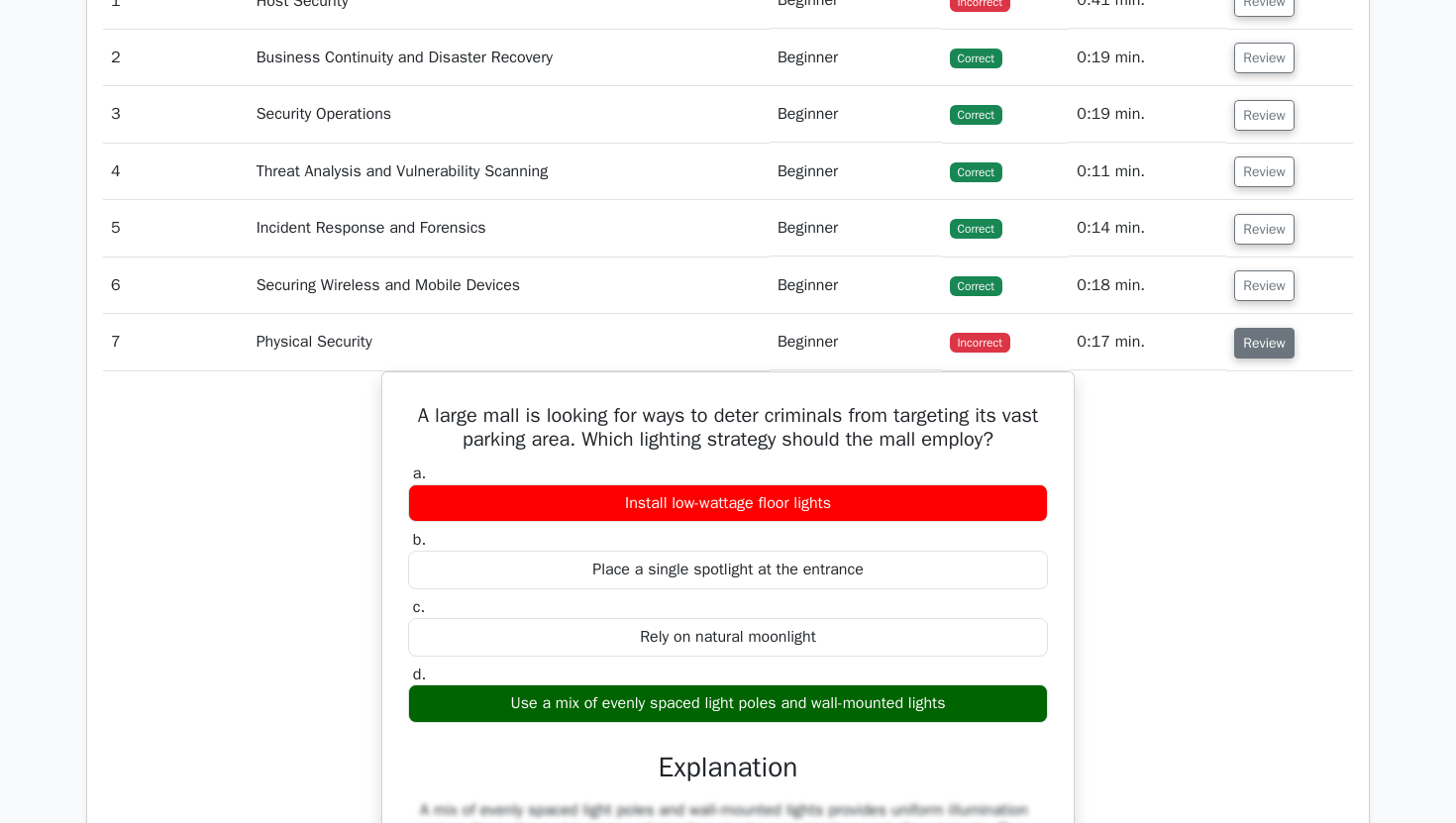 click on "Review" at bounding box center [1264, 343] 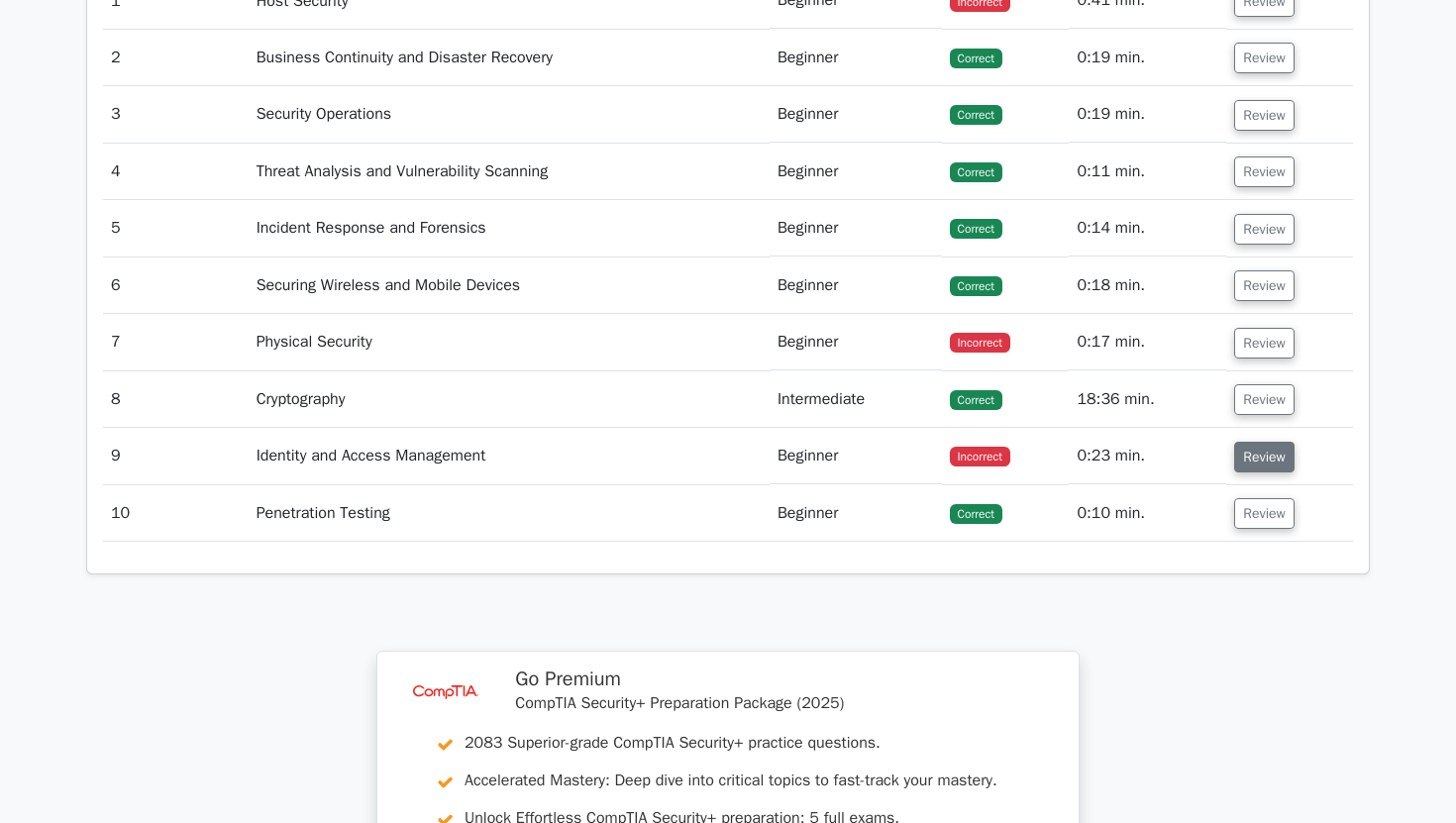 click on "Review" at bounding box center [1264, 457] 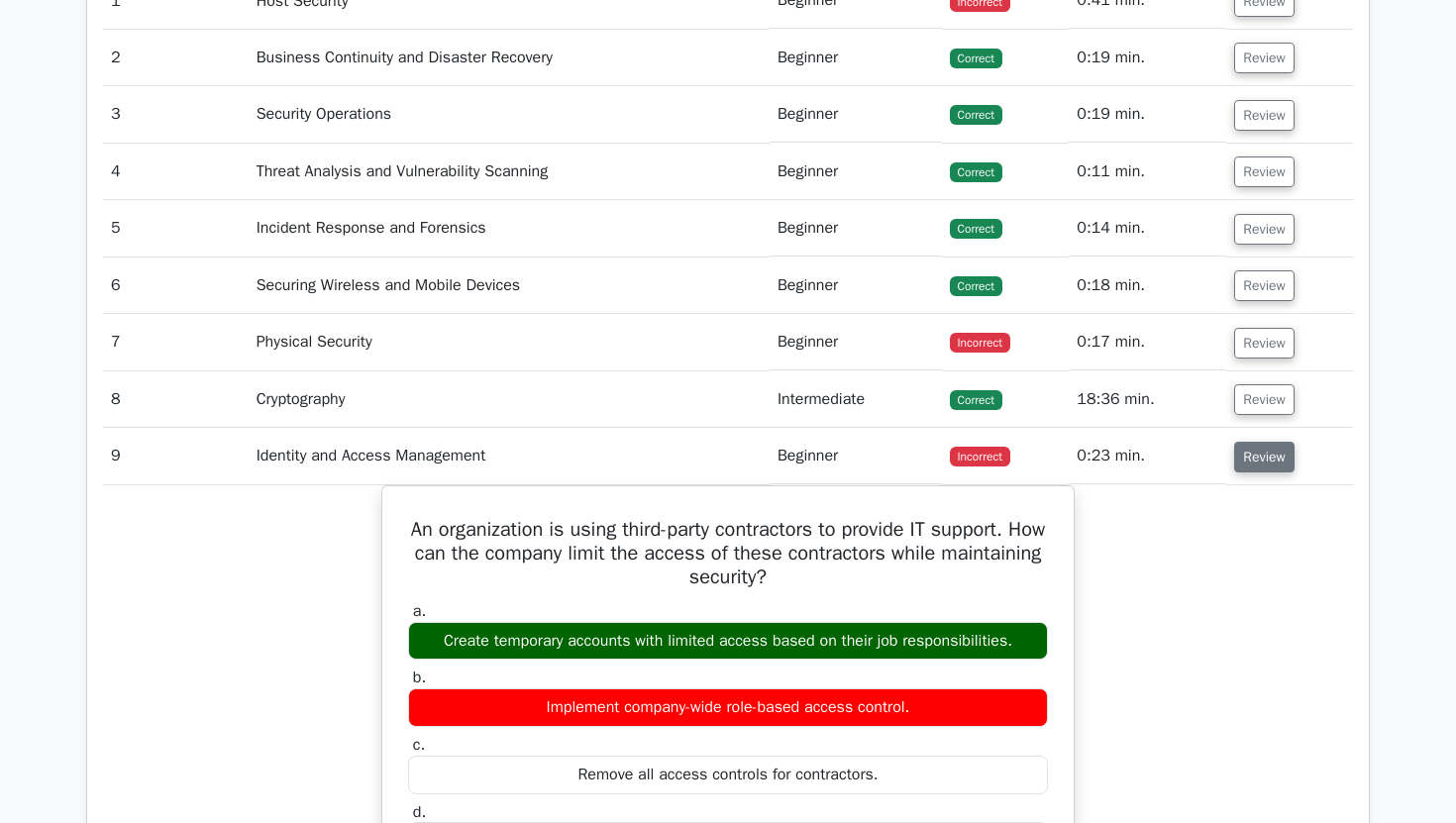 click on "Review" at bounding box center [1264, 457] 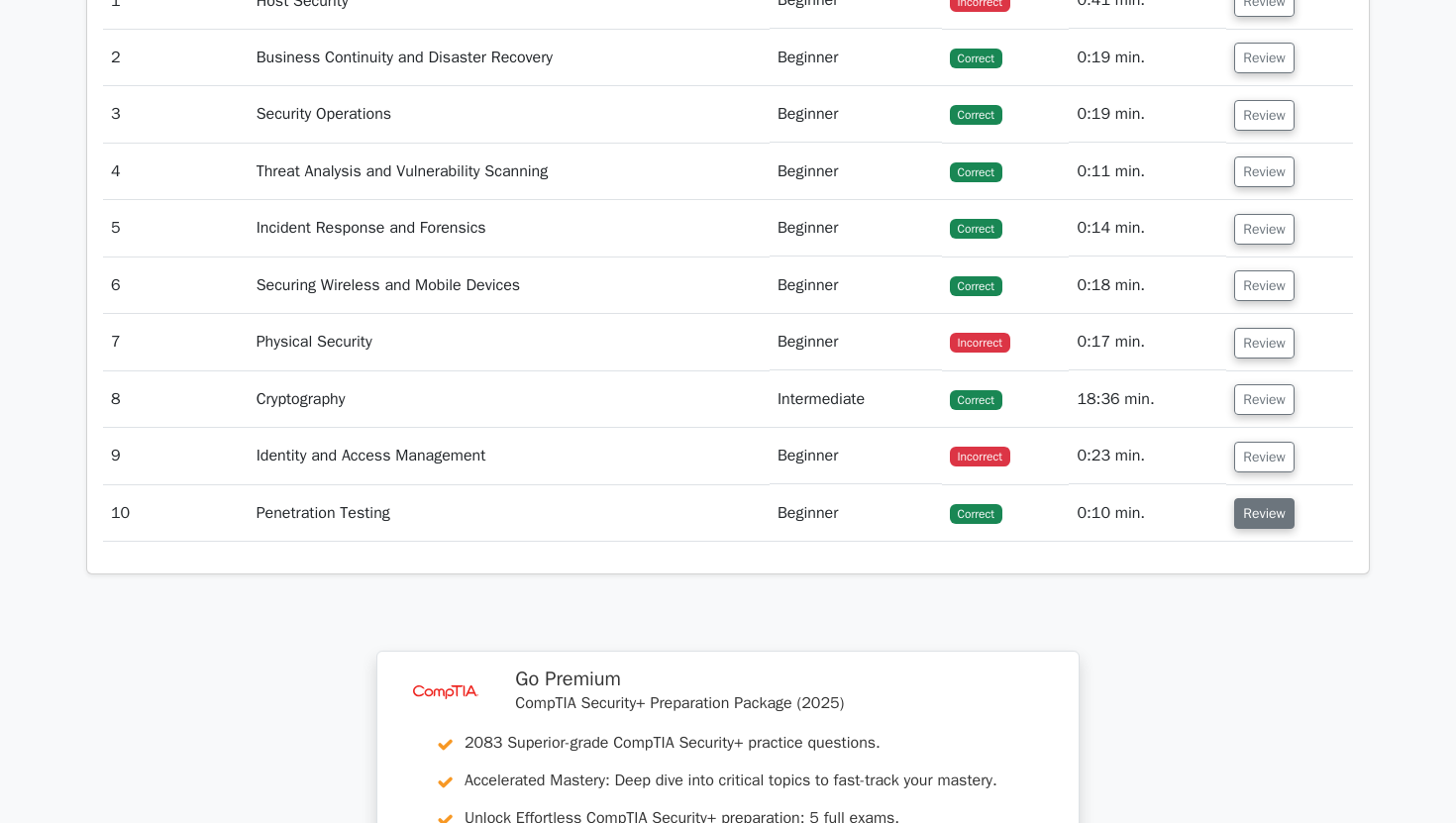 click on "Review" at bounding box center (1264, 513) 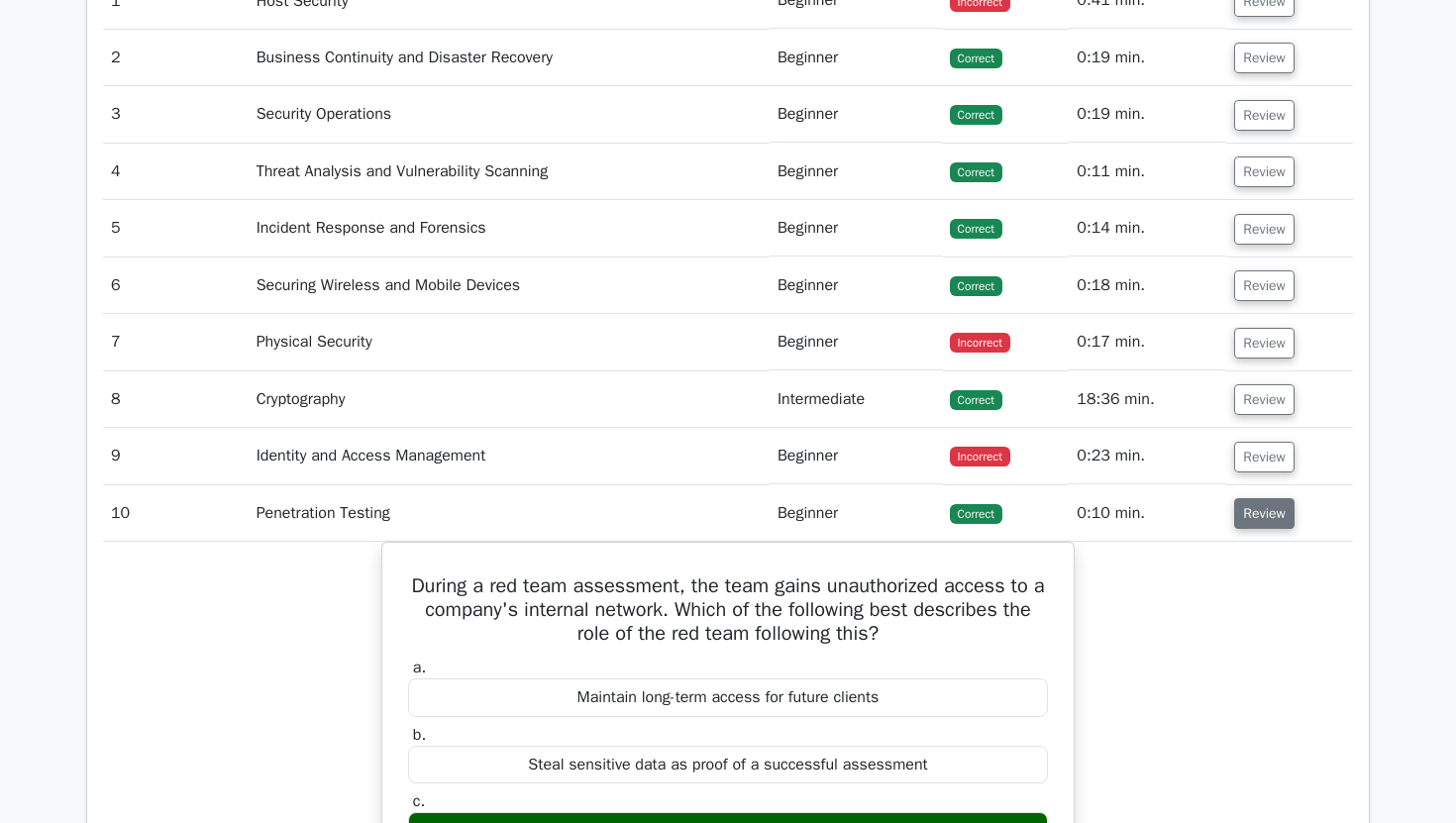 click on "Review" at bounding box center (1264, 513) 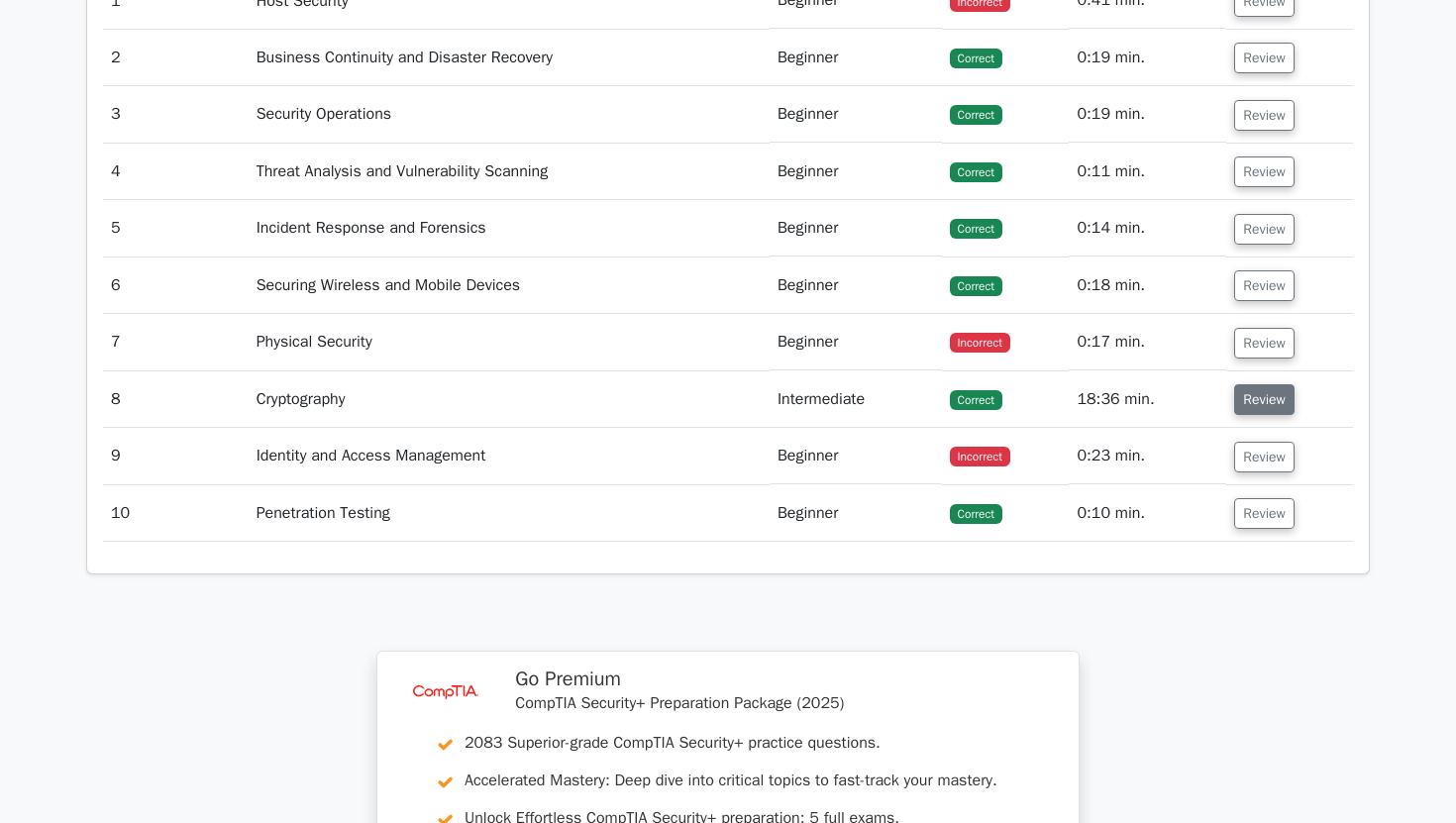 click on "Review" at bounding box center [1264, 399] 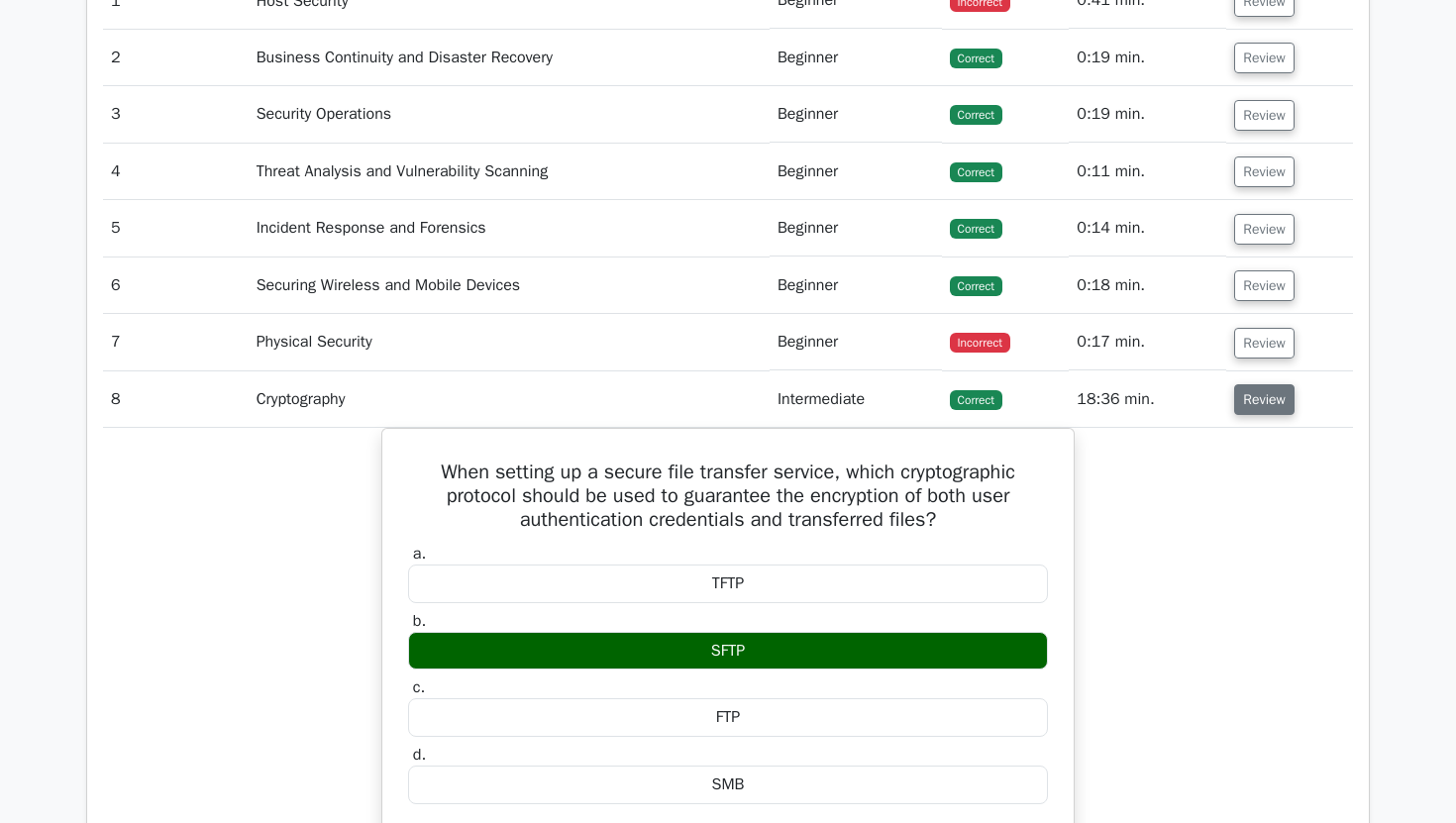 click on "Review" at bounding box center (1264, 399) 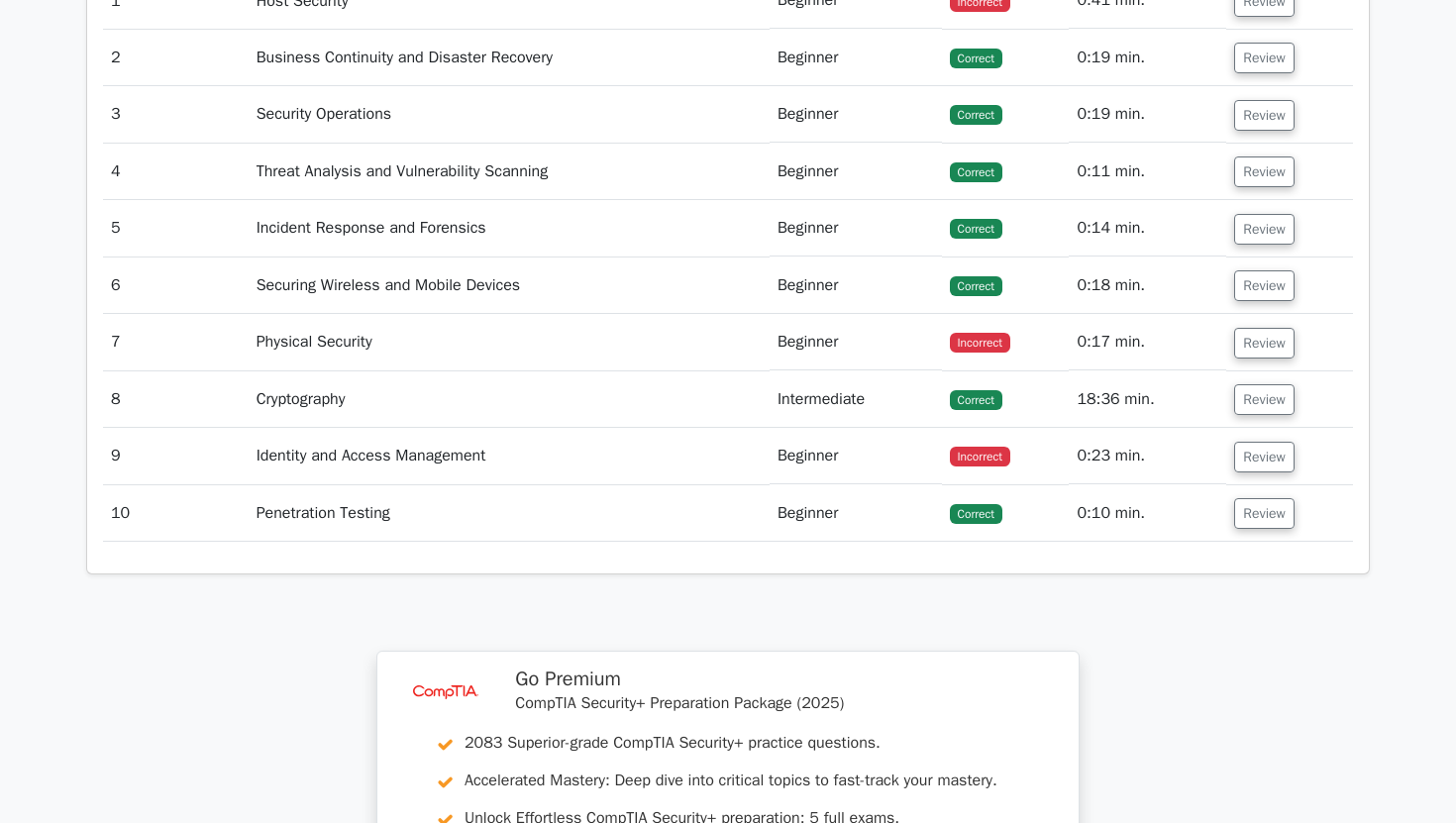 click on "Review" at bounding box center (1290, 285) 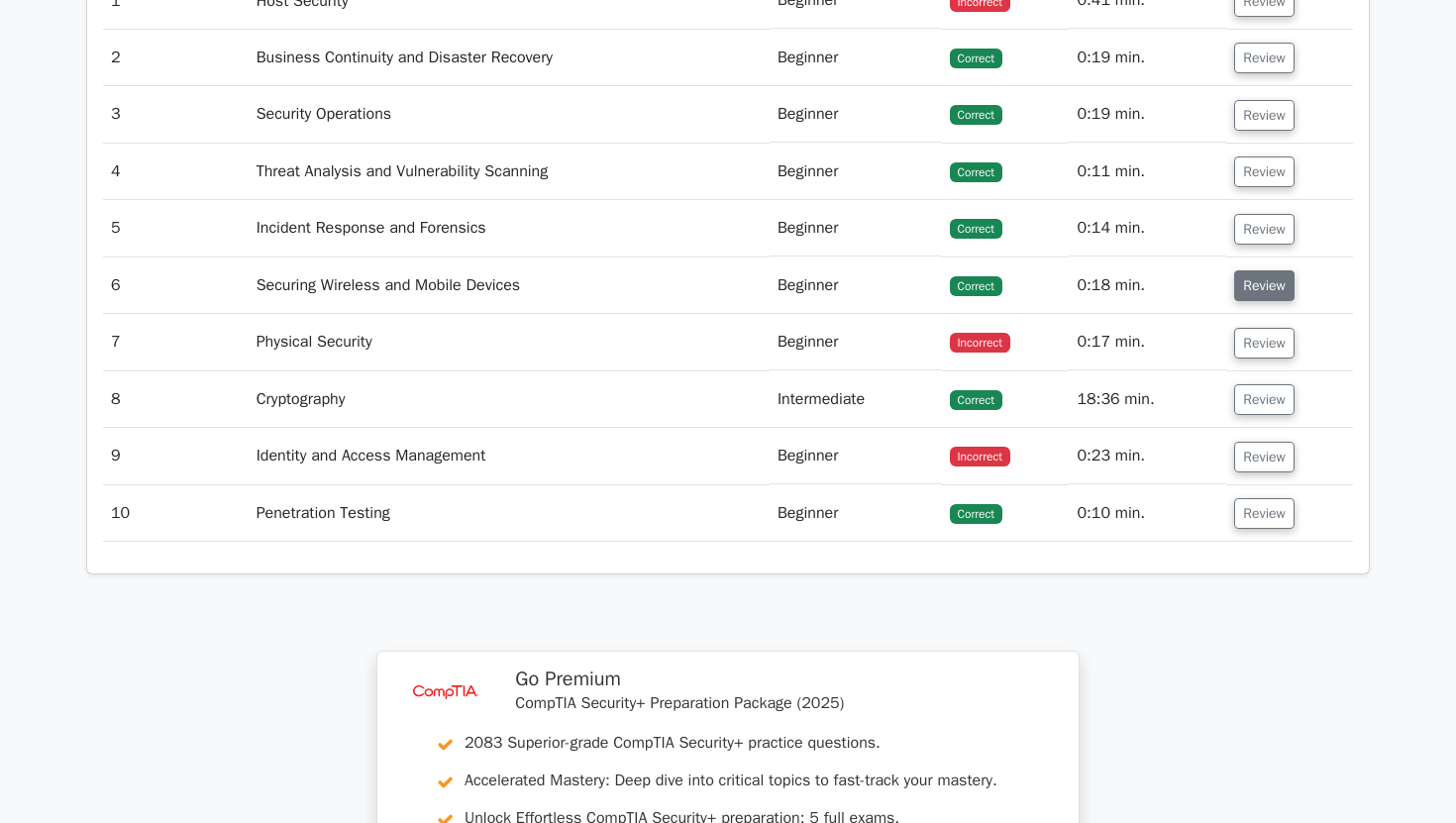 click on "Review" at bounding box center [1264, 285] 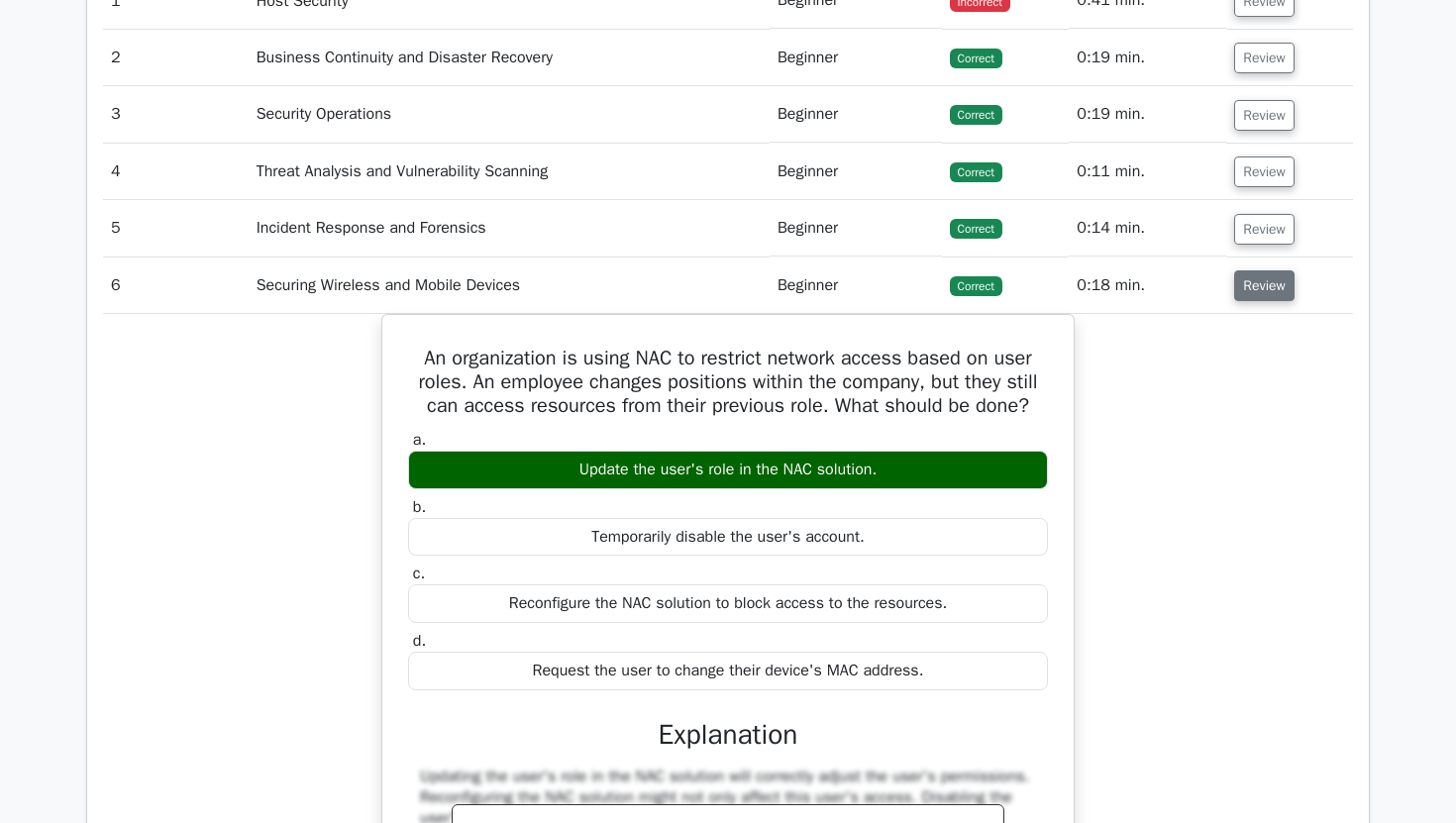 click on "Review" at bounding box center [1264, 285] 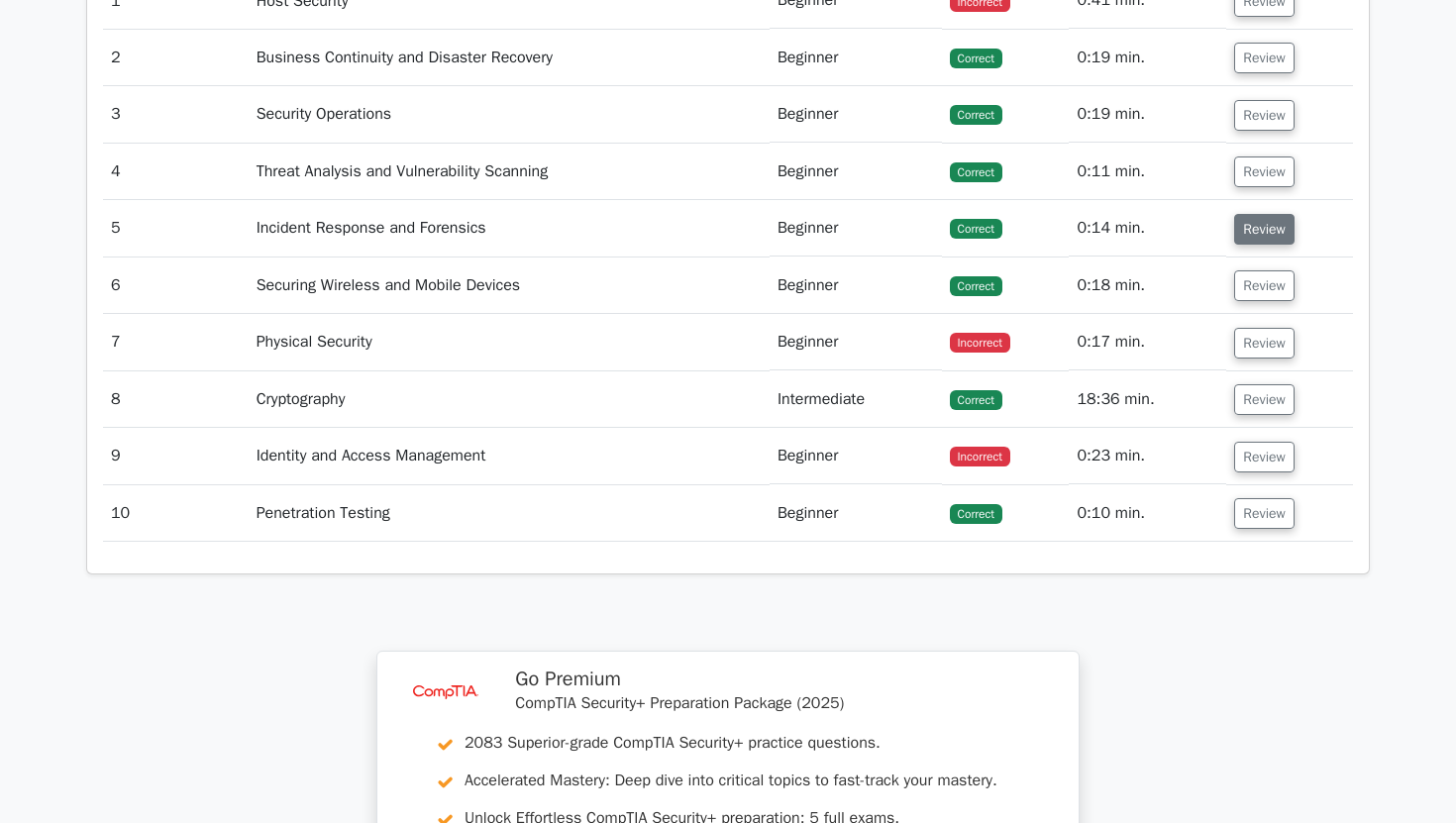 click on "Review" at bounding box center [1264, 229] 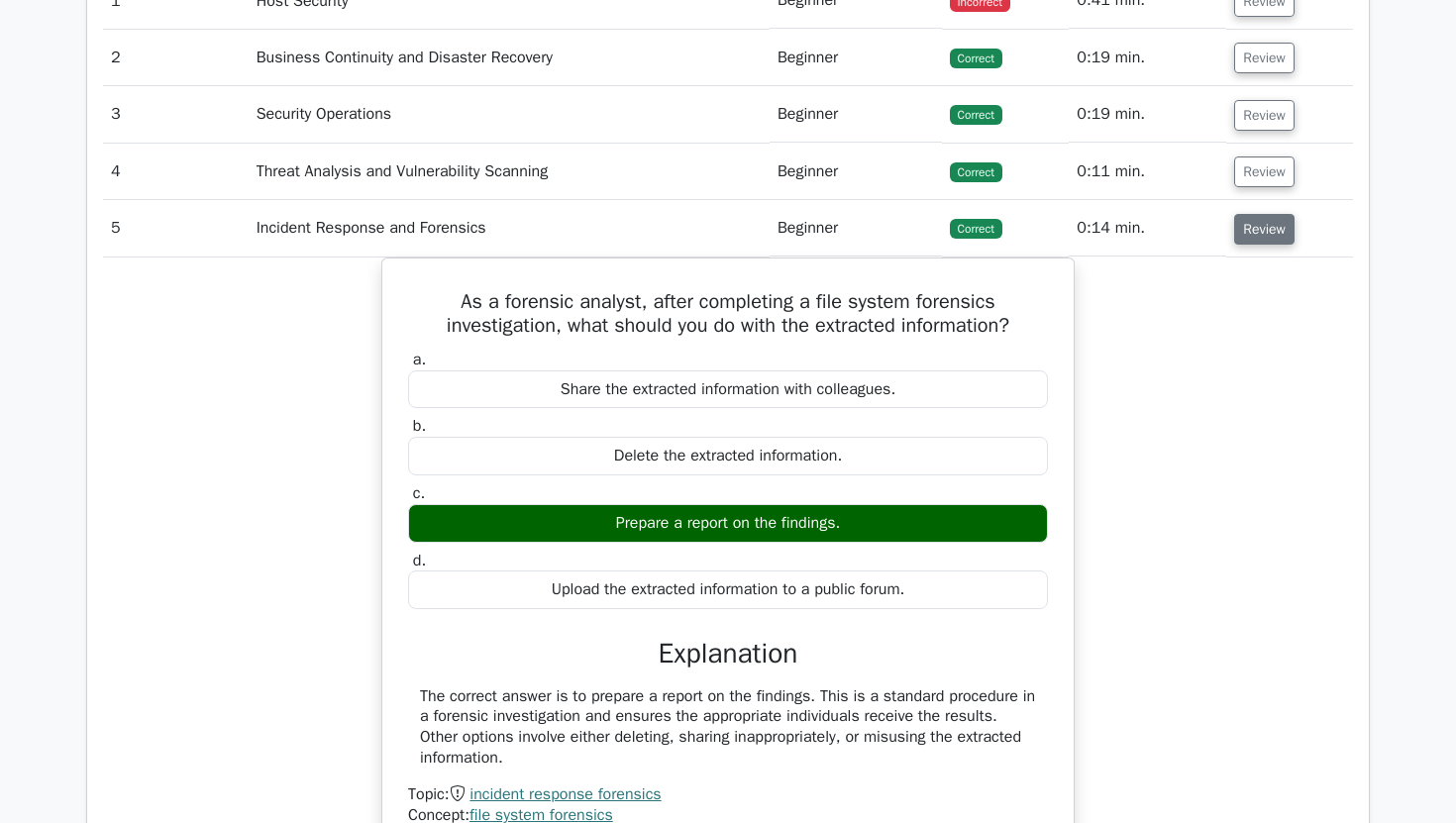 click on "Review" at bounding box center [1264, 229] 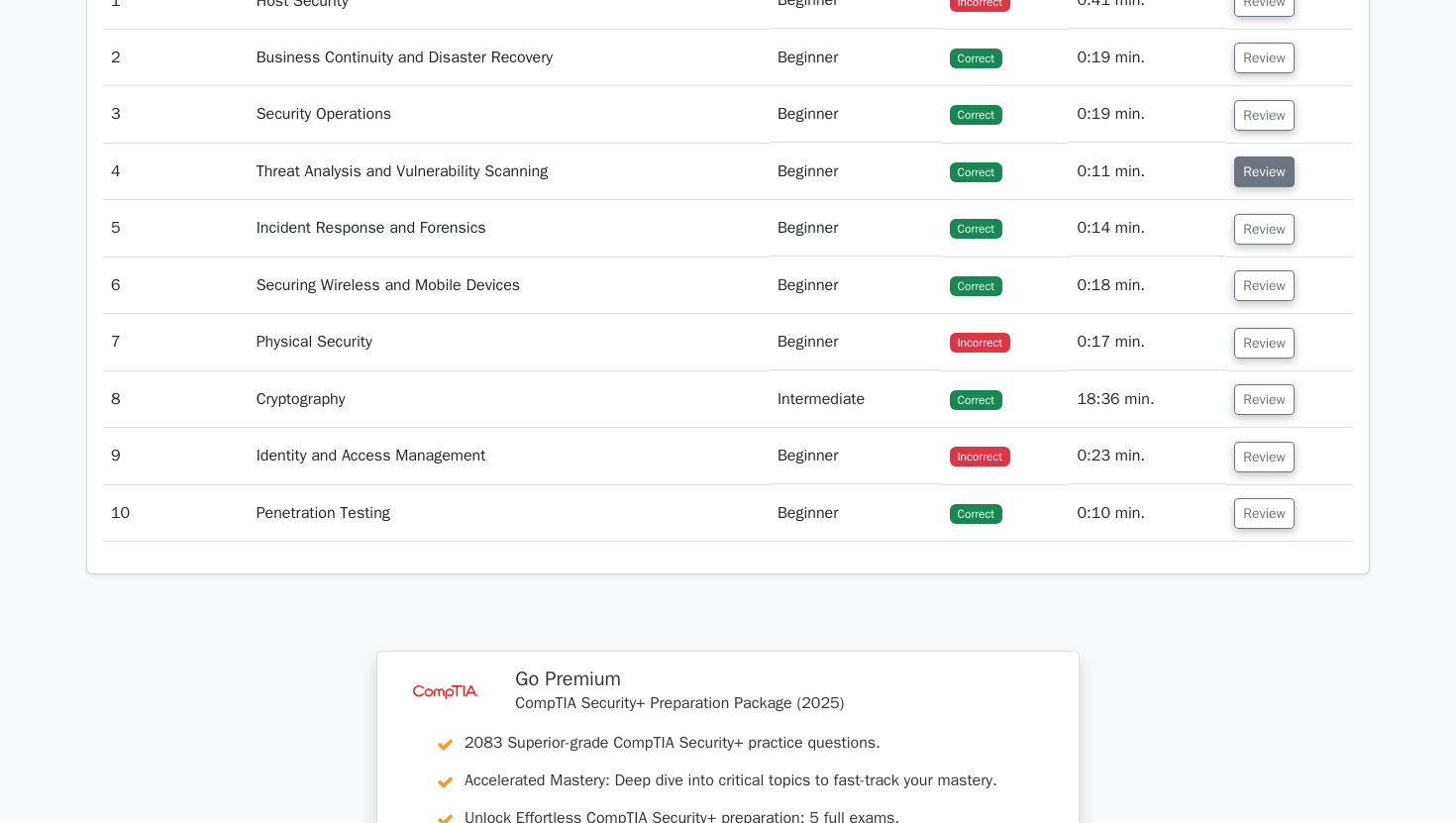 click on "Review" at bounding box center [1264, 171] 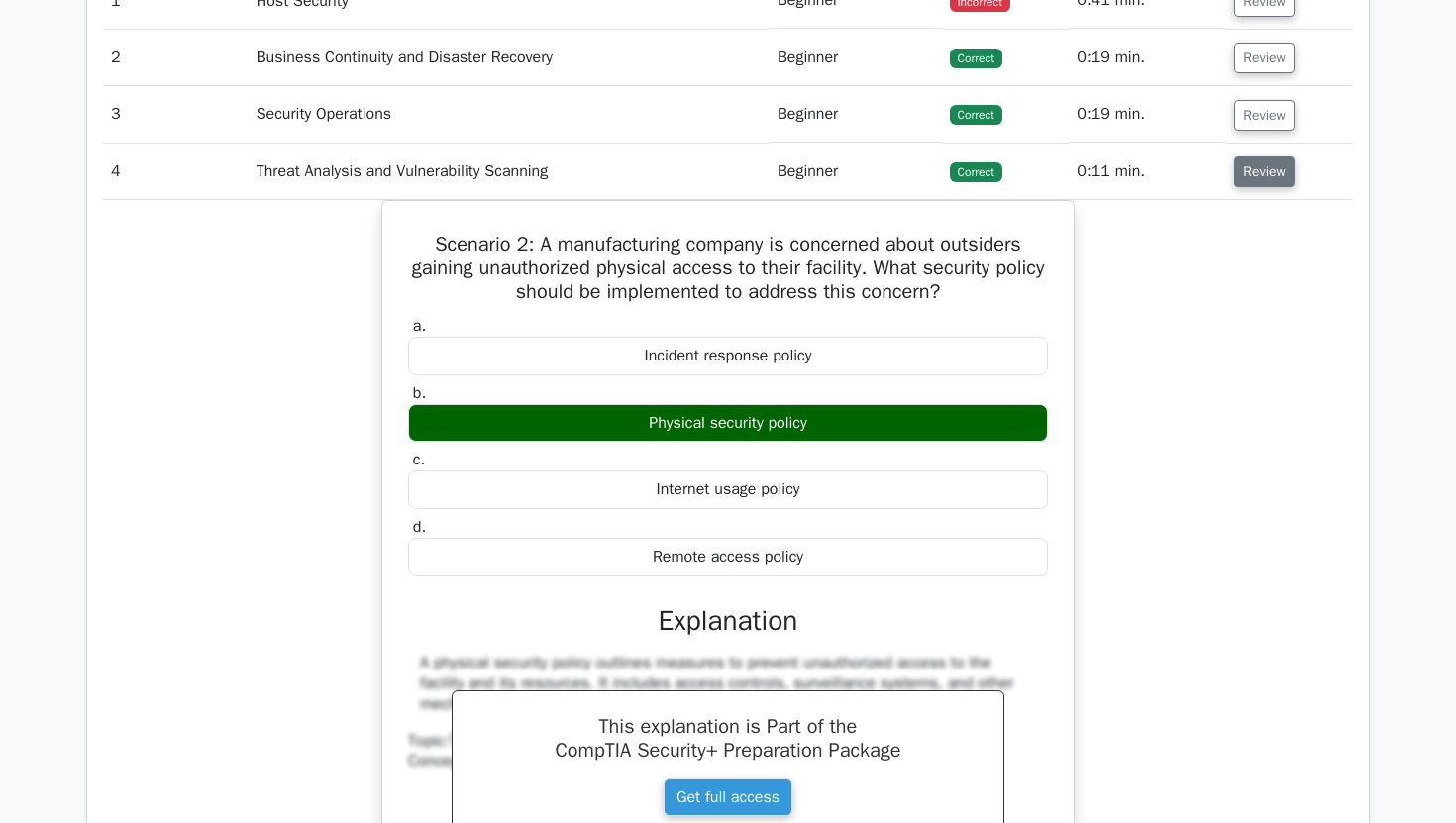 click on "Review" at bounding box center [1264, 171] 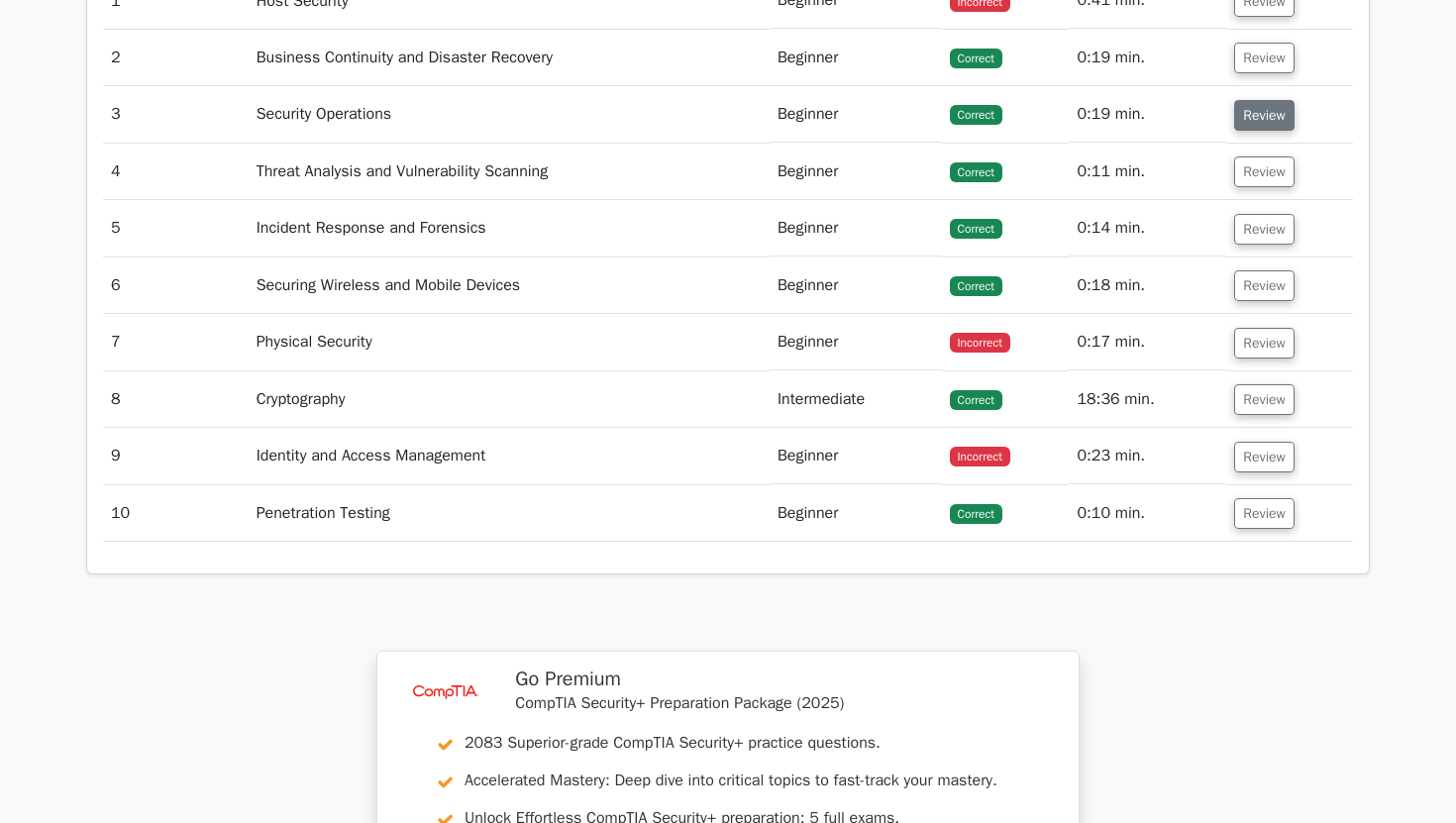 click on "Review" at bounding box center (1264, 115) 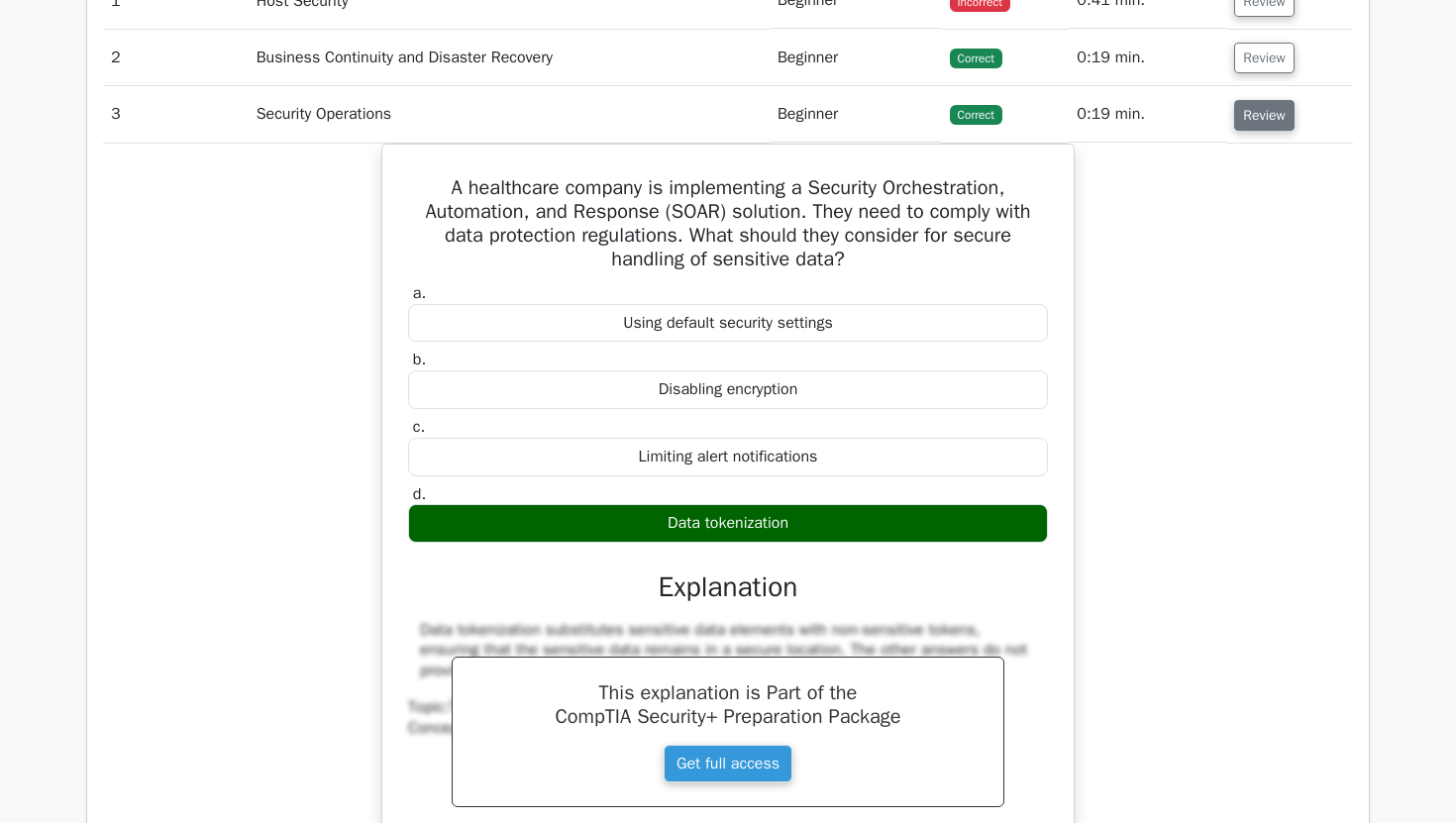 click on "Review" at bounding box center [1264, 115] 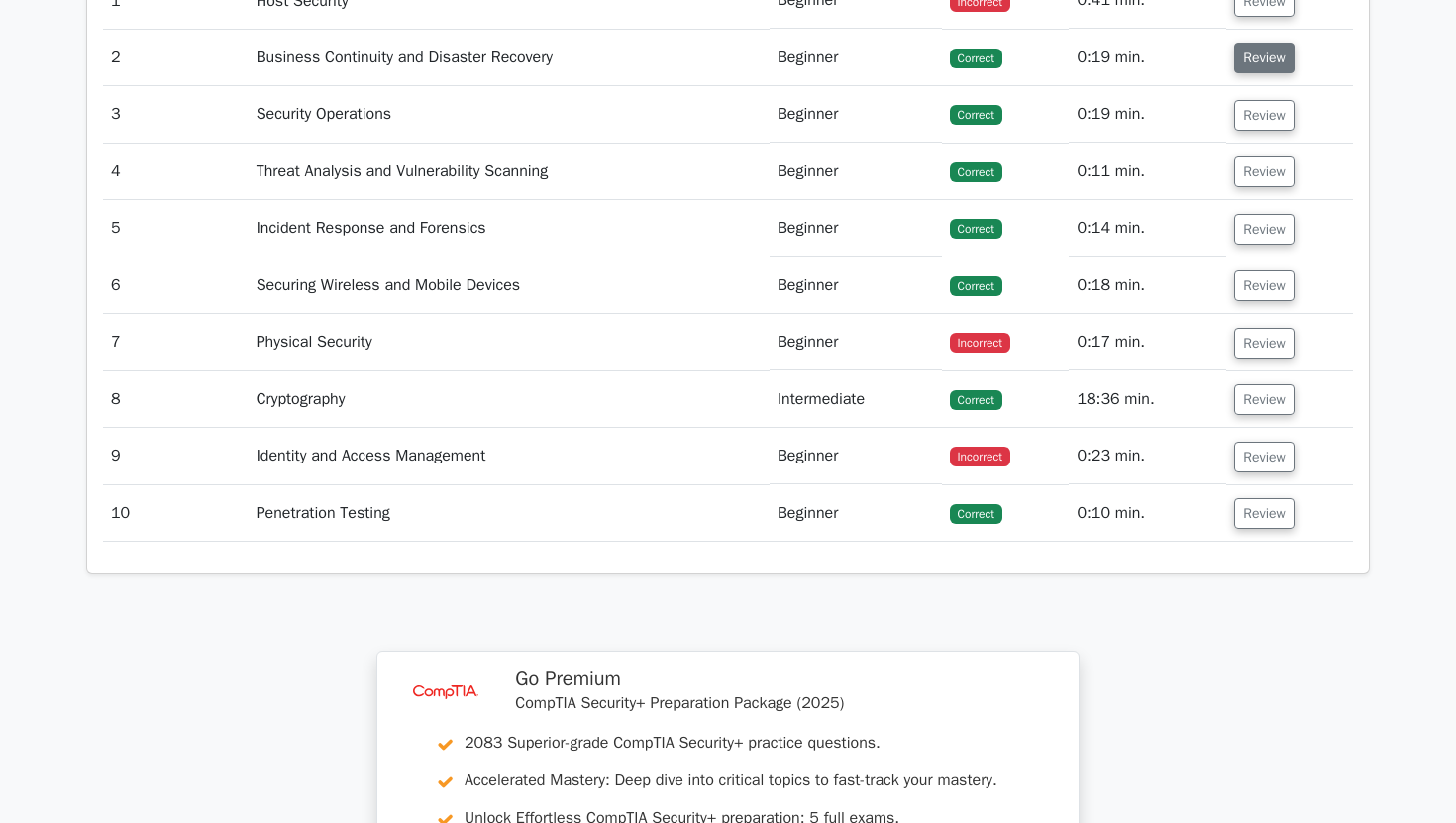 click on "Review" at bounding box center (1264, 57) 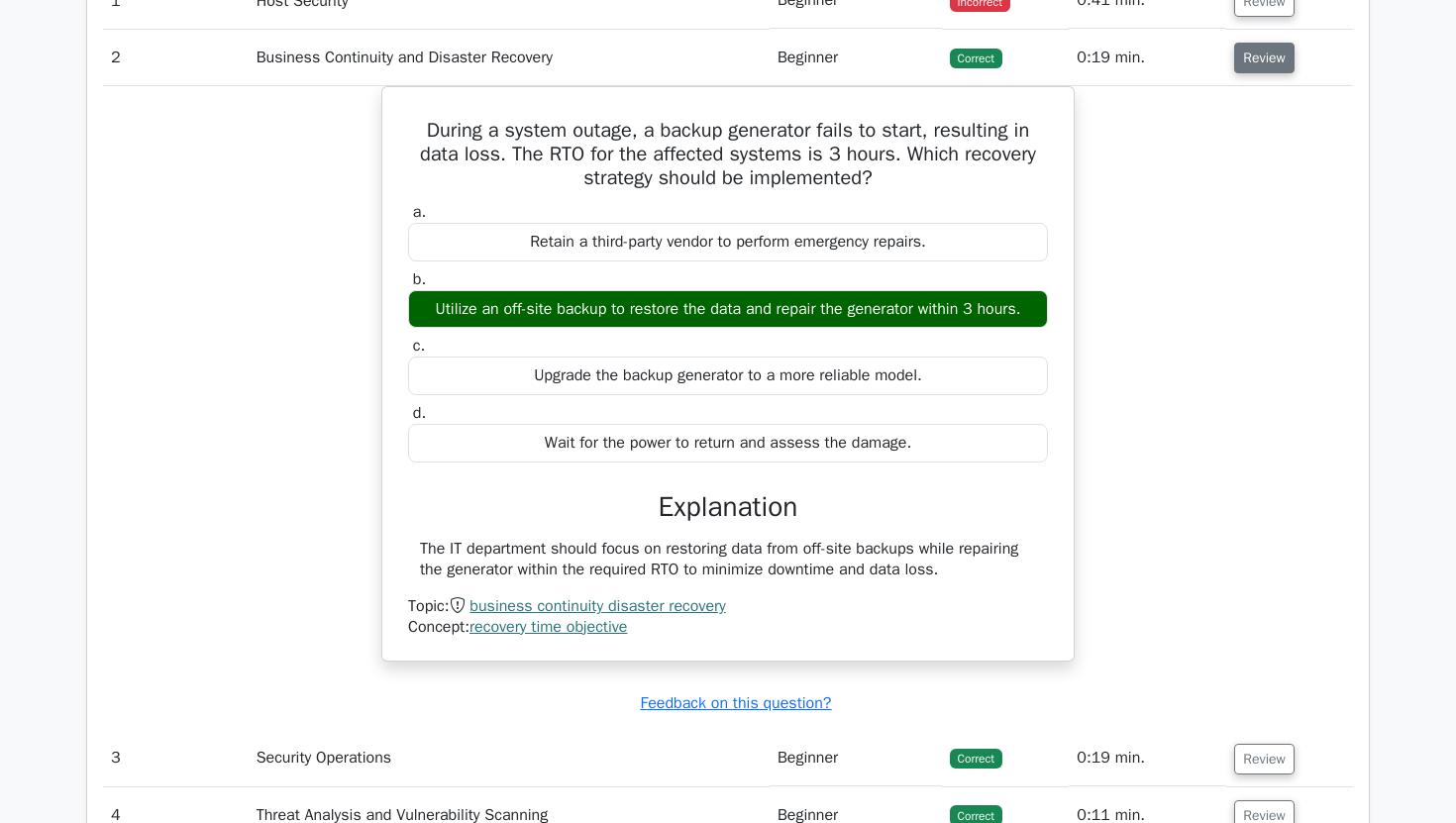 click on "Review" at bounding box center (1264, 57) 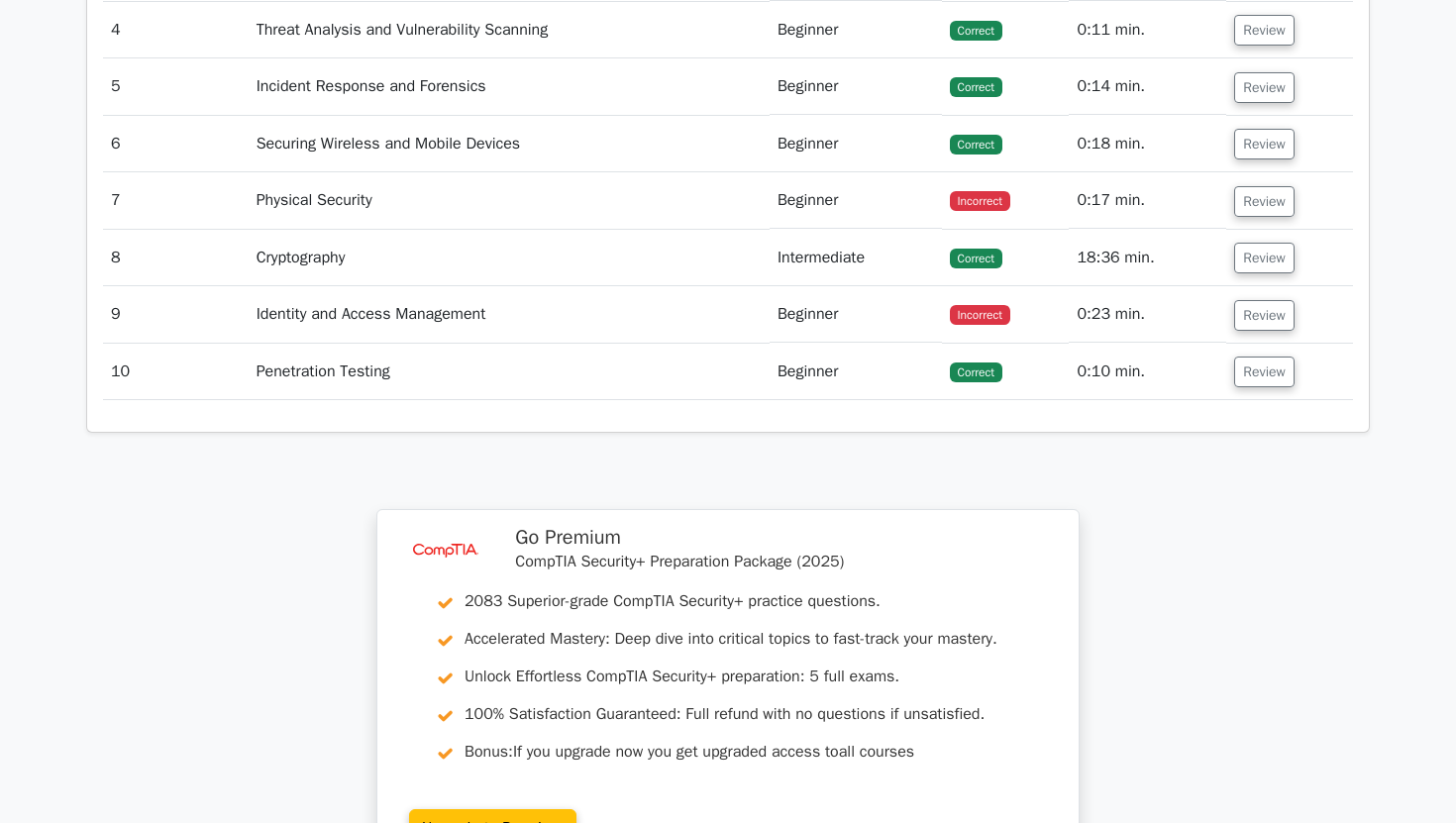 scroll, scrollTop: 2336, scrollLeft: 0, axis: vertical 